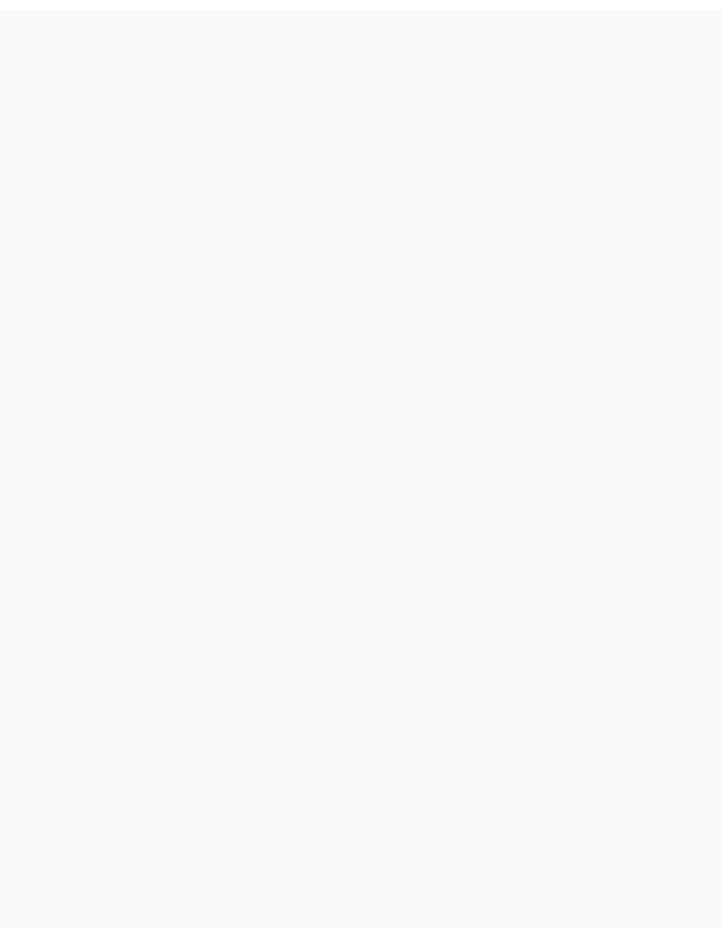 scroll, scrollTop: 0, scrollLeft: 0, axis: both 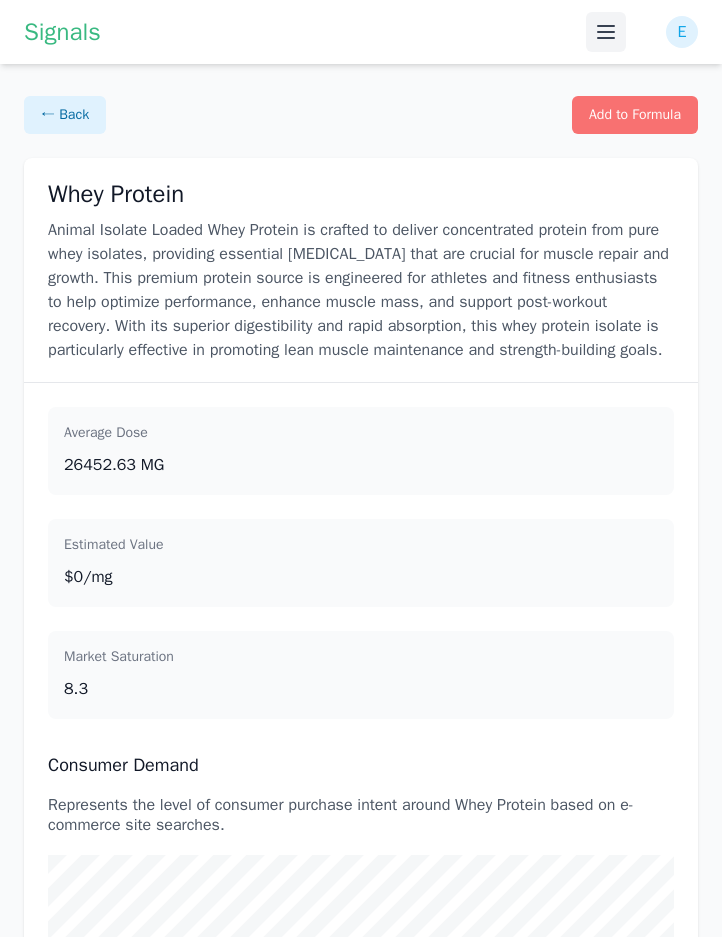 click at bounding box center (606, 32) 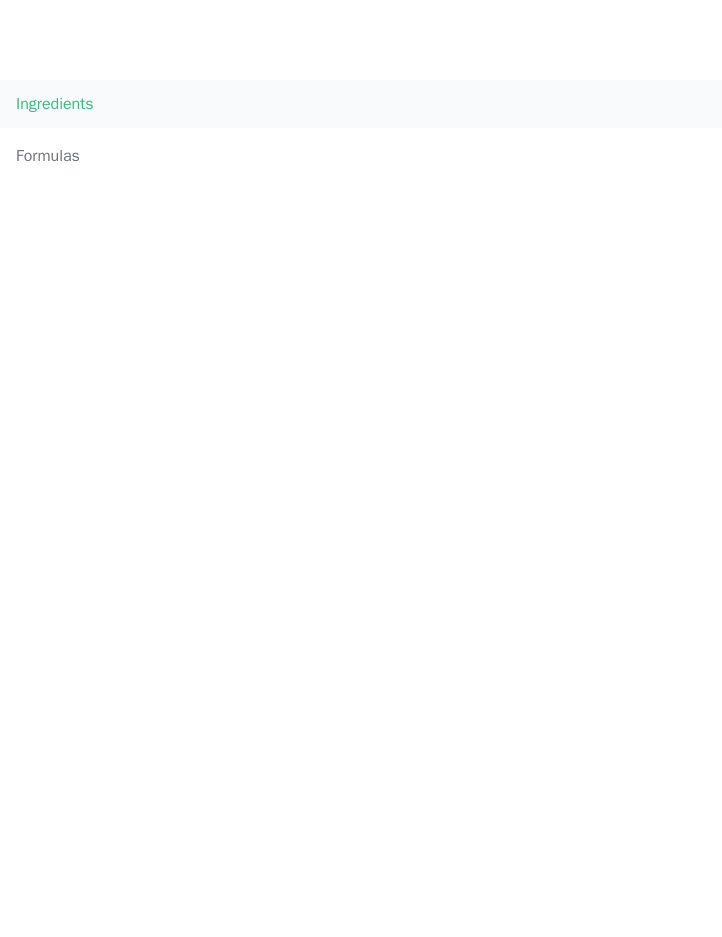 click on "Ingredients" at bounding box center [361, 104] 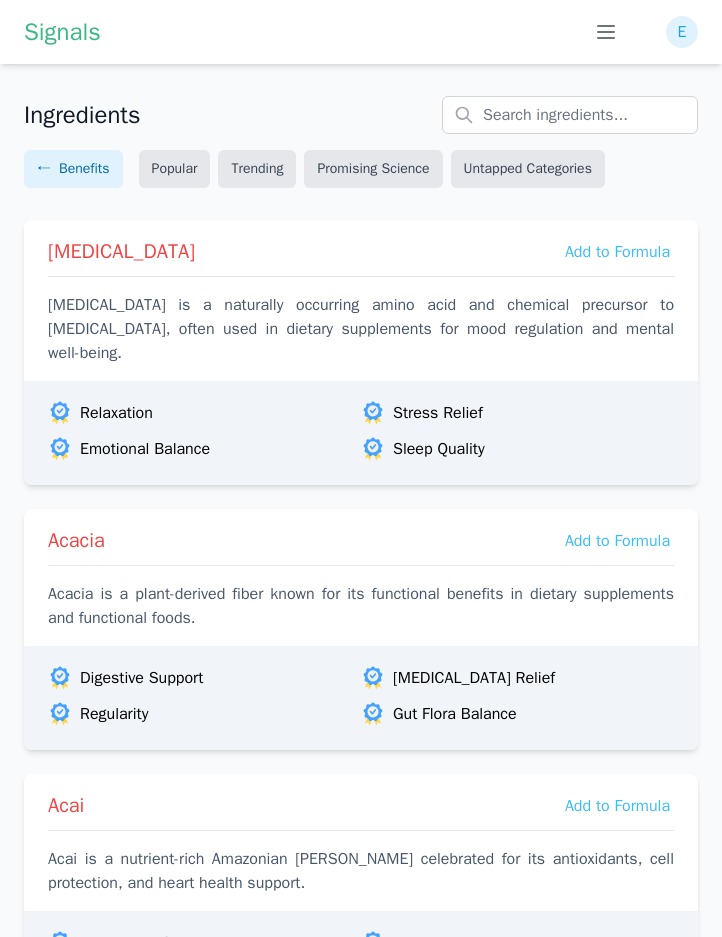 click on "E" at bounding box center [682, 32] 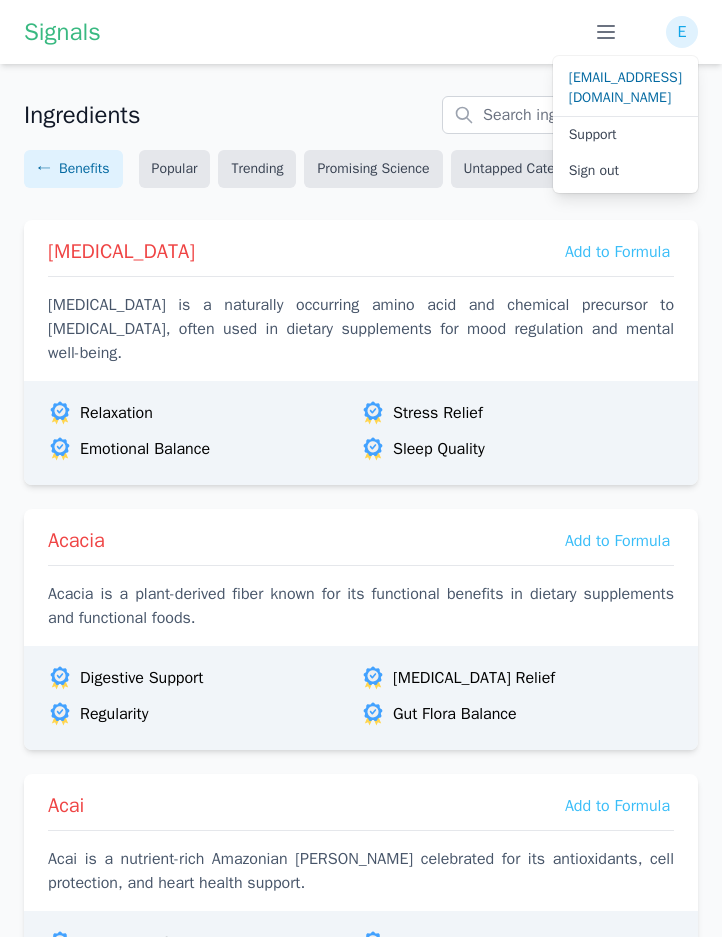 click on "Signals  Ingredients   Formulas  E elexismt@gmail.com  Support   Sign out" at bounding box center (361, 32) 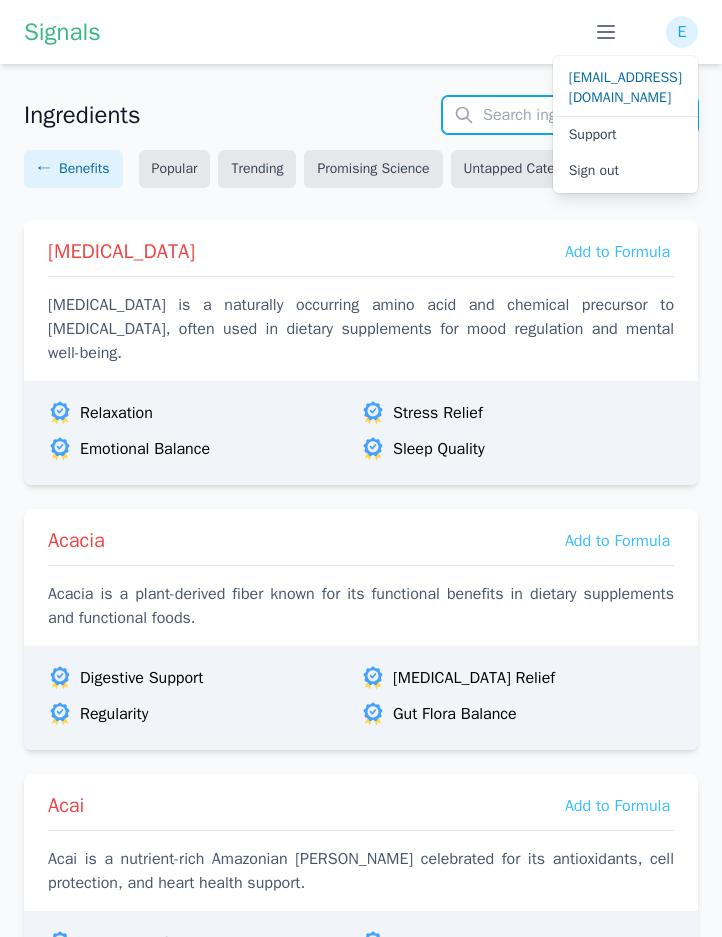 click at bounding box center (570, 115) 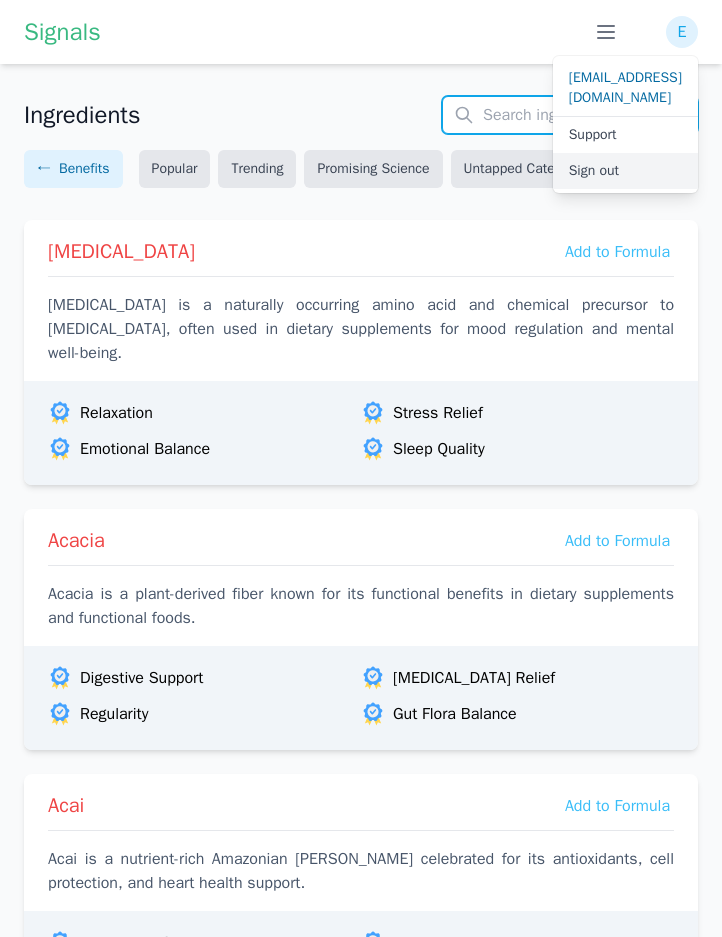 paste on "https://staging.cpgradar.com/ingredient/" 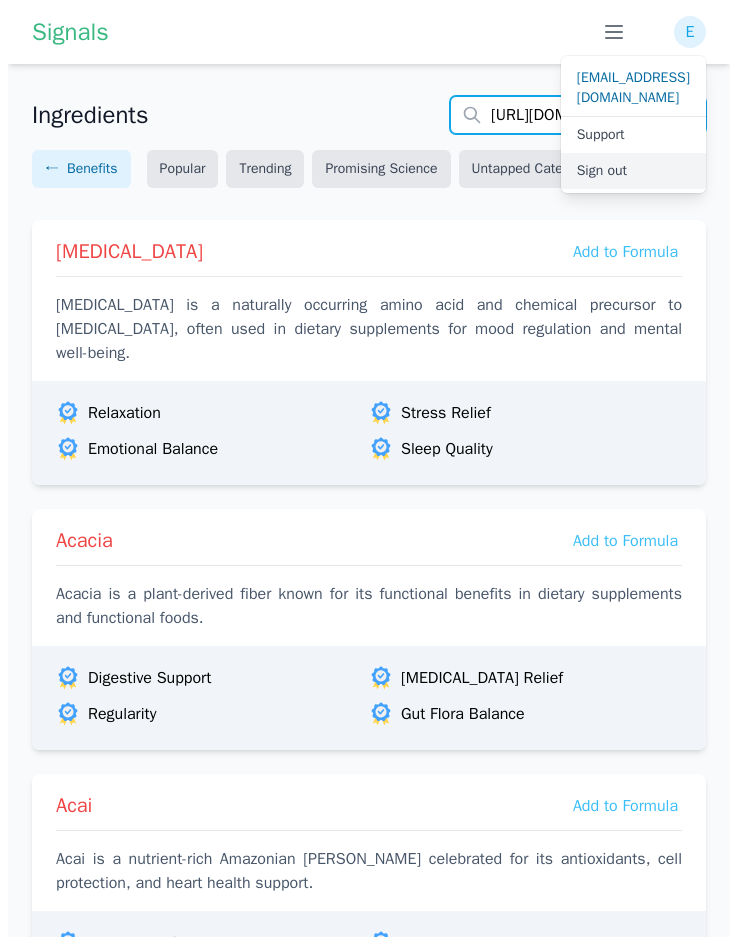 scroll, scrollTop: 0, scrollLeft: 87, axis: horizontal 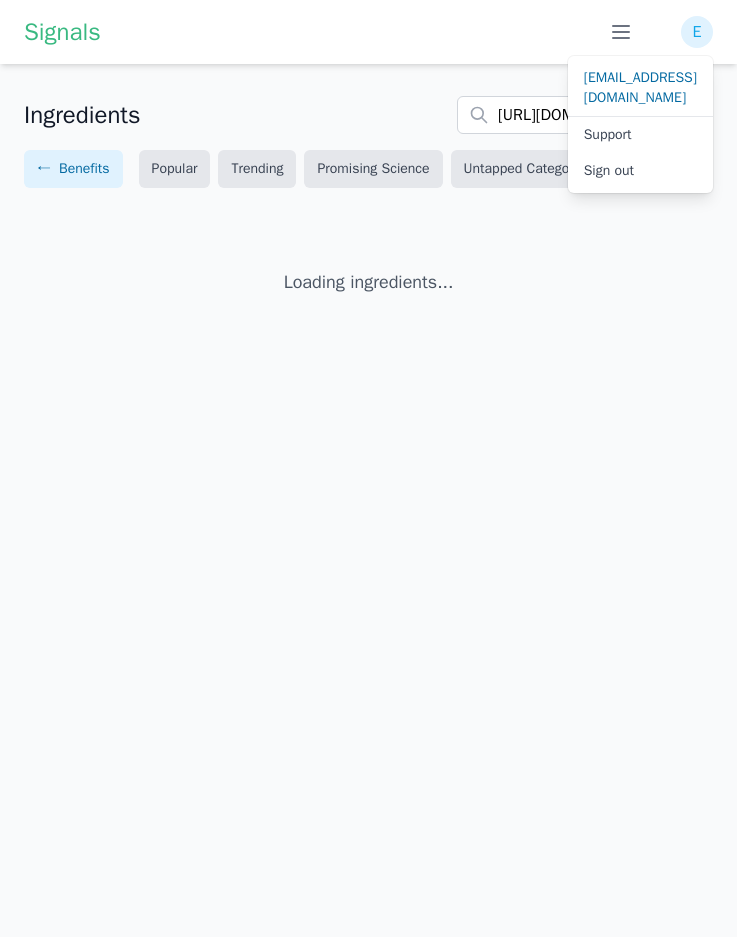 click on "Ingredients https://staging.cpgradar.com/ingredient/ ← Benefits  Popular   Trending   Promising Science   Untapped Categories  Loading ingredients..." 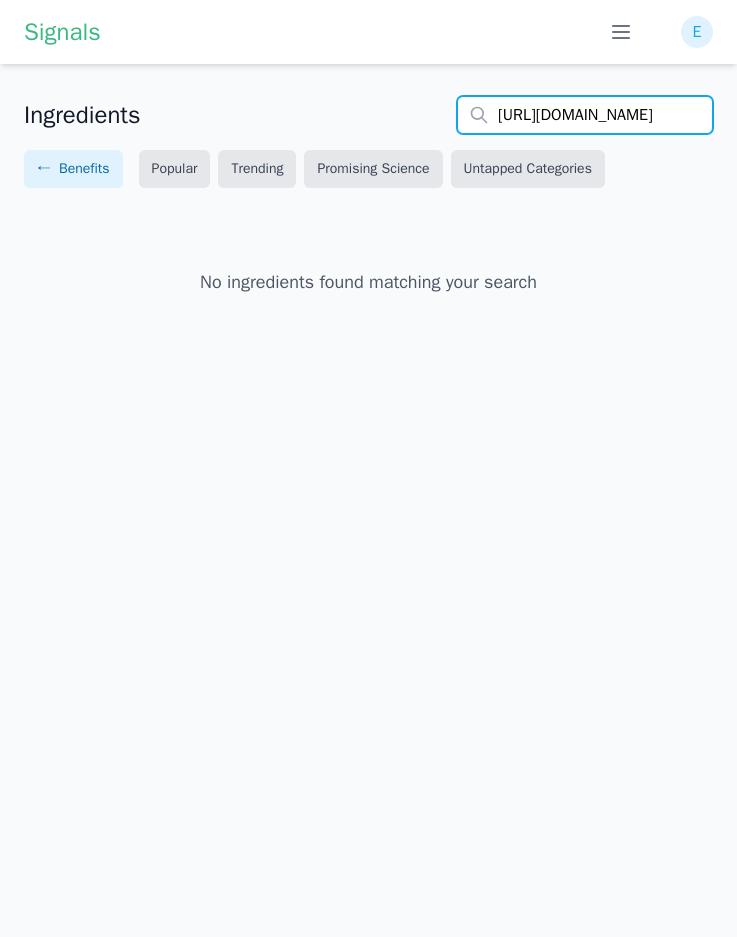 click on "https://staging.cpgradar.com/ingredient/" at bounding box center (585, 115) 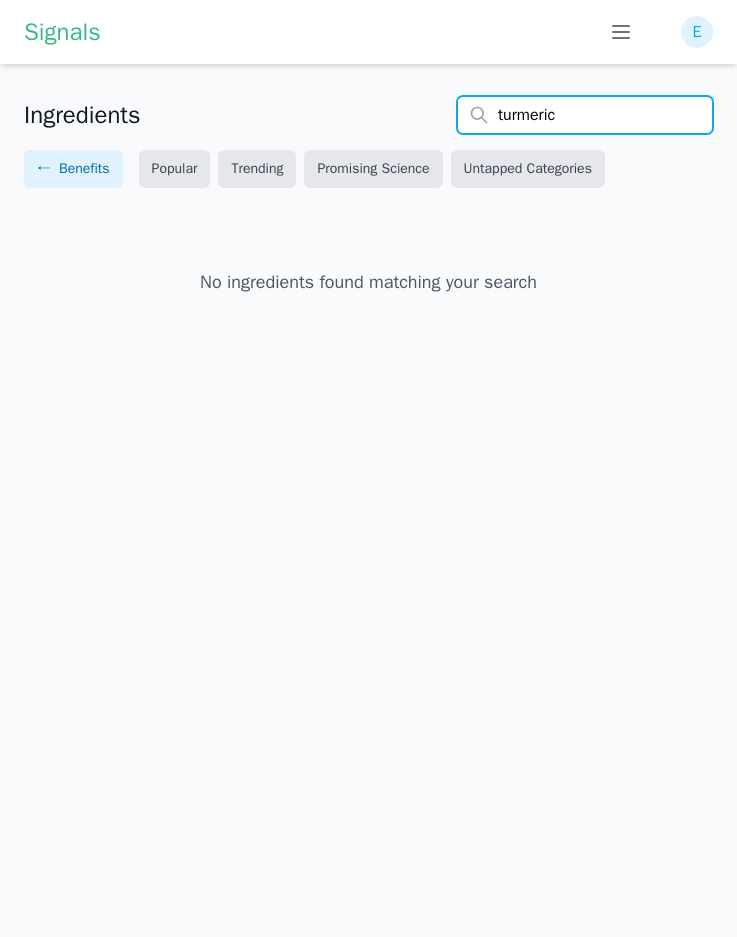 type on "turmeric" 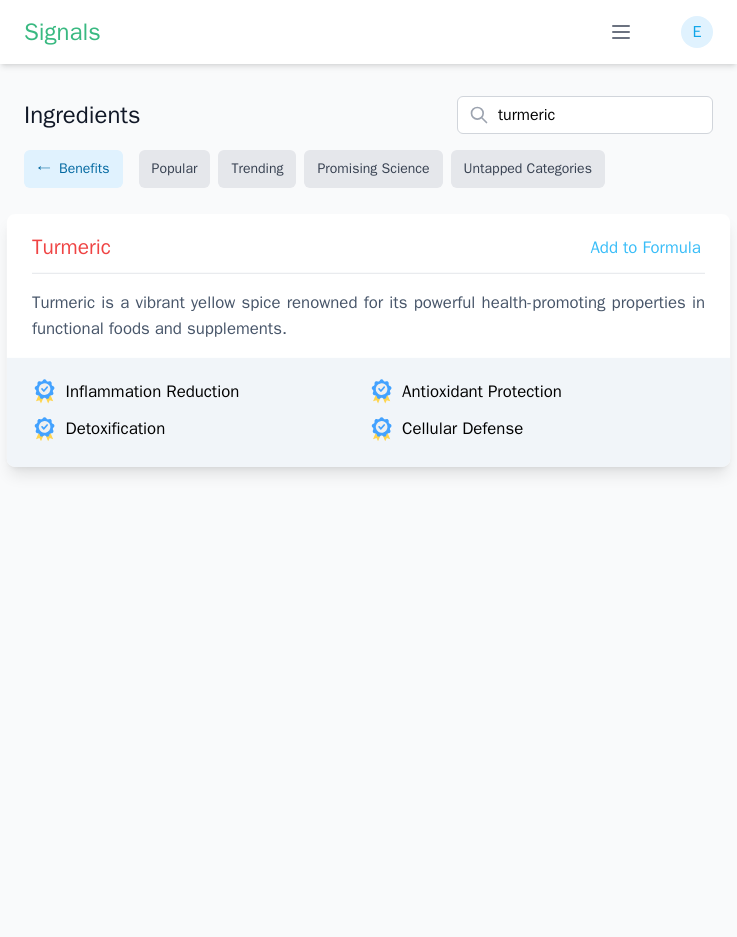 click on "Turmeric is a vibrant yellow spice renowned for its powerful health-promoting properties in functional foods and supplements." at bounding box center [368, 316] 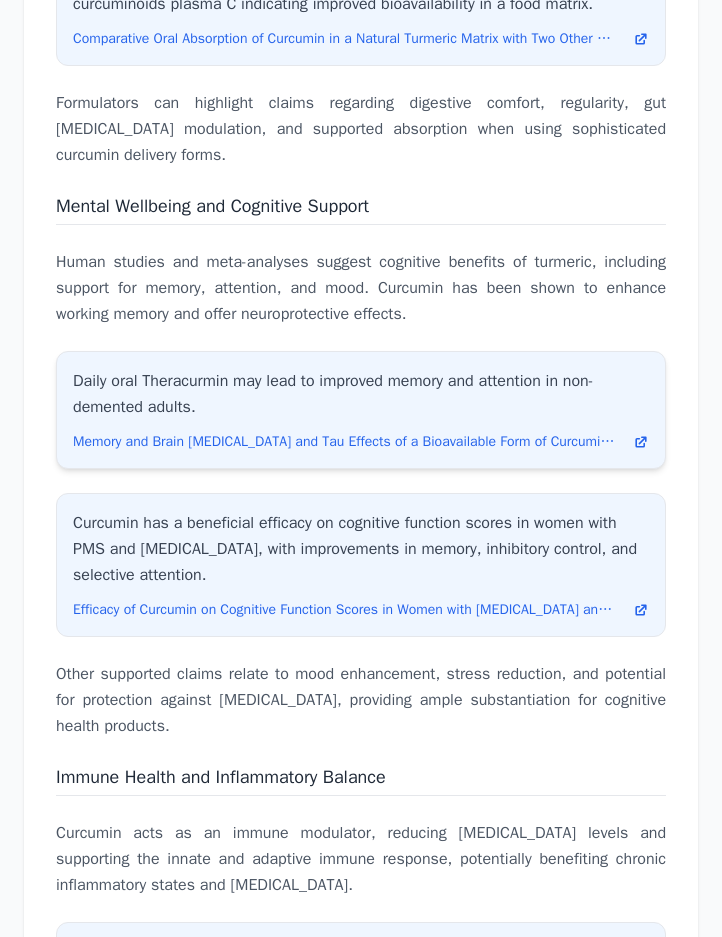 scroll, scrollTop: 9482, scrollLeft: 0, axis: vertical 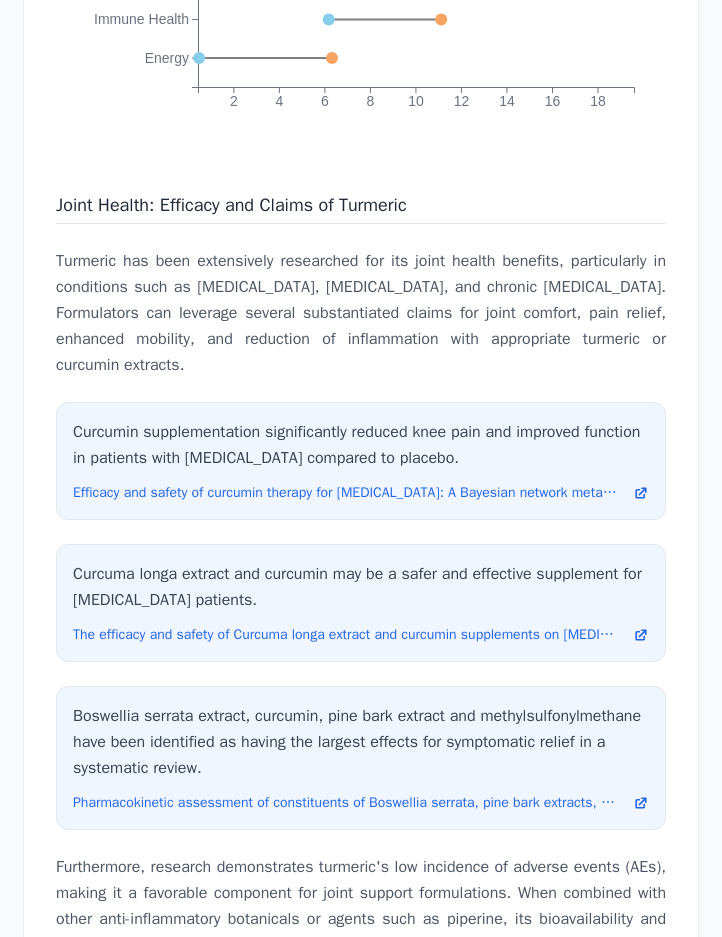 click 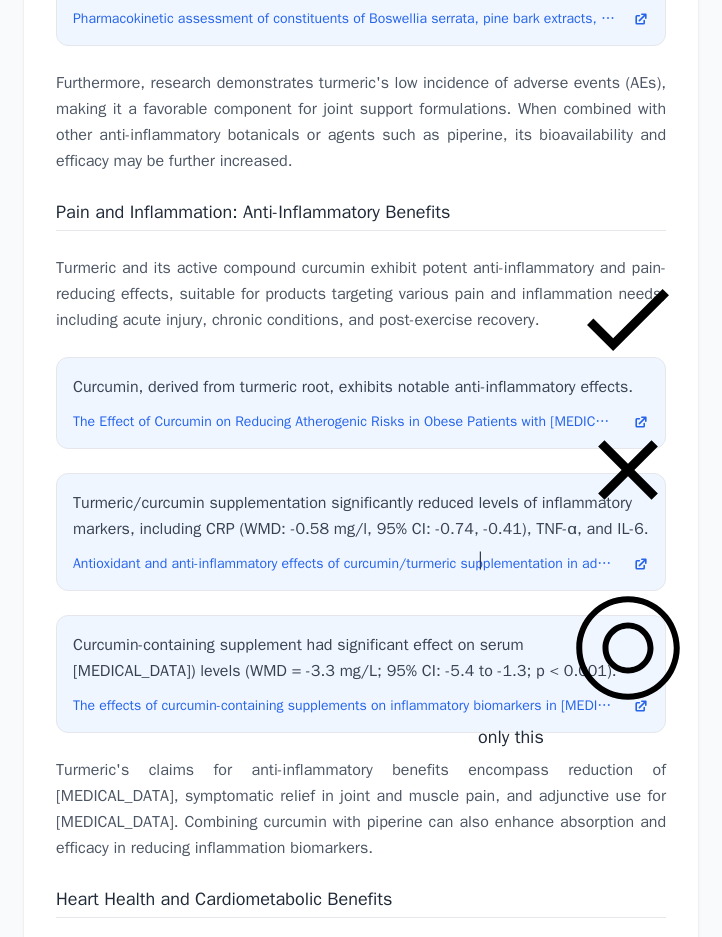 scroll, scrollTop: 6411, scrollLeft: 0, axis: vertical 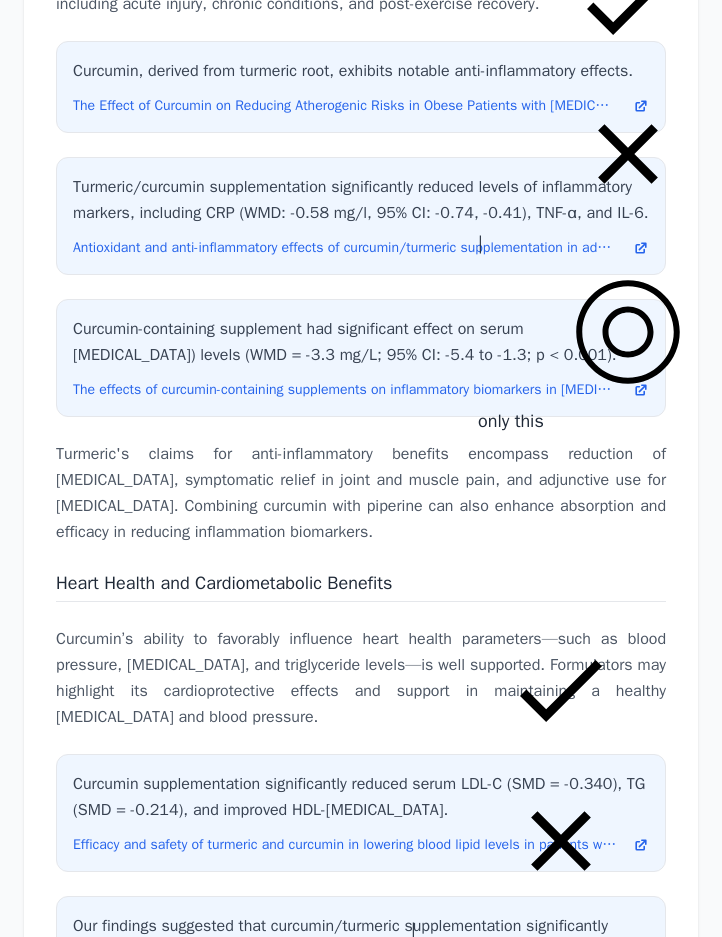 click on "View results" at bounding box center [24, 6321] 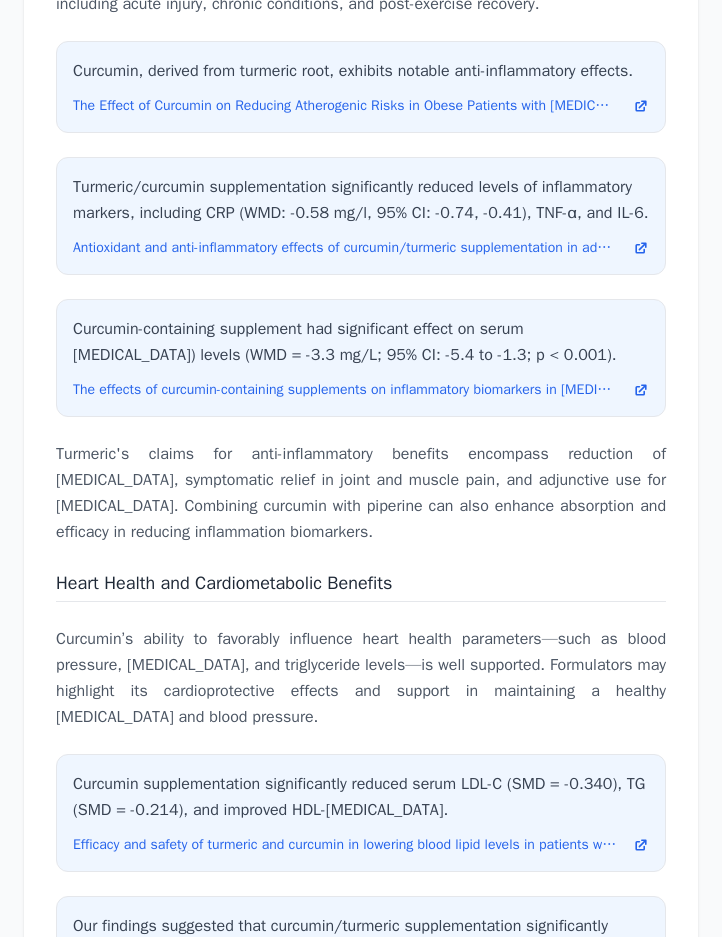 click on "View results" at bounding box center [24, 6221] 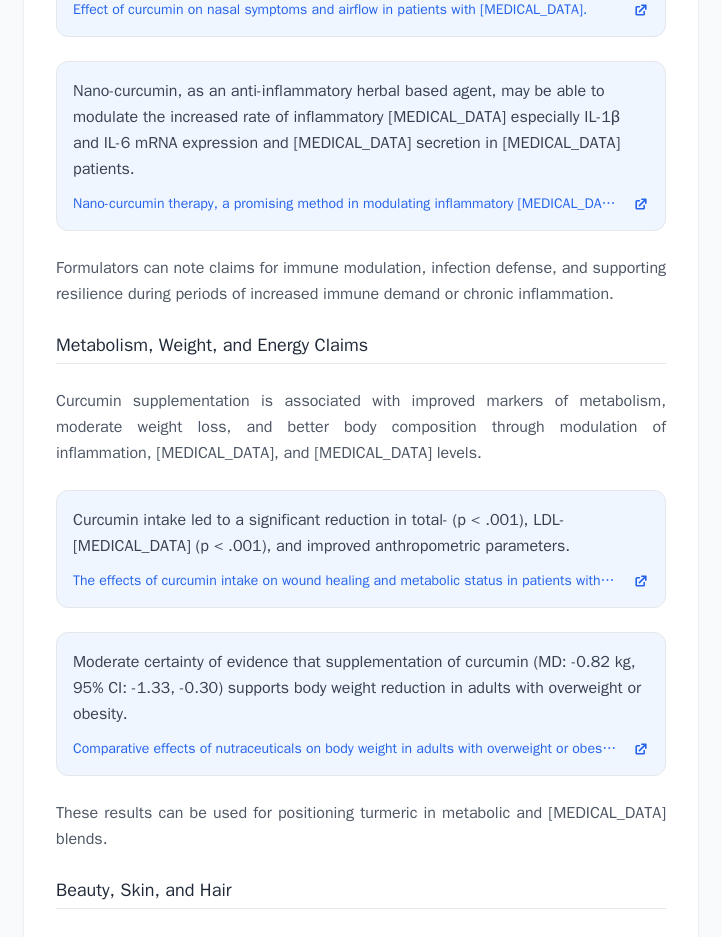 scroll, scrollTop: 10328, scrollLeft: 0, axis: vertical 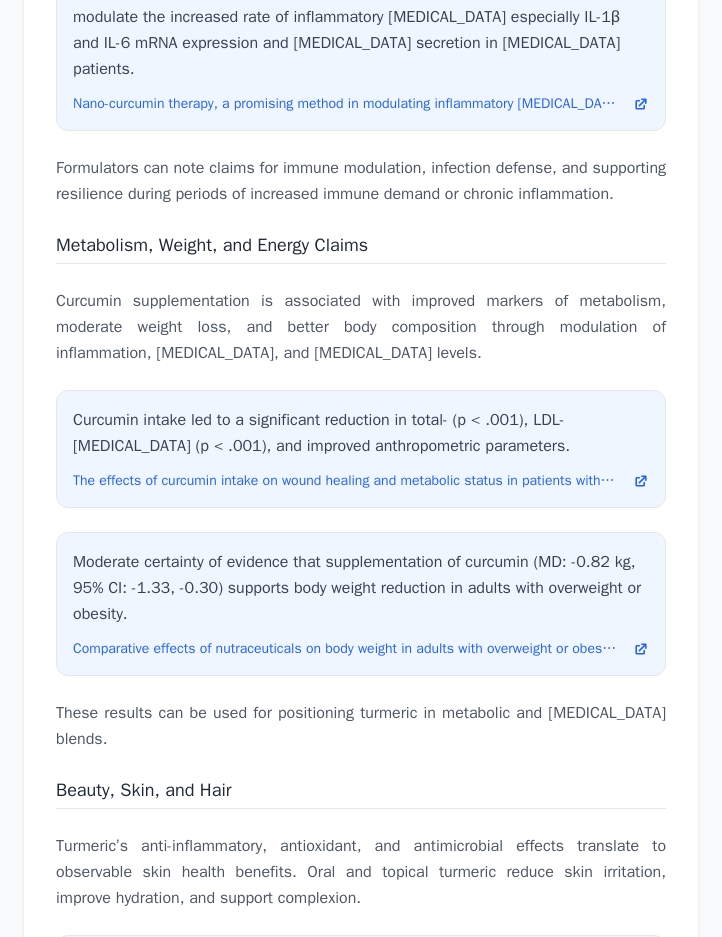 click on "Metabolism, Weight, and Energy Claims" at bounding box center [212, 245] 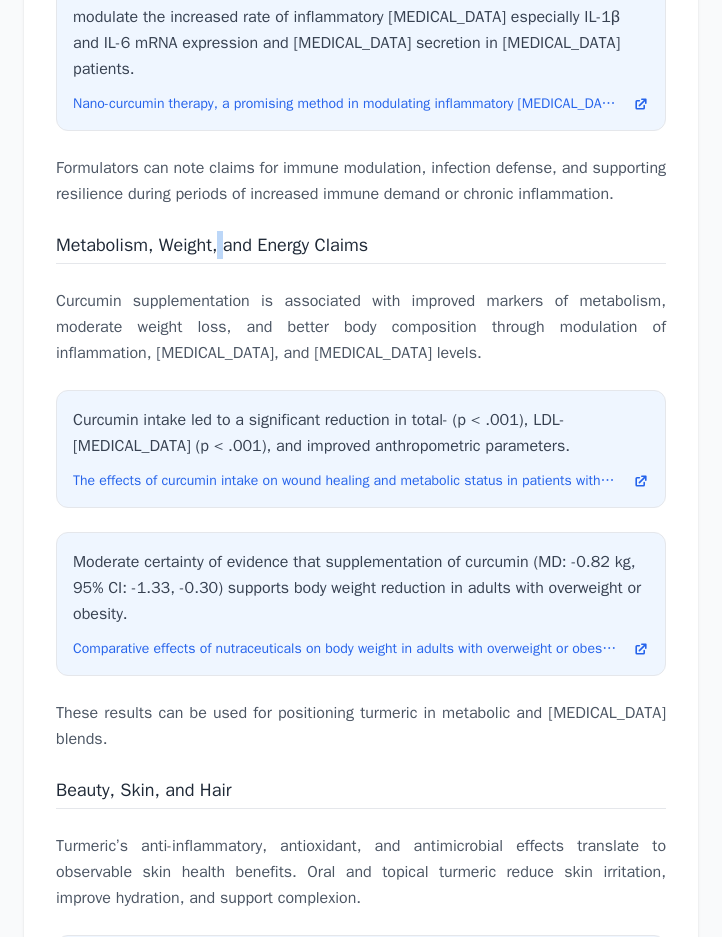 click on "Metabolism, Weight, and Energy Claims" at bounding box center (212, 245) 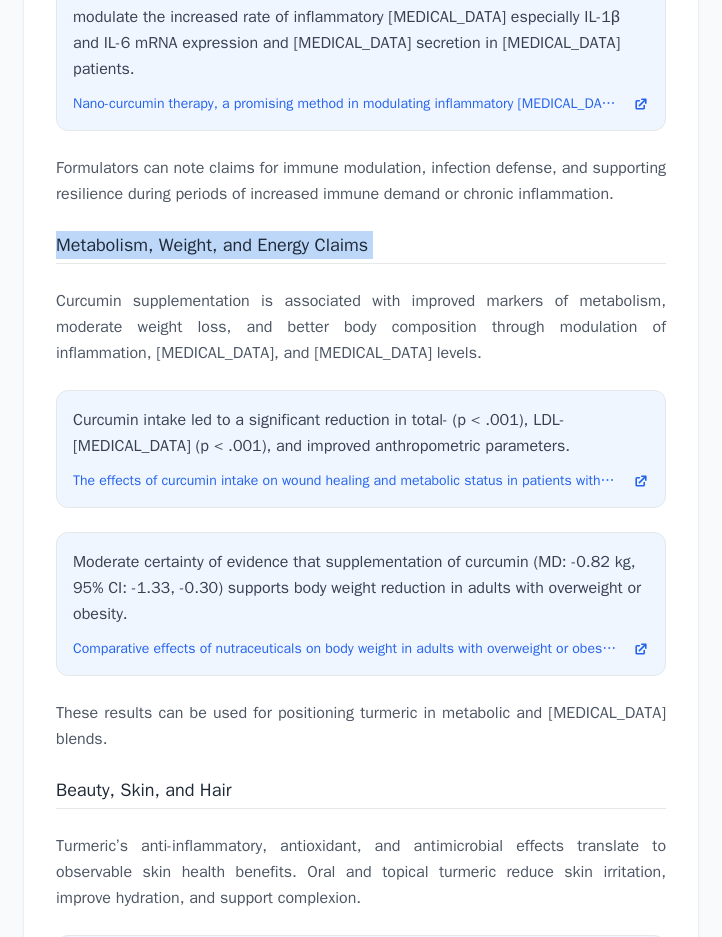 click on "Metabolism, Weight, and Energy Claims" at bounding box center [212, 245] 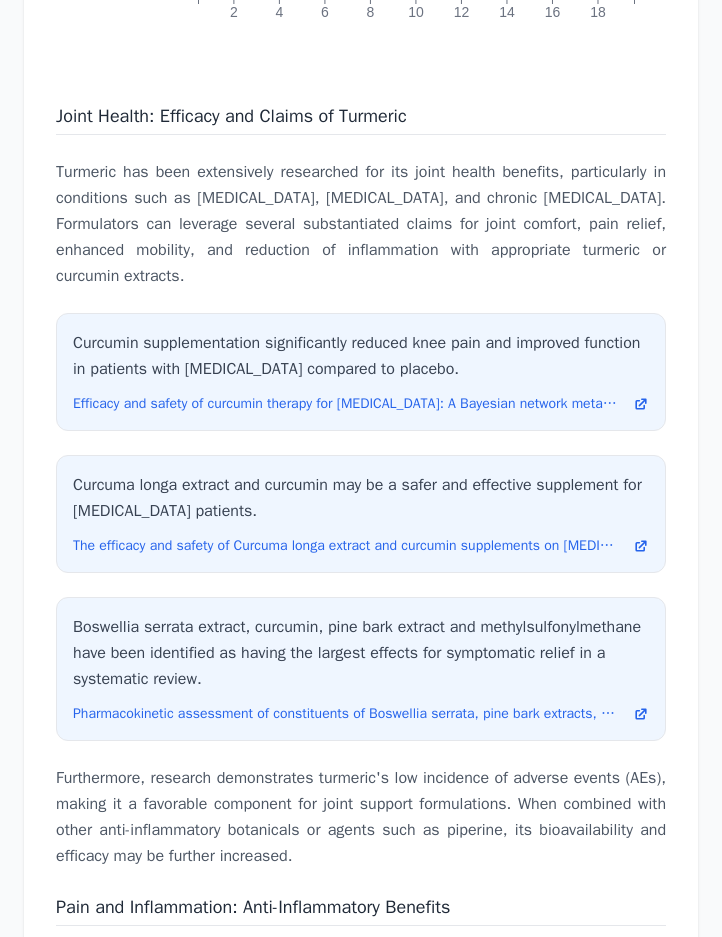 scroll, scrollTop: 5328, scrollLeft: 0, axis: vertical 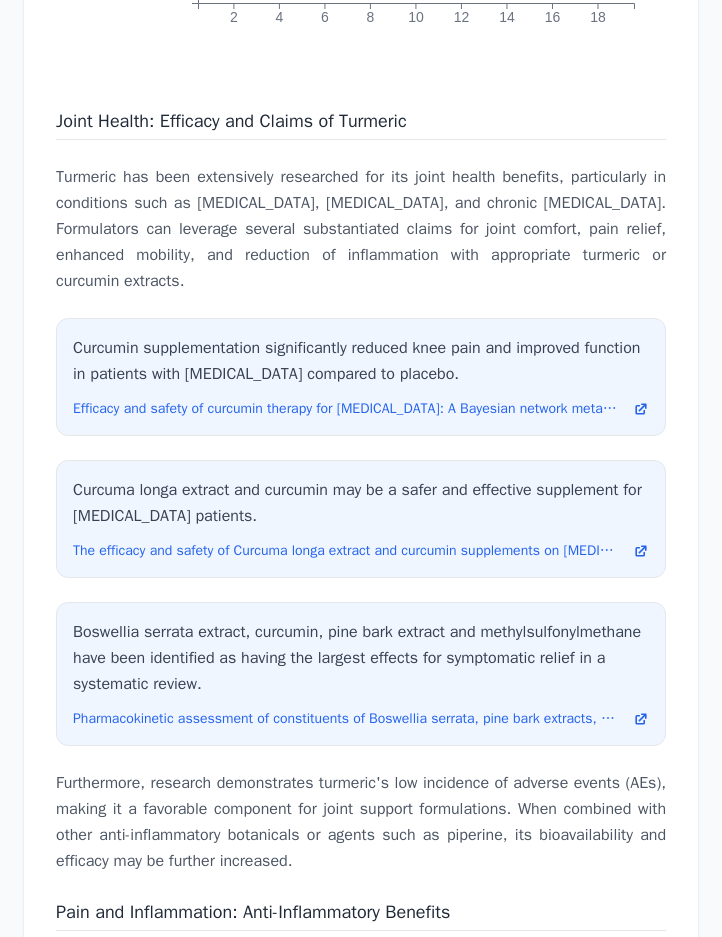 click on "Joint Health: Efficacy and Claims of Turmeric" at bounding box center [231, 121] 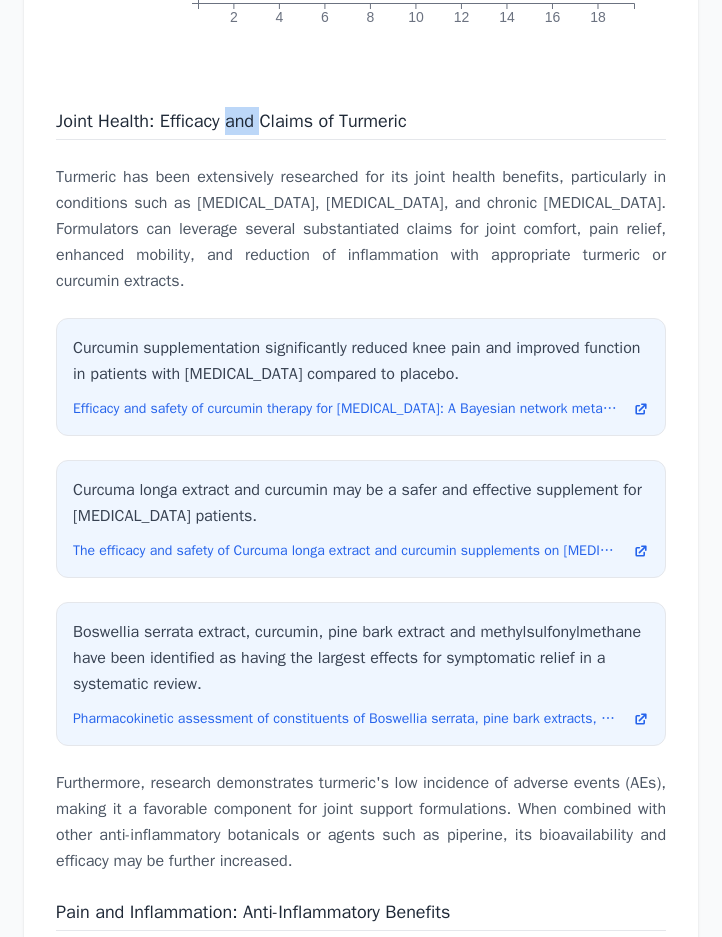 click on "Joint Health: Efficacy and Claims of Turmeric" at bounding box center [231, 121] 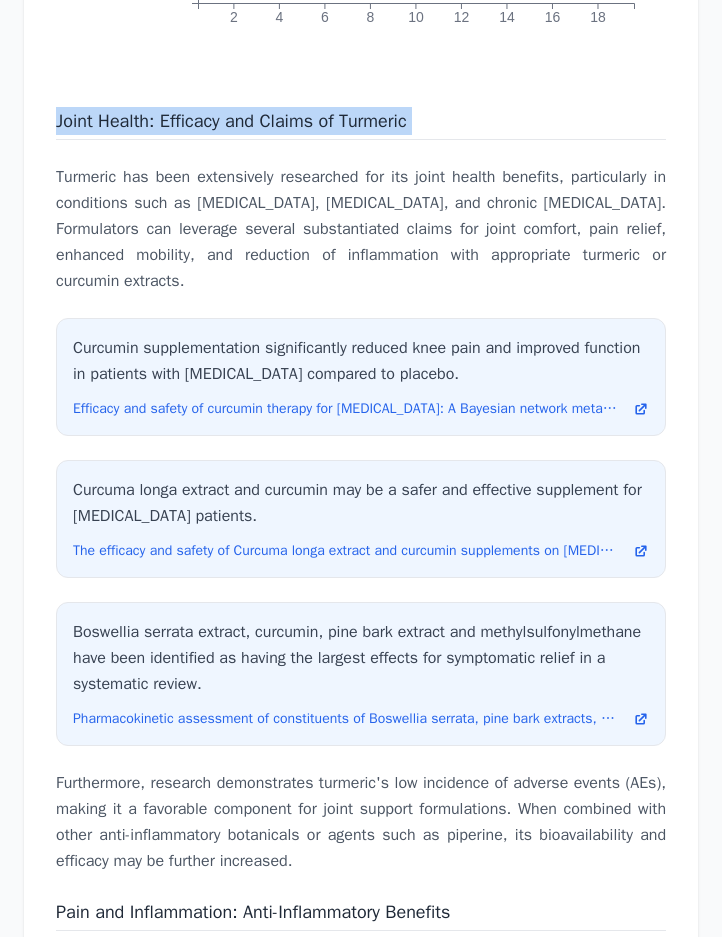 click on "Joint Health: Efficacy and Claims of Turmeric" at bounding box center [231, 121] 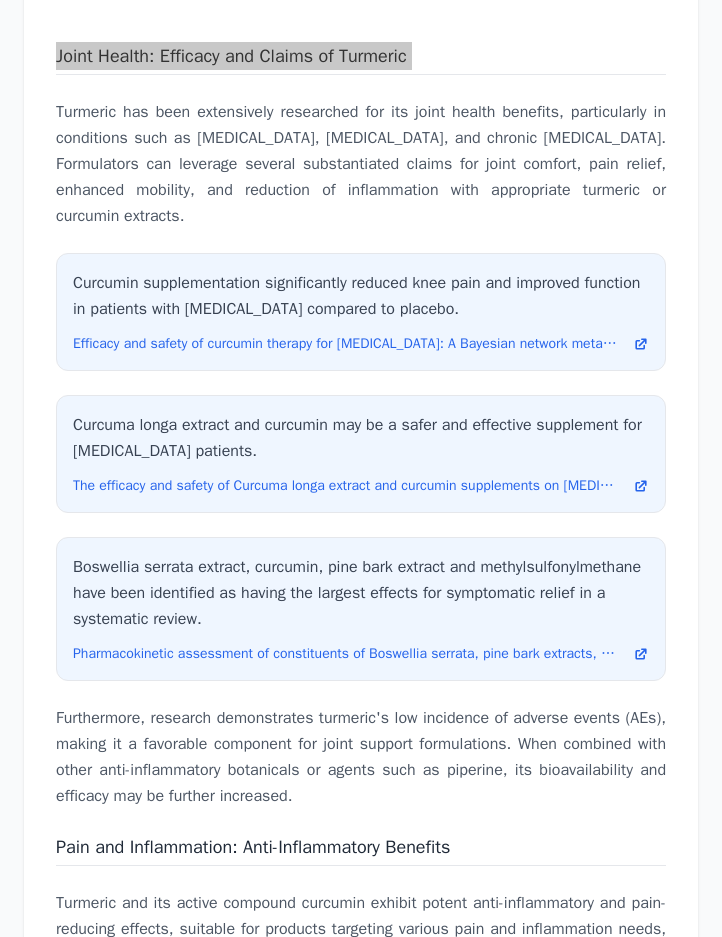 scroll, scrollTop: 5428, scrollLeft: 0, axis: vertical 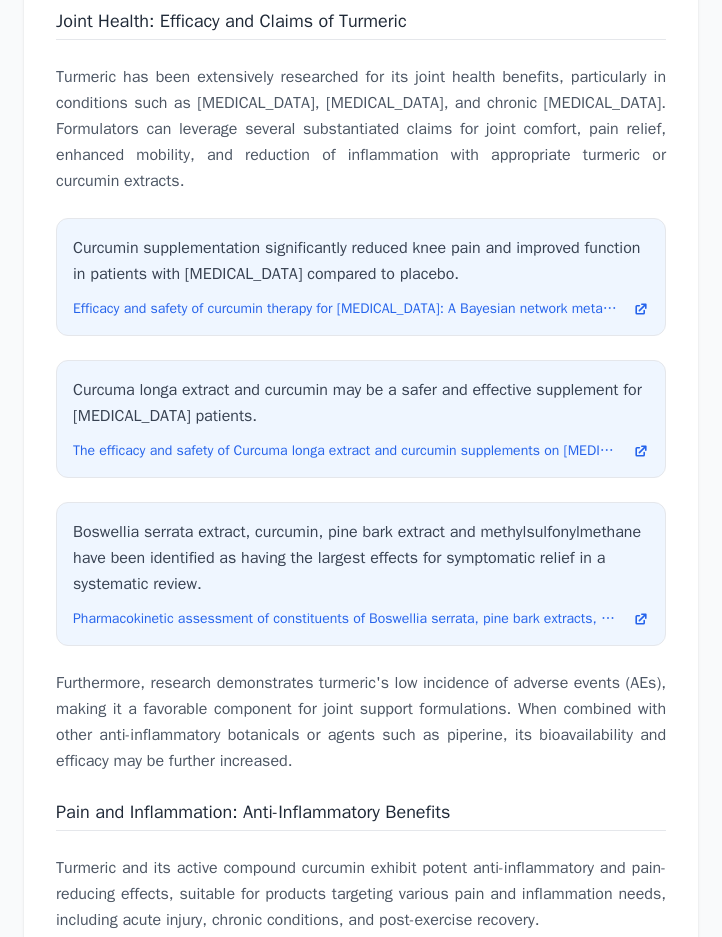 click on "Turmeric has been extensively researched for its joint health benefits, particularly in conditions such as [MEDICAL_DATA], [MEDICAL_DATA], and chronic [MEDICAL_DATA]. Formulators can leverage several substantiated claims for joint comfort, pain relief, enhanced mobility, and reduction of inflammation with appropriate turmeric or curcumin extracts." at bounding box center [361, 129] 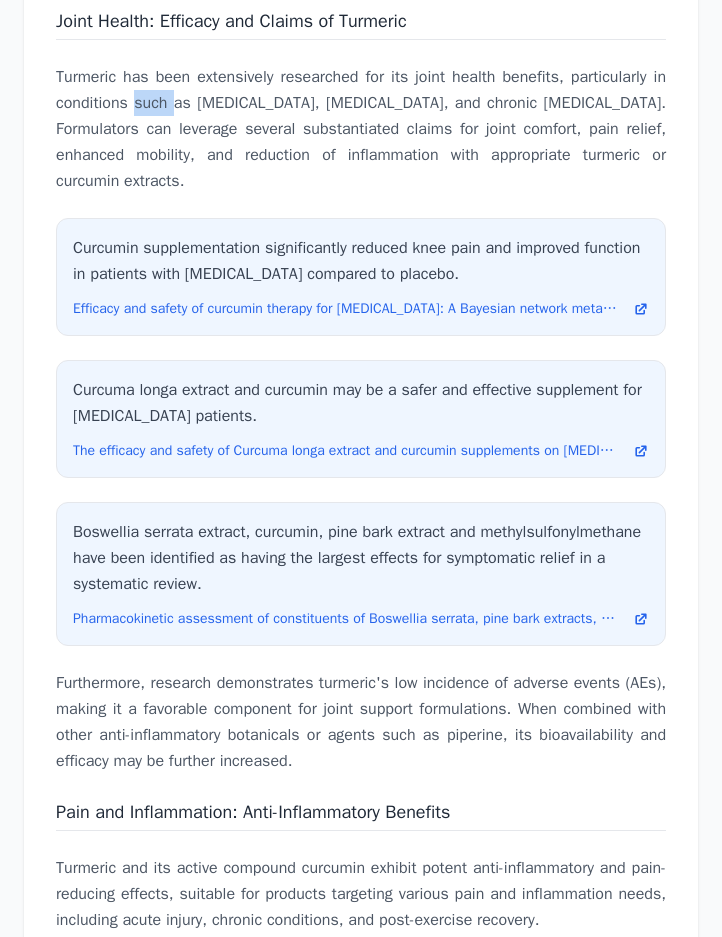 click on "Turmeric has been extensively researched for its joint health benefits, particularly in conditions such as [MEDICAL_DATA], [MEDICAL_DATA], and chronic [MEDICAL_DATA]. Formulators can leverage several substantiated claims for joint comfort, pain relief, enhanced mobility, and reduction of inflammation with appropriate turmeric or curcumin extracts." at bounding box center (361, 129) 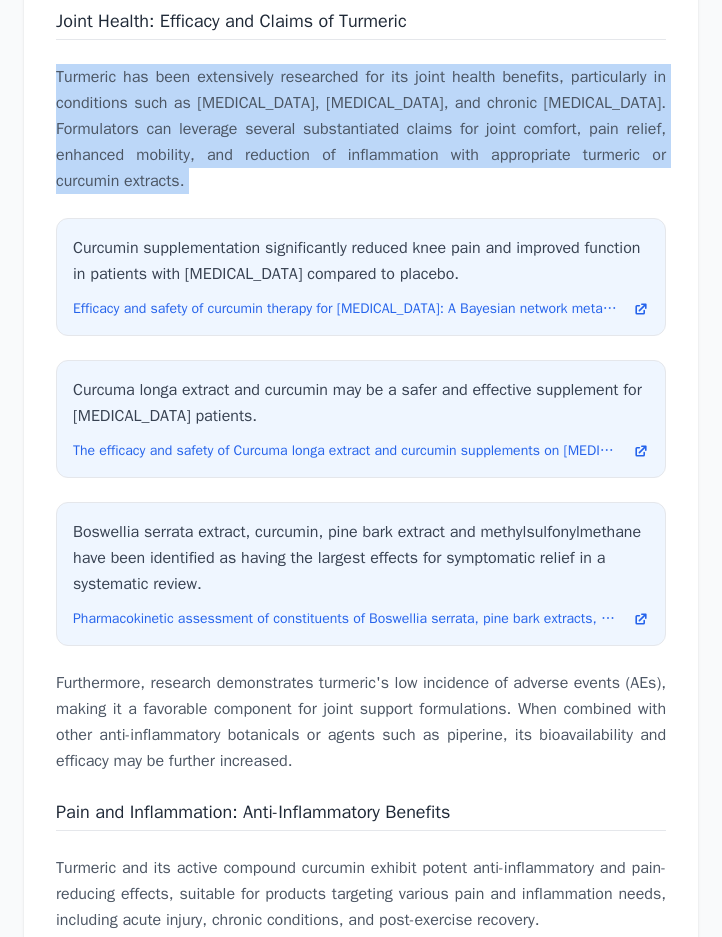 click on "Turmeric has been extensively researched for its joint health benefits, particularly in conditions such as [MEDICAL_DATA], [MEDICAL_DATA], and chronic [MEDICAL_DATA]. Formulators can leverage several substantiated claims for joint comfort, pain relief, enhanced mobility, and reduction of inflammation with appropriate turmeric or curcumin extracts." at bounding box center (361, 129) 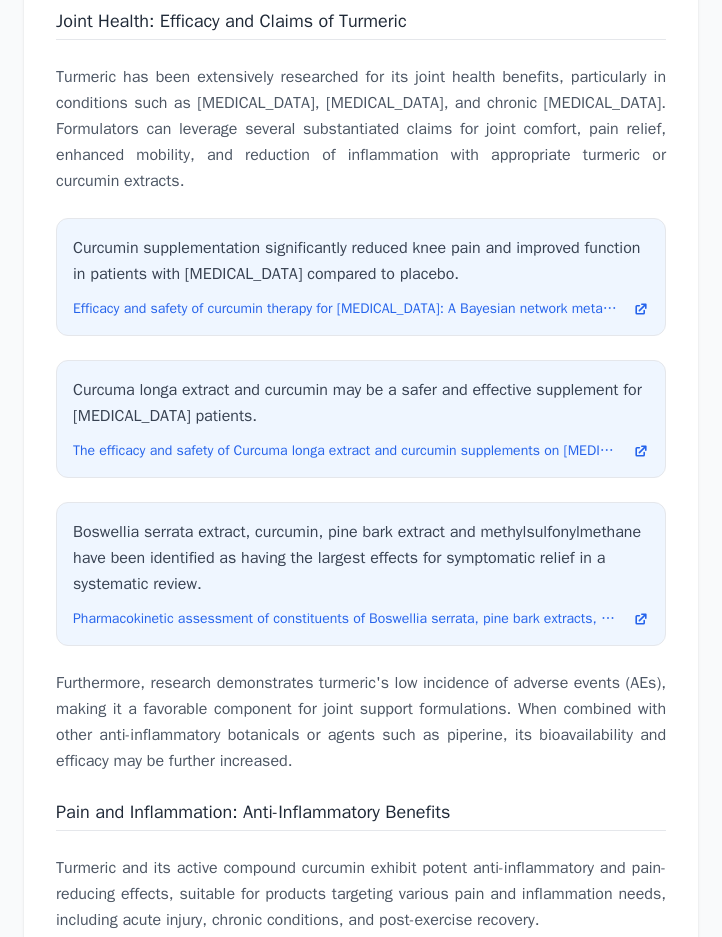 click on "Furthermore, research demonstrates turmeric's low incidence of adverse events (AEs), making it a favorable component for joint support formulations. When combined with other anti-inflammatory botanicals or agents such as piperine, its bioavailability and efficacy may be further increased." at bounding box center [361, 722] 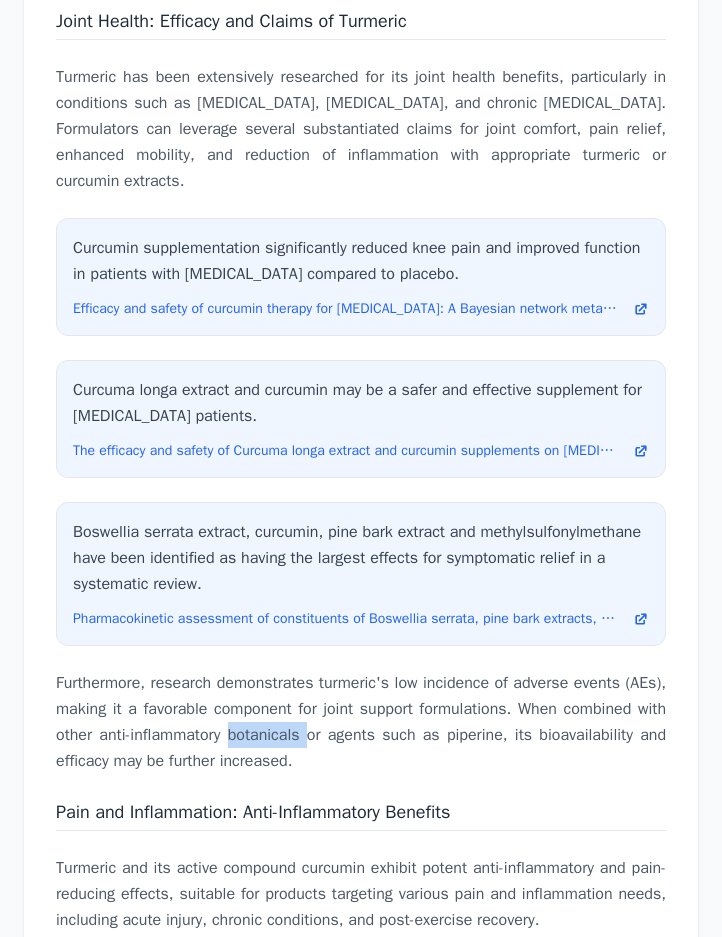 click on "Furthermore, research demonstrates turmeric's low incidence of adverse events (AEs), making it a favorable component for joint support formulations. When combined with other anti-inflammatory botanicals or agents such as piperine, its bioavailability and efficacy may be further increased." at bounding box center [361, 722] 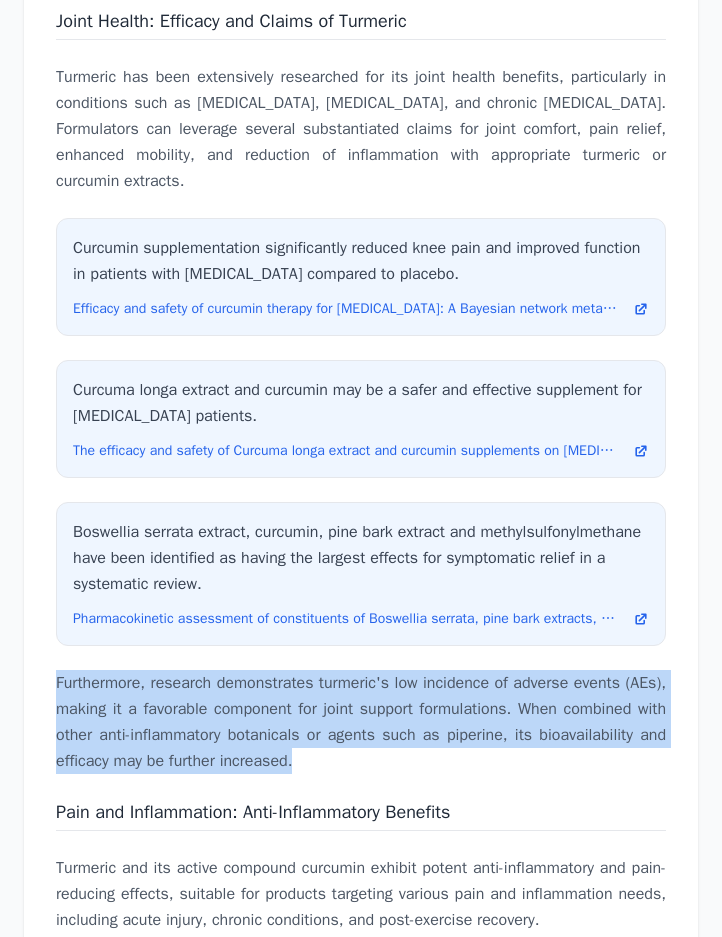 click on "Furthermore, research demonstrates turmeric's low incidence of adverse events (AEs), making it a favorable component for joint support formulations. When combined with other anti-inflammatory botanicals or agents such as piperine, its bioavailability and efficacy may be further increased." at bounding box center [361, 722] 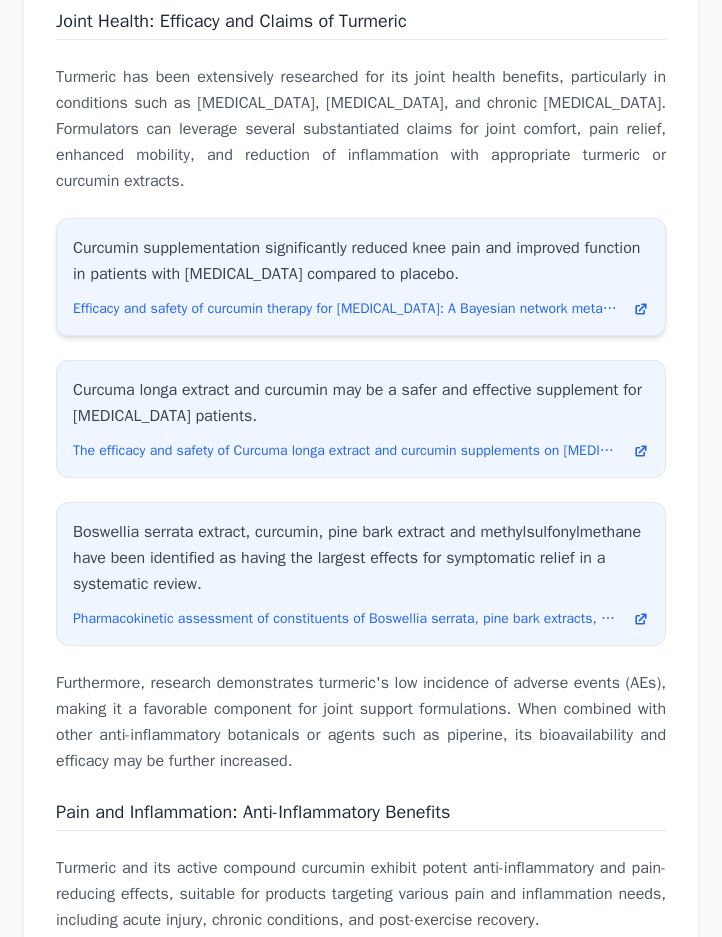 click on "Curcumin supplementation significantly reduced knee pain and improved function in patients with [MEDICAL_DATA] compared to placebo." at bounding box center [361, 261] 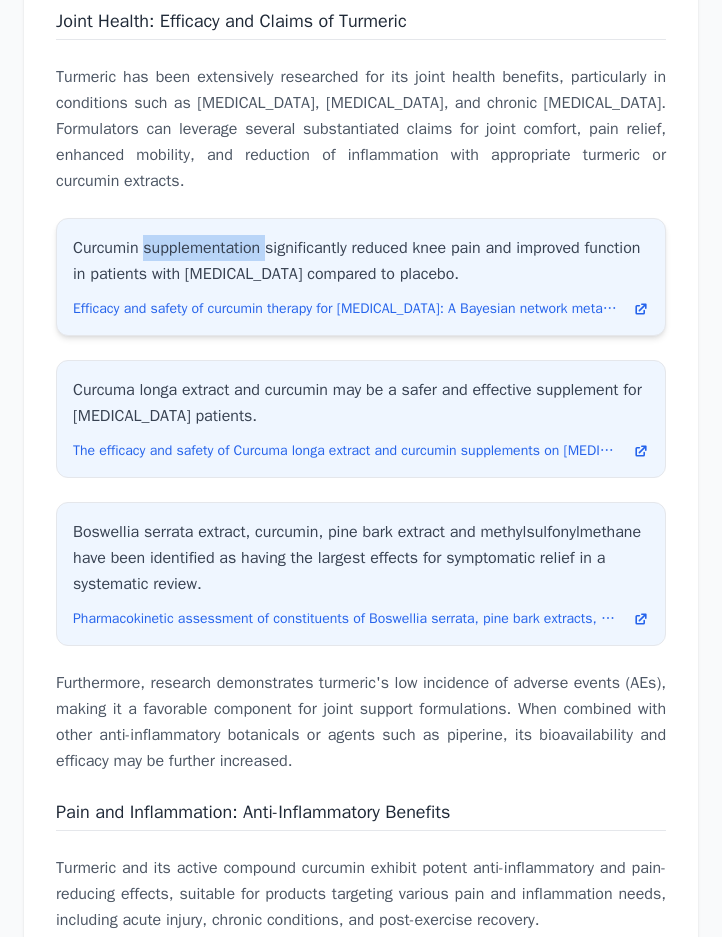 click on "Curcumin supplementation significantly reduced knee pain and improved function in patients with [MEDICAL_DATA] compared to placebo." at bounding box center (361, 261) 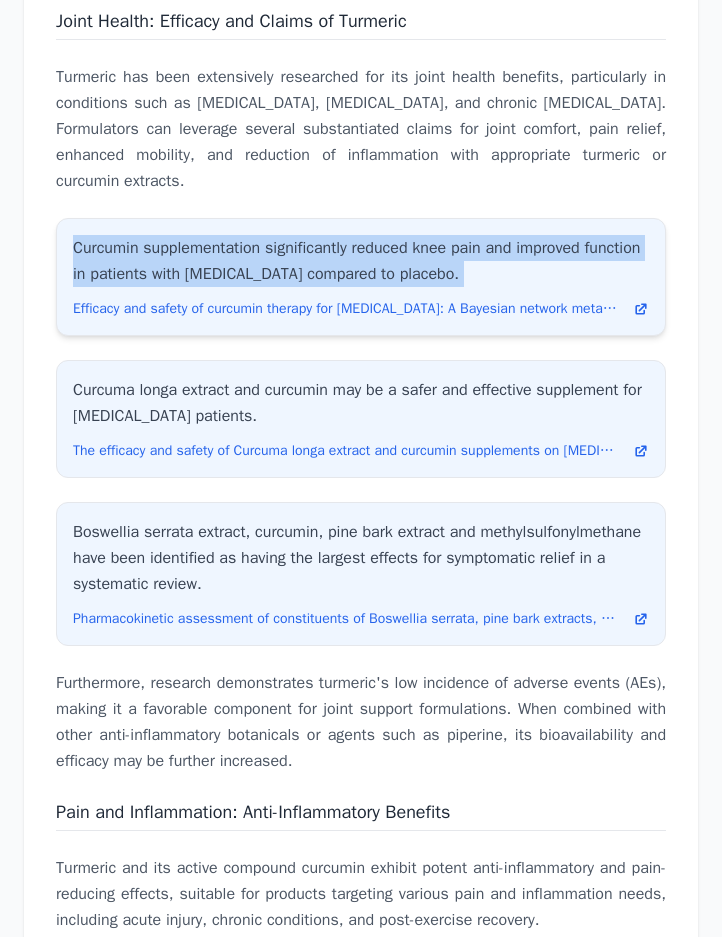 click on "Curcumin supplementation significantly reduced knee pain and improved function in patients with [MEDICAL_DATA] compared to placebo." at bounding box center (361, 261) 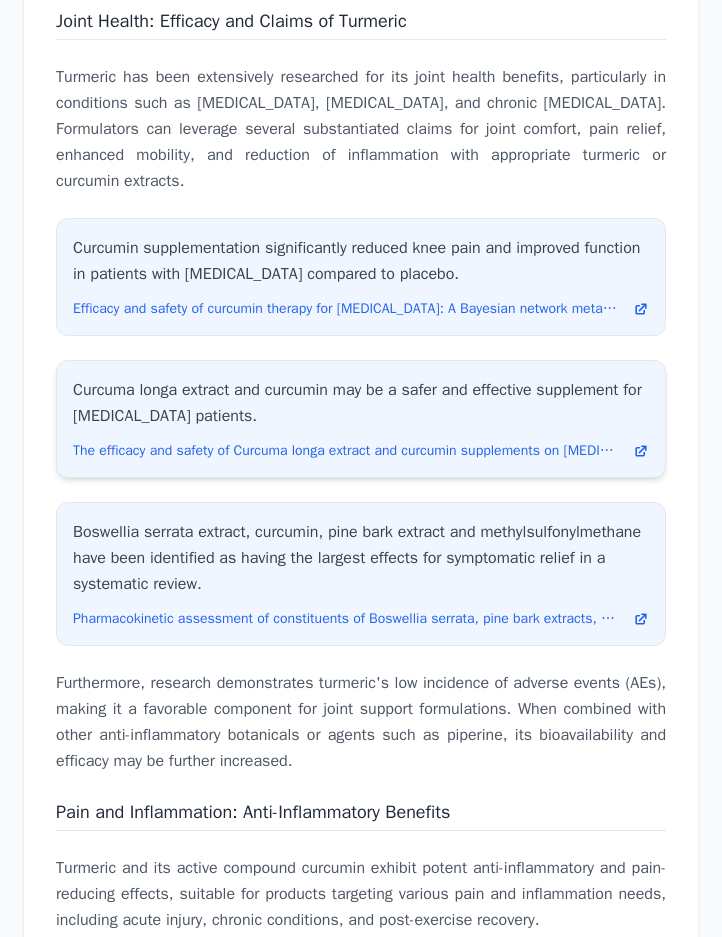 click on "Curcuma longa extract and curcumin may be a safer and effective supplement for [MEDICAL_DATA] patients." at bounding box center [361, 403] 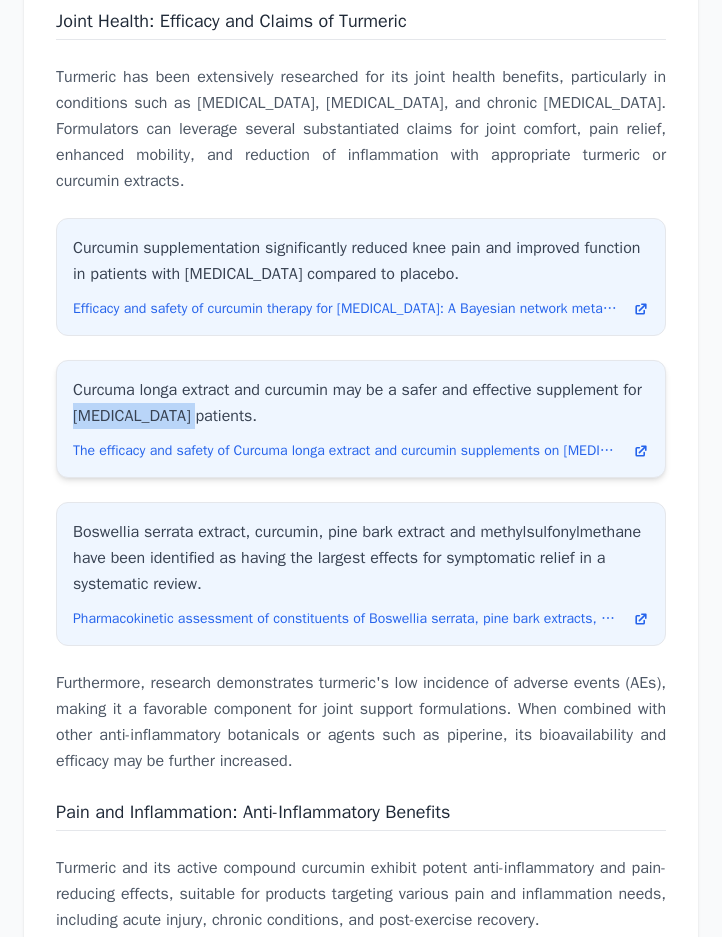 click on "Curcuma longa extract and curcumin may be a safer and effective supplement for [MEDICAL_DATA] patients." at bounding box center (361, 403) 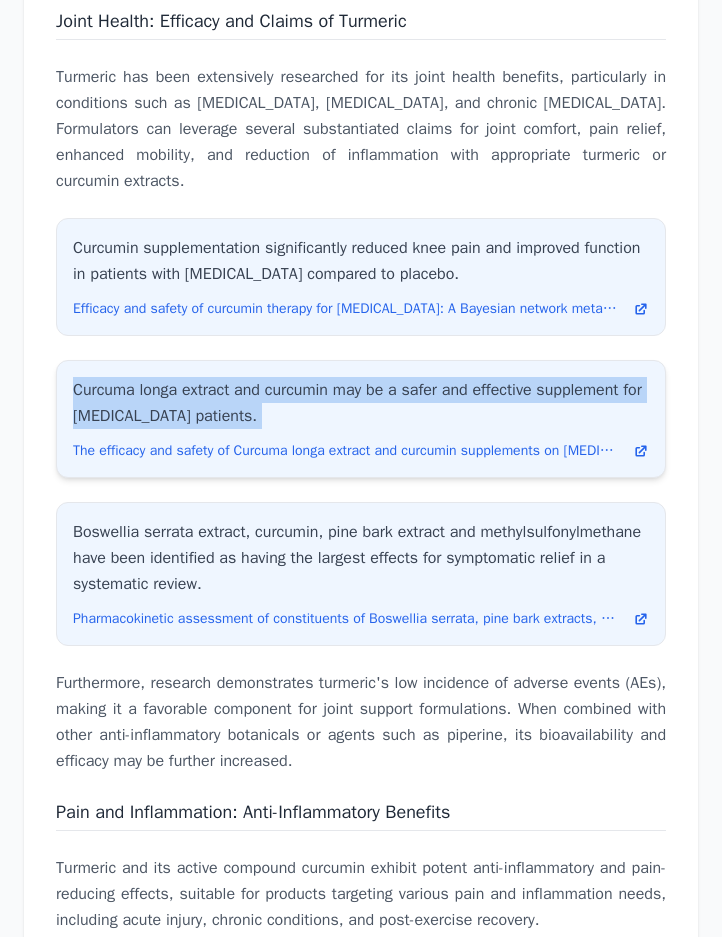 copy on "Curcuma longa extract and curcumin may be a safer and effective supplement for [MEDICAL_DATA] patients." 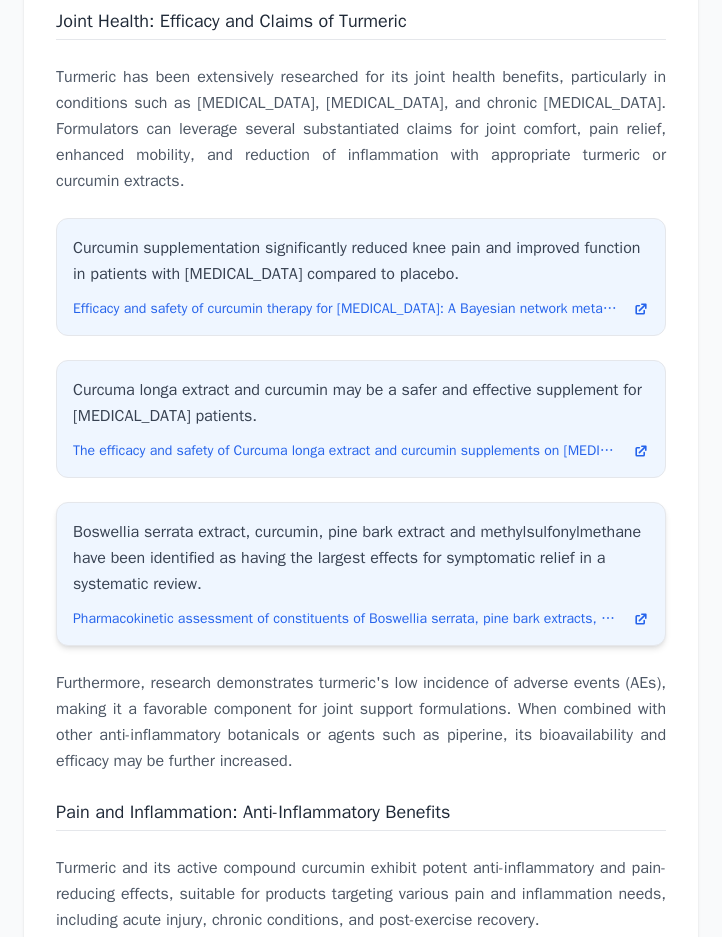 click on "Boswellia serrata extract, curcumin, pine bark extract and methylsulfonylmethane have been identified as having the largest effects for symptomatic relief in a systematic review." at bounding box center (361, 558) 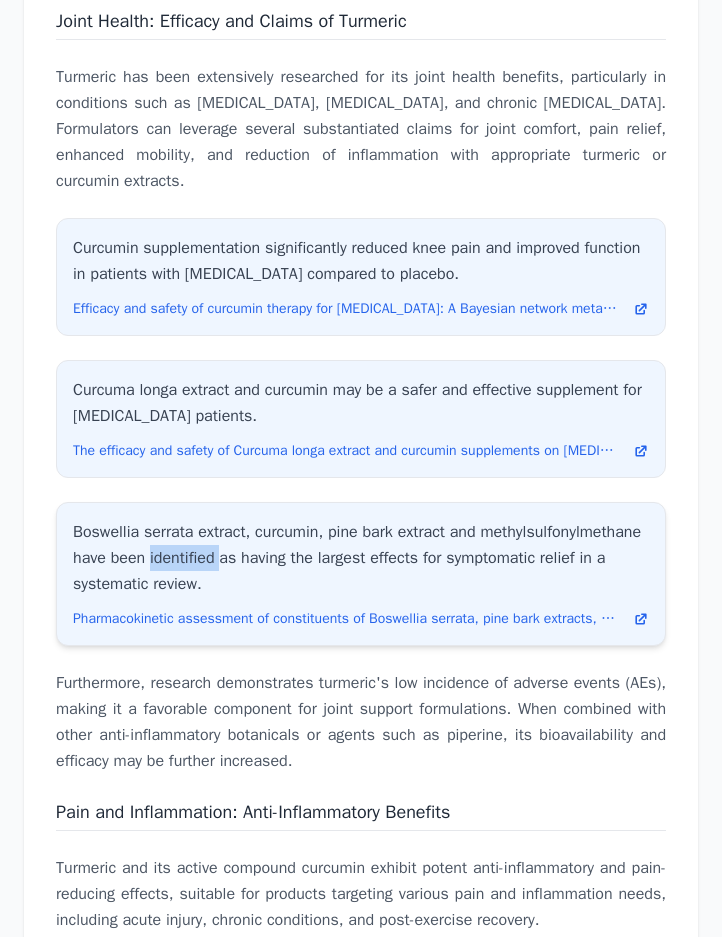 click on "Boswellia serrata extract, curcumin, pine bark extract and methylsulfonylmethane have been identified as having the largest effects for symptomatic relief in a systematic review." at bounding box center (361, 558) 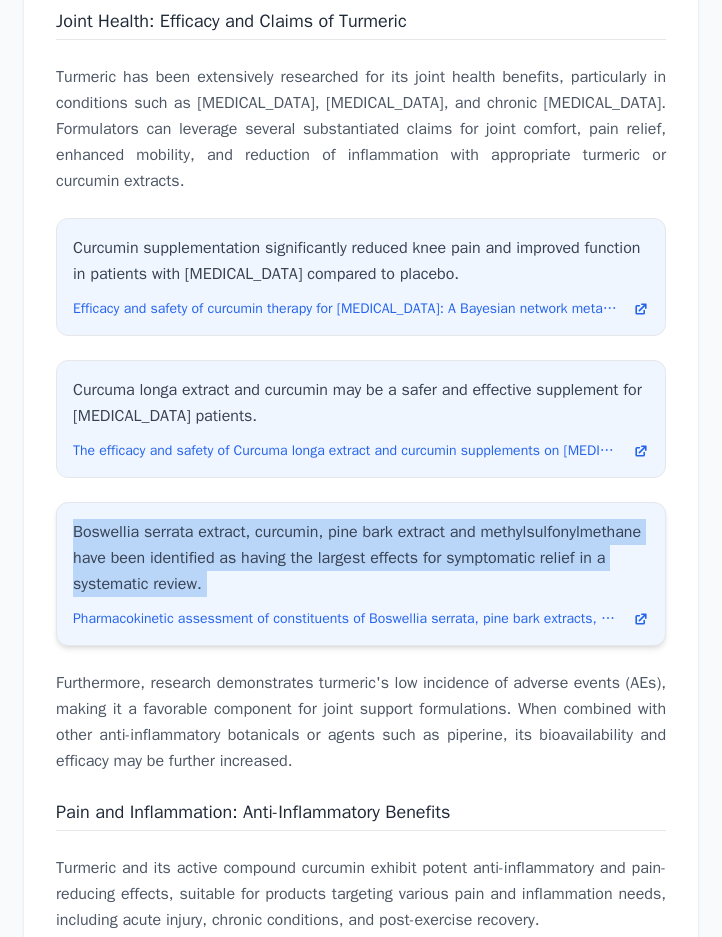click on "Boswellia serrata extract, curcumin, pine bark extract and methylsulfonylmethane have been identified as having the largest effects for symptomatic relief in a systematic review." at bounding box center (361, 558) 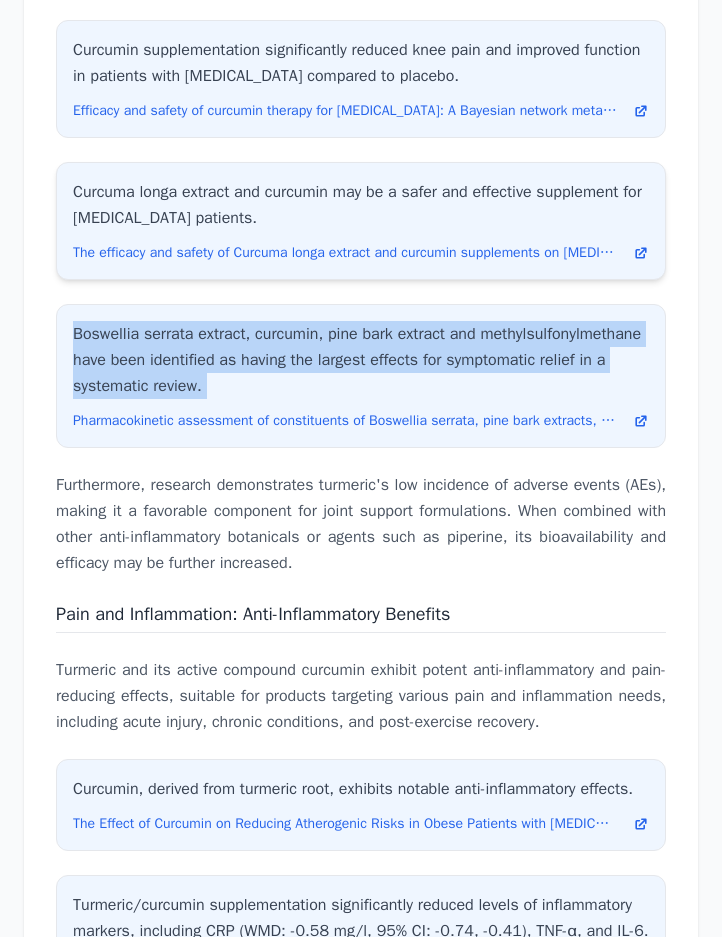 scroll, scrollTop: 5628, scrollLeft: 0, axis: vertical 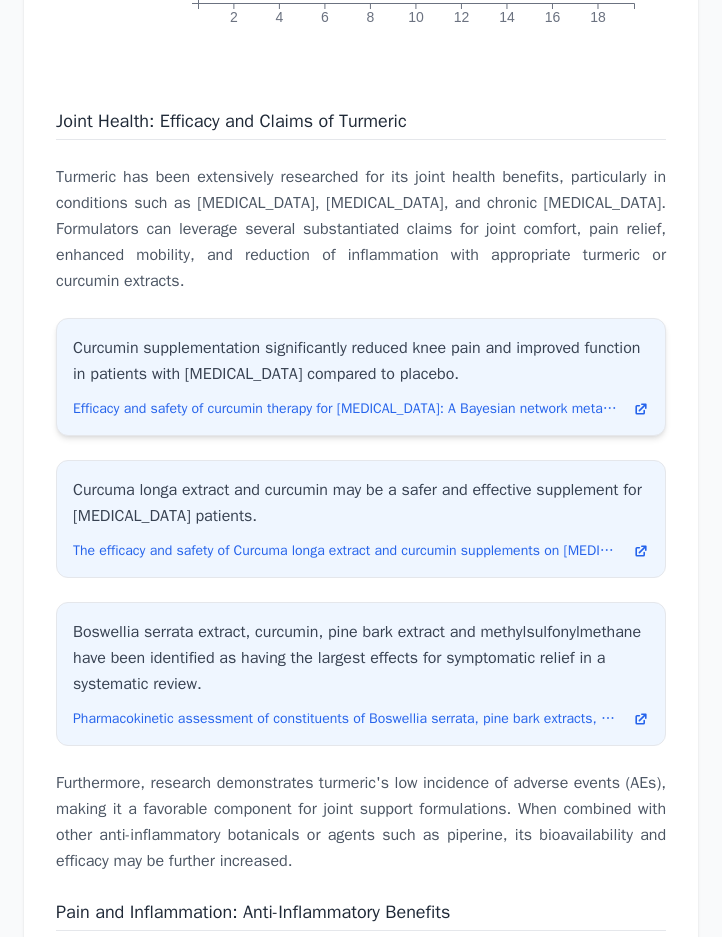 click on "Curcumin supplementation significantly reduced knee pain and improved function in patients with [MEDICAL_DATA] compared to placebo." at bounding box center (361, 361) 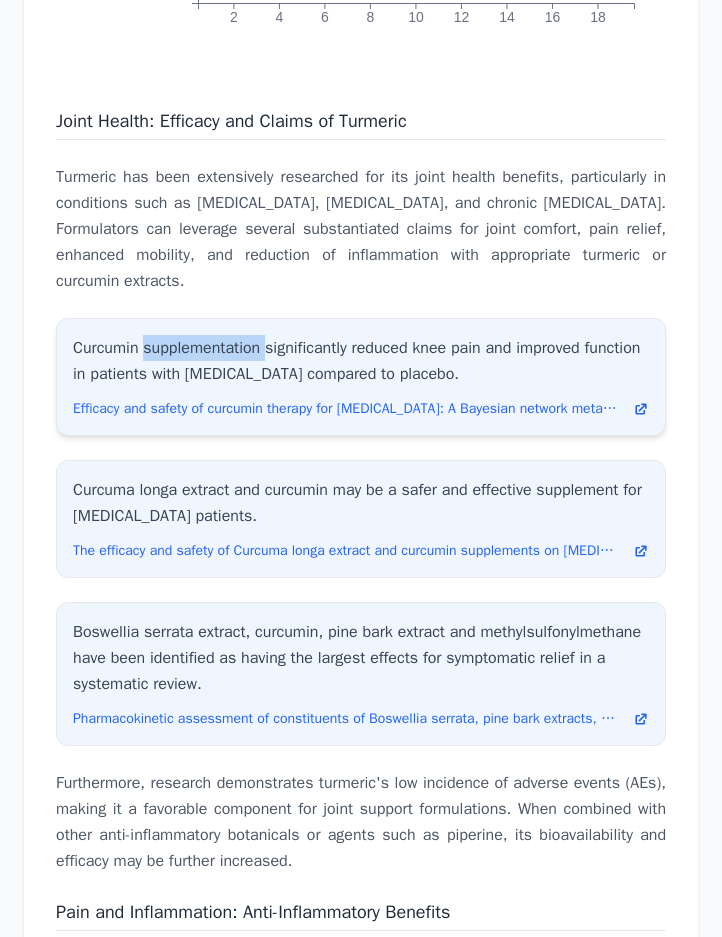 click on "Curcumin supplementation significantly reduced knee pain and improved function in patients with [MEDICAL_DATA] compared to placebo." at bounding box center [361, 361] 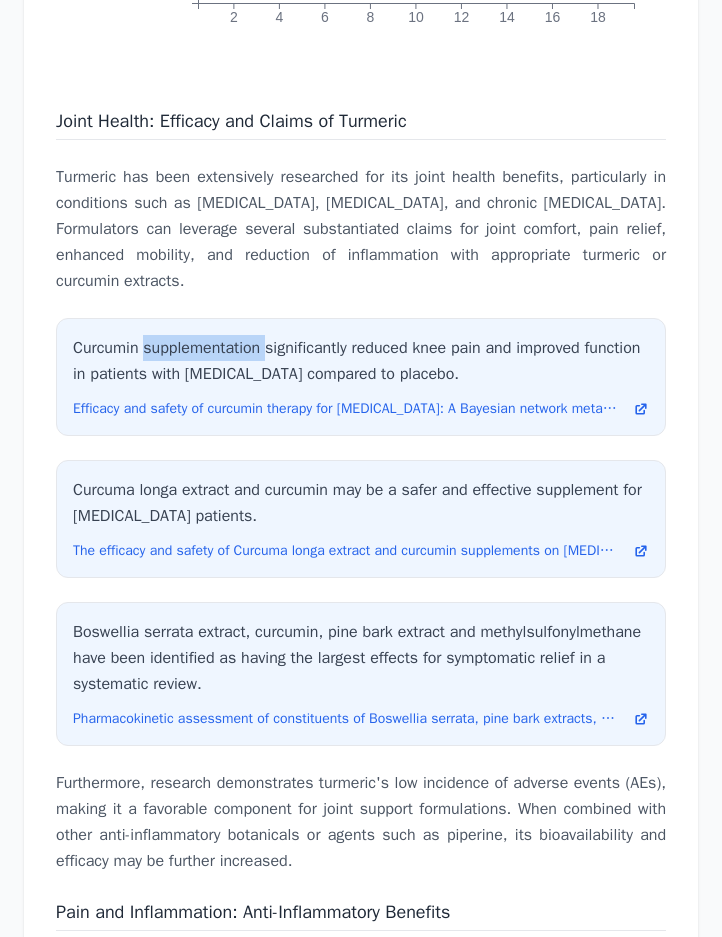 copy on "supplementation" 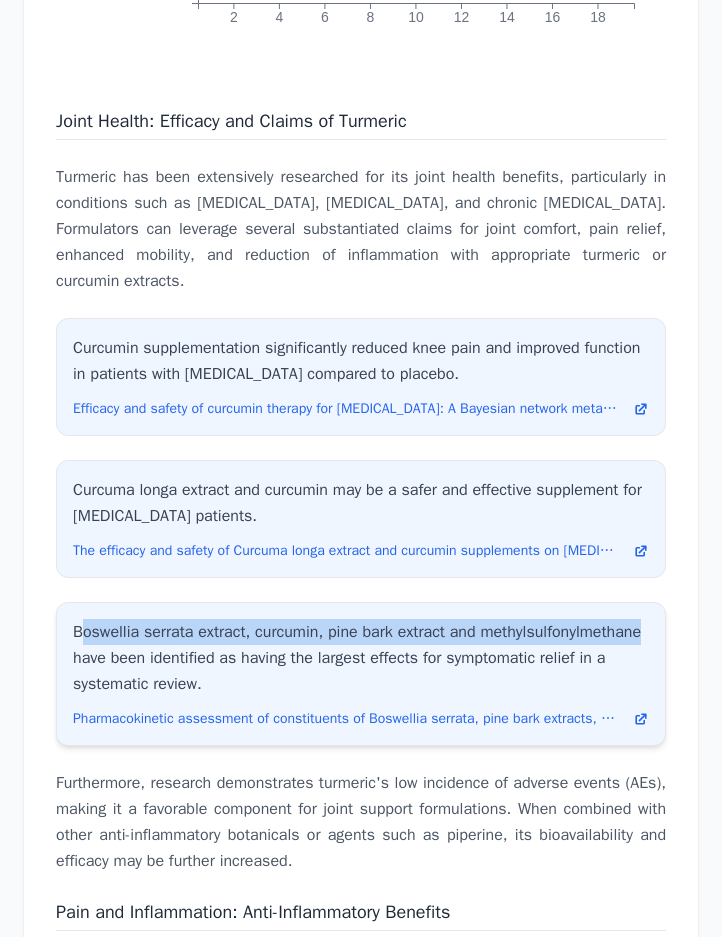 drag, startPoint x: 81, startPoint y: 692, endPoint x: 647, endPoint y: 681, distance: 566.1069 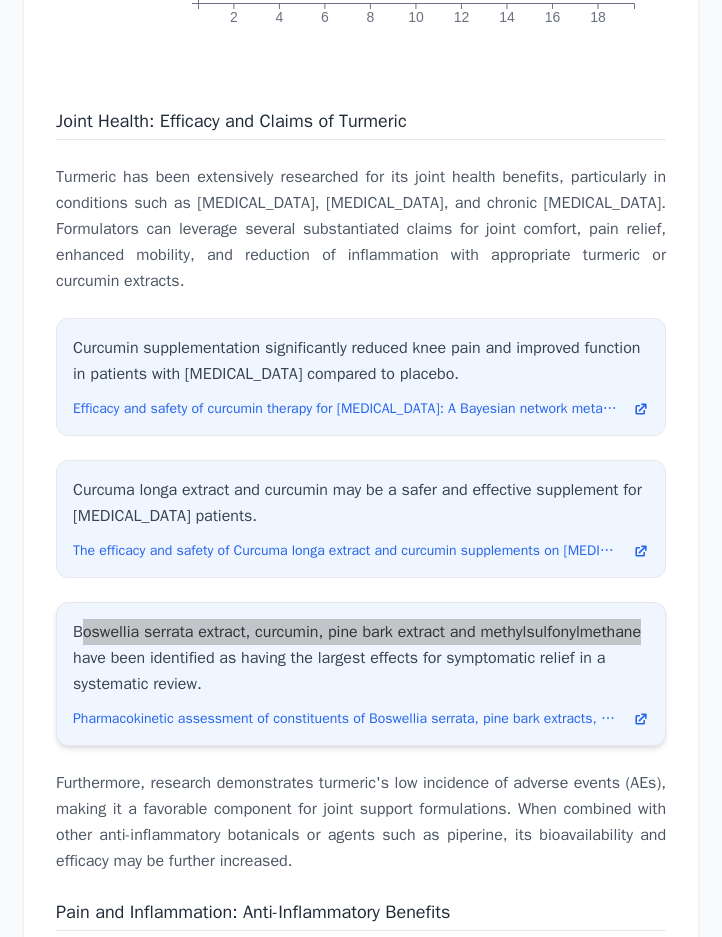 scroll, scrollTop: 5428, scrollLeft: 0, axis: vertical 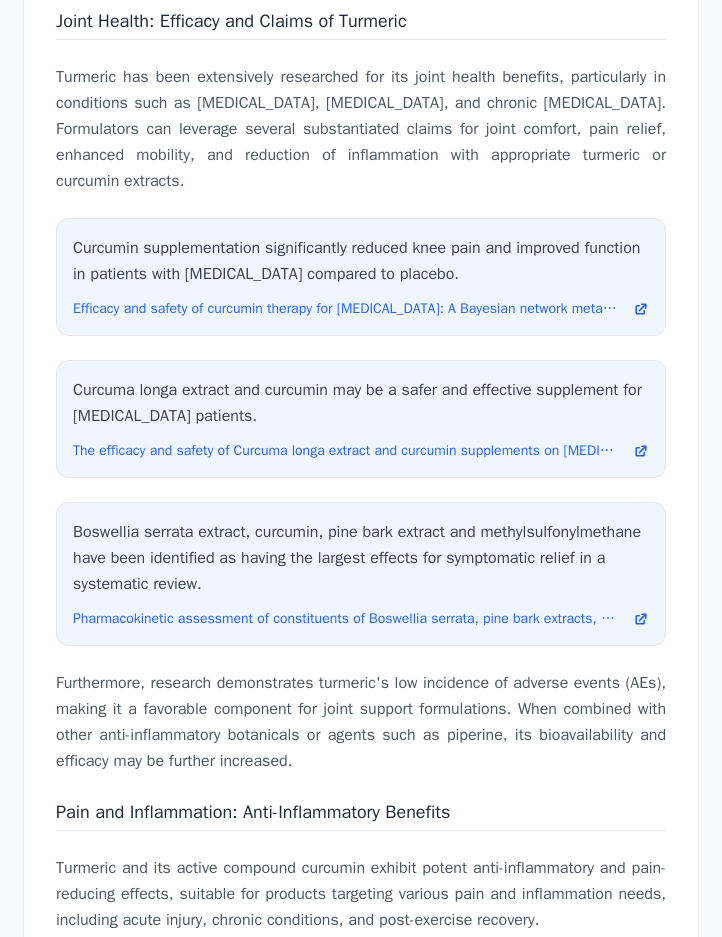 click on "Furthermore, research demonstrates turmeric's low incidence of adverse events (AEs), making it a favorable component for joint support formulations. When combined with other anti-inflammatory botanicals or agents such as piperine, its bioavailability and efficacy may be further increased." at bounding box center (361, 722) 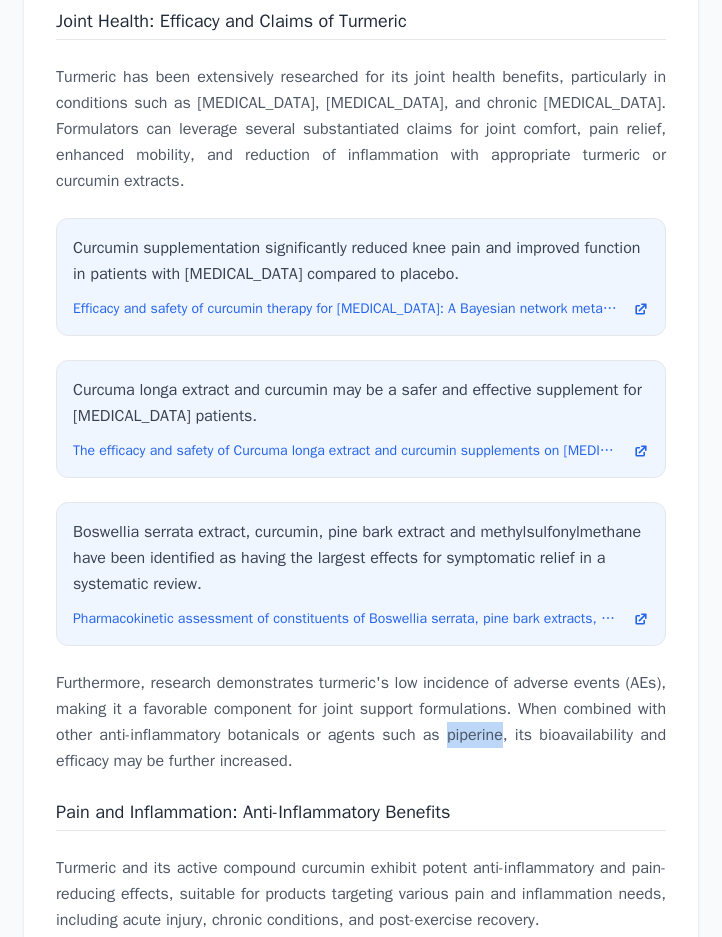 click on "Furthermore, research demonstrates turmeric's low incidence of adverse events (AEs), making it a favorable component for joint support formulations. When combined with other anti-inflammatory botanicals or agents such as piperine, its bioavailability and efficacy may be further increased." at bounding box center [361, 722] 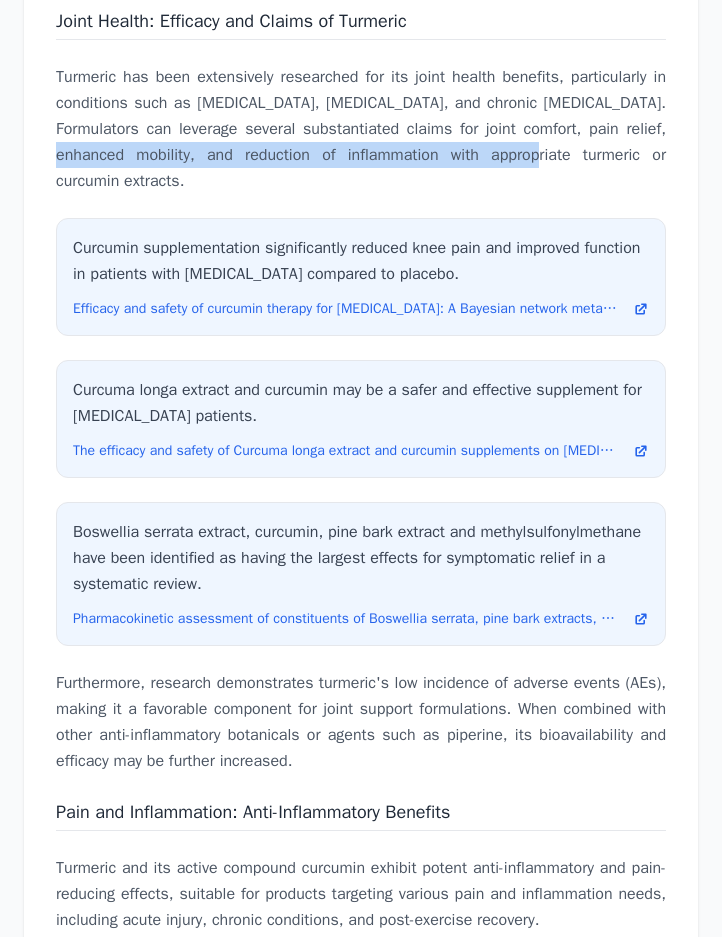 drag, startPoint x: 638, startPoint y: 184, endPoint x: 456, endPoint y: 208, distance: 183.57559 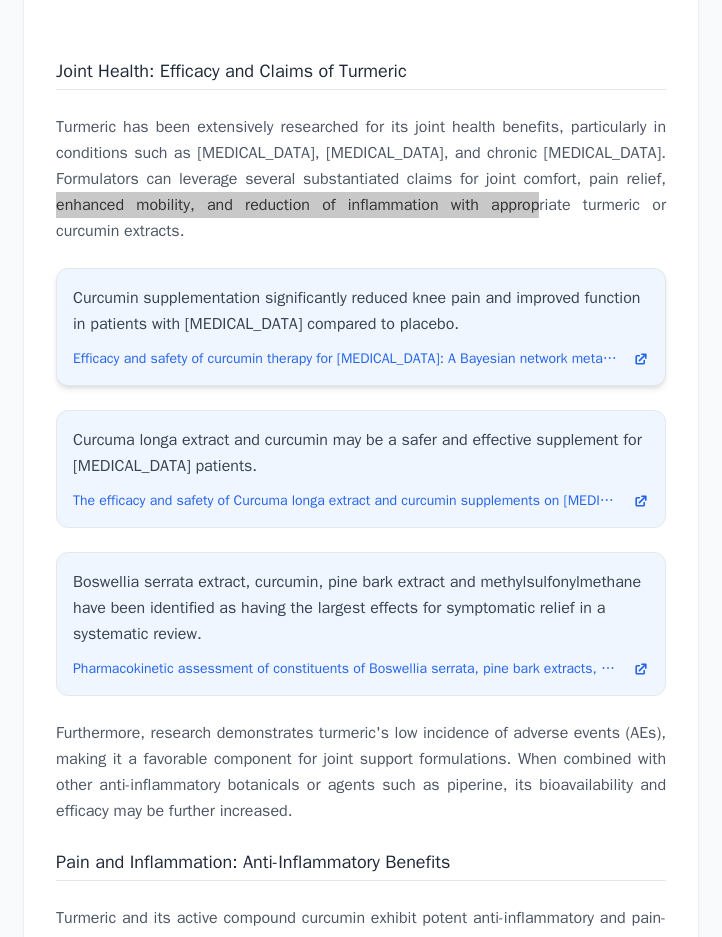 scroll, scrollTop: 5328, scrollLeft: 0, axis: vertical 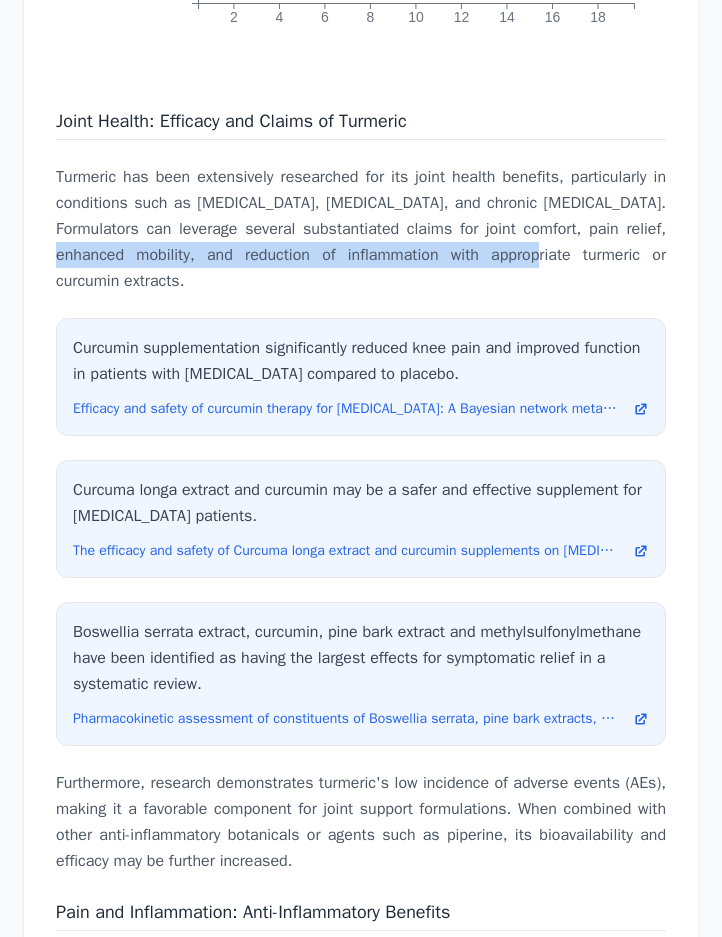 click on "Turmeric has been extensively researched for its joint health benefits, particularly in conditions such as [MEDICAL_DATA], [MEDICAL_DATA], and chronic [MEDICAL_DATA]. Formulators can leverage several substantiated claims for joint comfort, pain relief, enhanced mobility, and reduction of inflammation with appropriate turmeric or curcumin extracts." at bounding box center [361, 229] 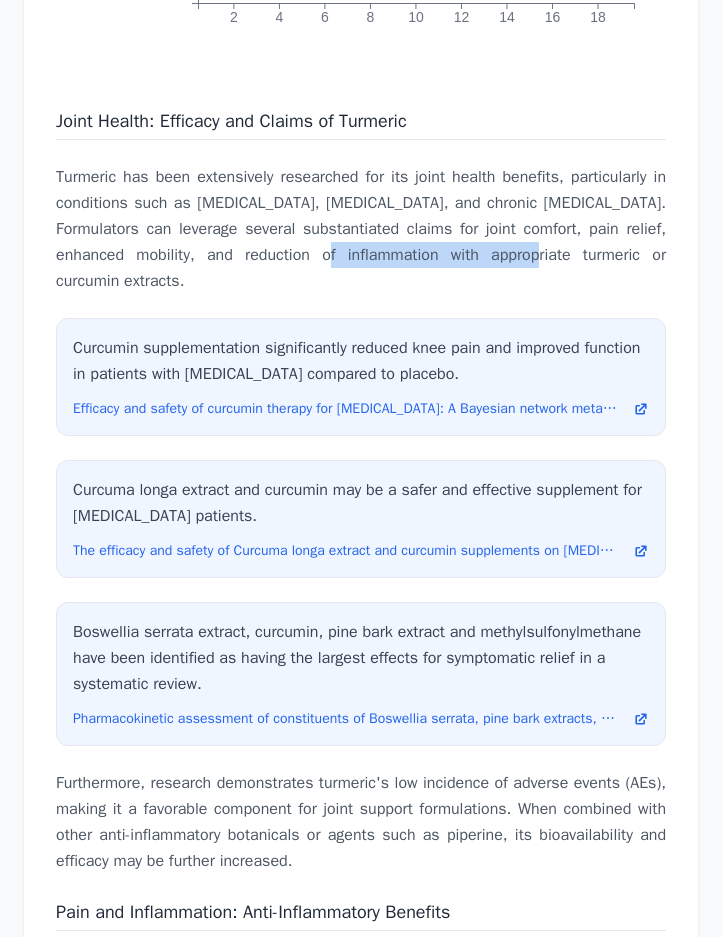 drag, startPoint x: 269, startPoint y: 313, endPoint x: 459, endPoint y: 312, distance: 190.00262 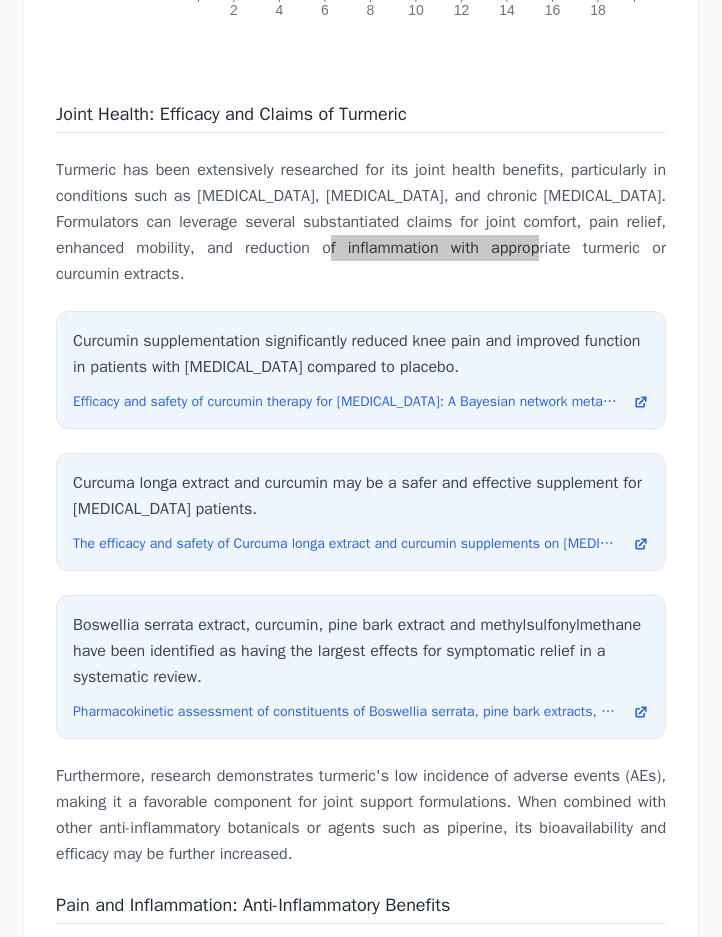 scroll, scrollTop: 5328, scrollLeft: 0, axis: vertical 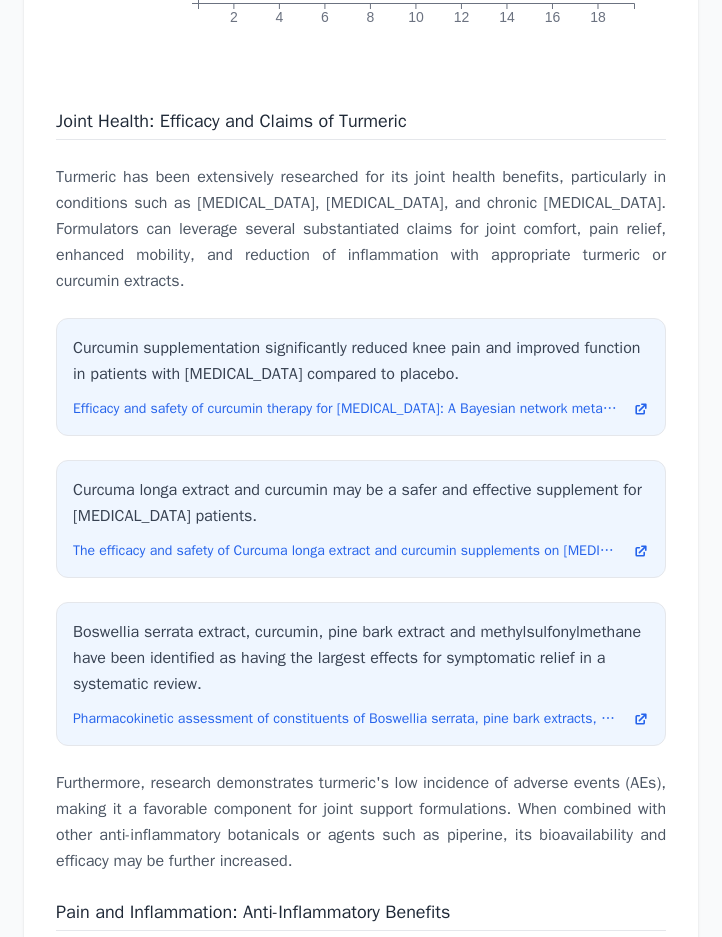 click on "Joint Health: Efficacy and Claims of Turmeric" at bounding box center (231, 121) 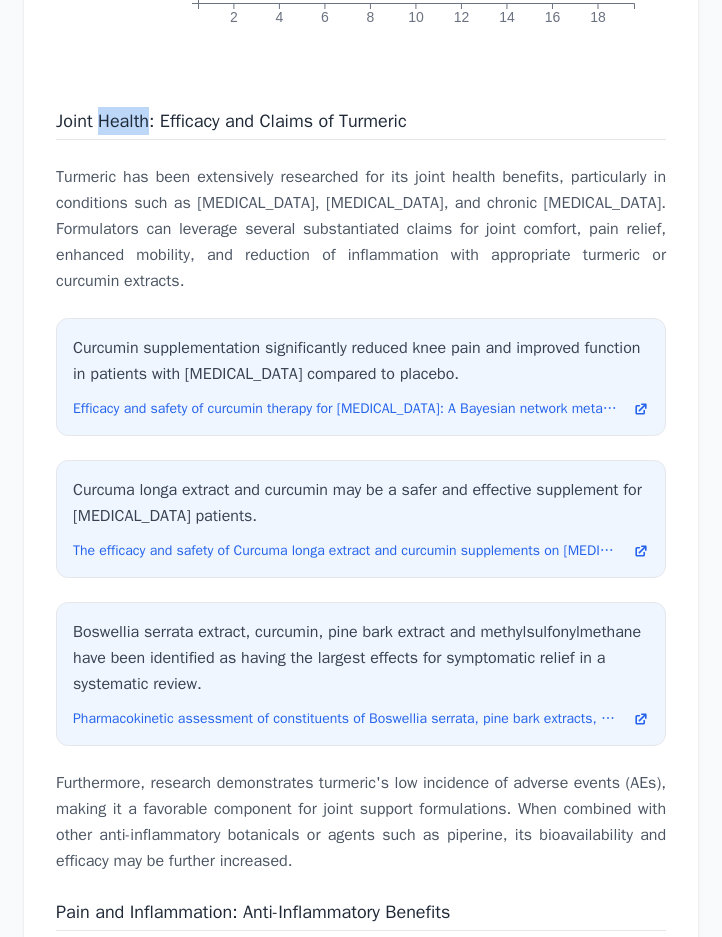 click on "Joint Health: Efficacy and Claims of Turmeric" at bounding box center [231, 121] 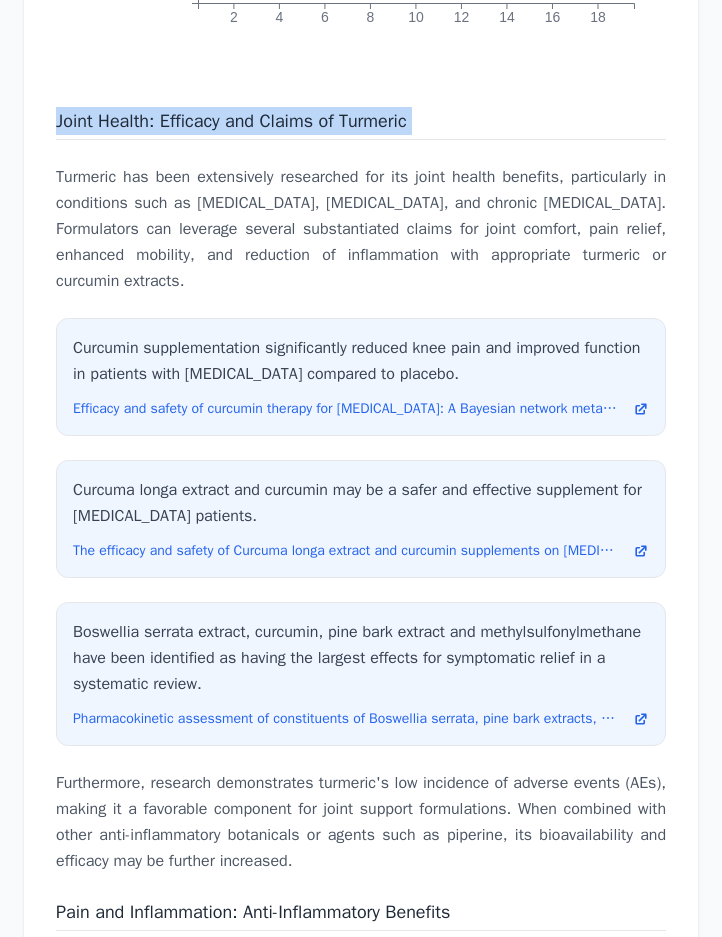 click on "Joint Health: Efficacy and Claims of Turmeric" at bounding box center [231, 121] 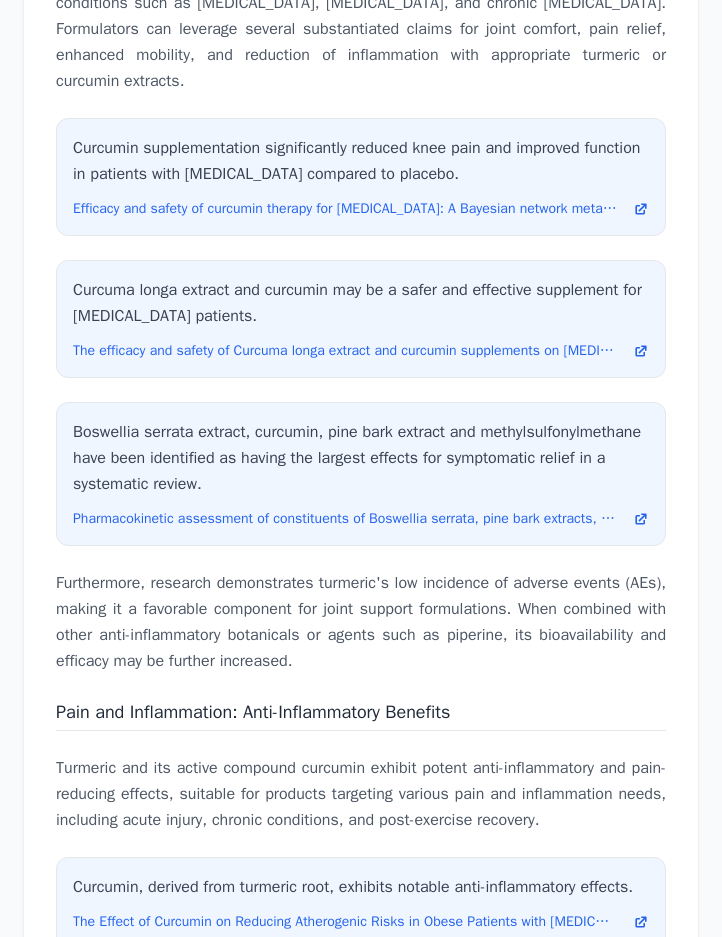 scroll, scrollTop: 5628, scrollLeft: 0, axis: vertical 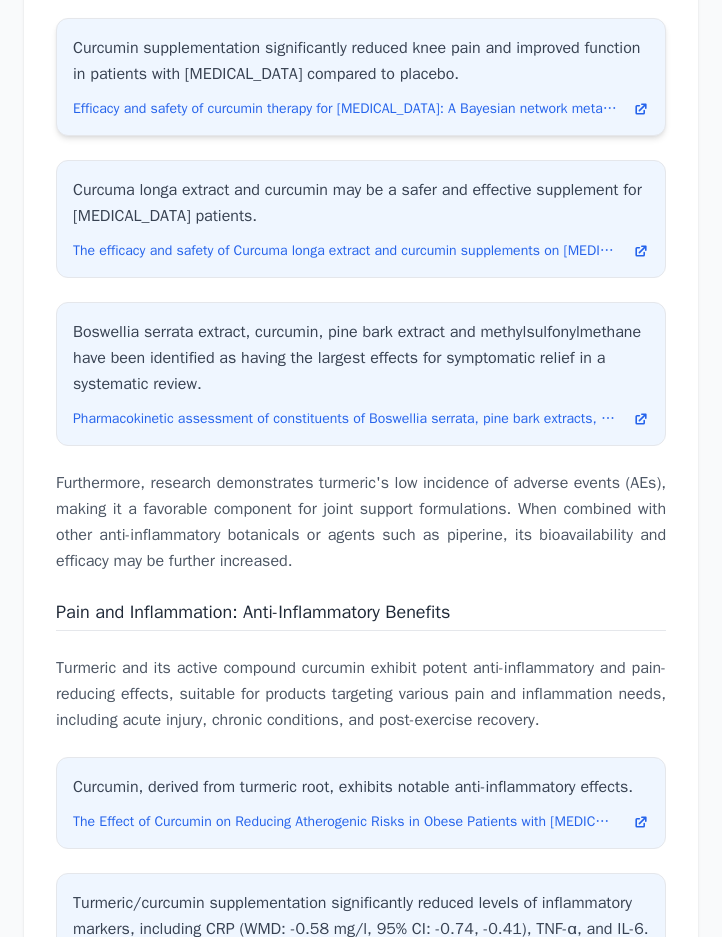 click on "Curcumin supplementation significantly reduced knee pain and improved function in patients with [MEDICAL_DATA] compared to placebo." at bounding box center (361, 61) 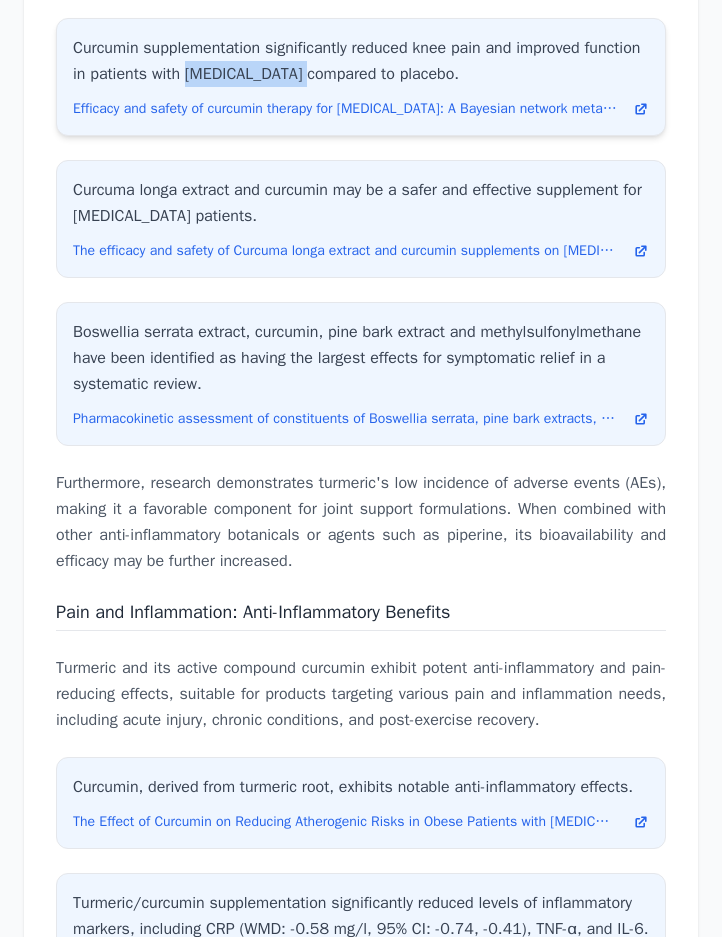 click on "Curcumin supplementation significantly reduced knee pain and improved function in patients with [MEDICAL_DATA] compared to placebo." at bounding box center [361, 61] 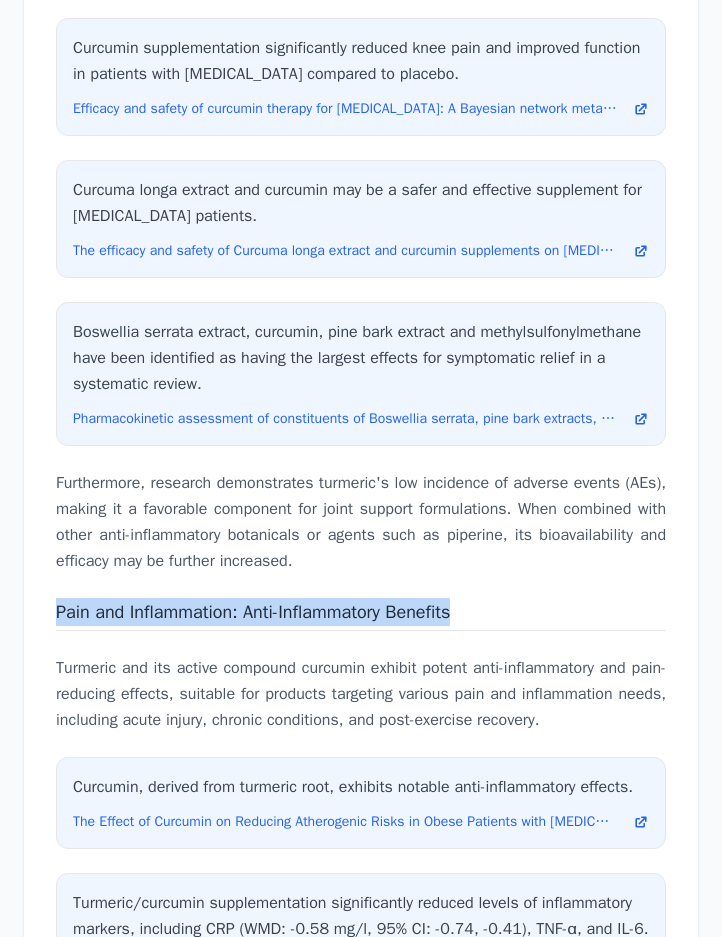 drag, startPoint x: 51, startPoint y: 666, endPoint x: 470, endPoint y: 677, distance: 419.14438 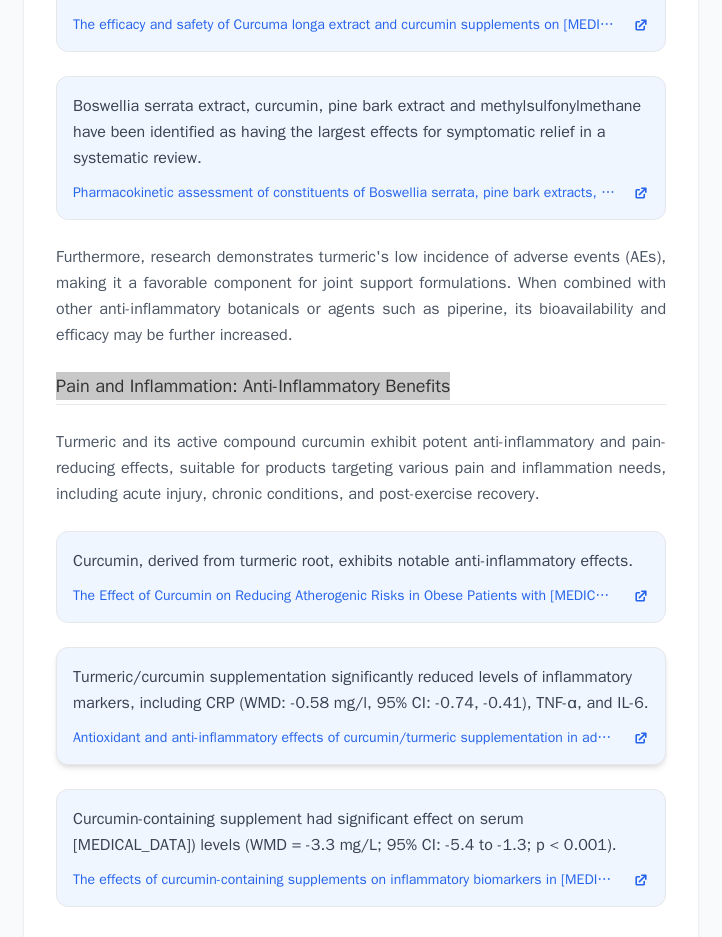 scroll, scrollTop: 6028, scrollLeft: 0, axis: vertical 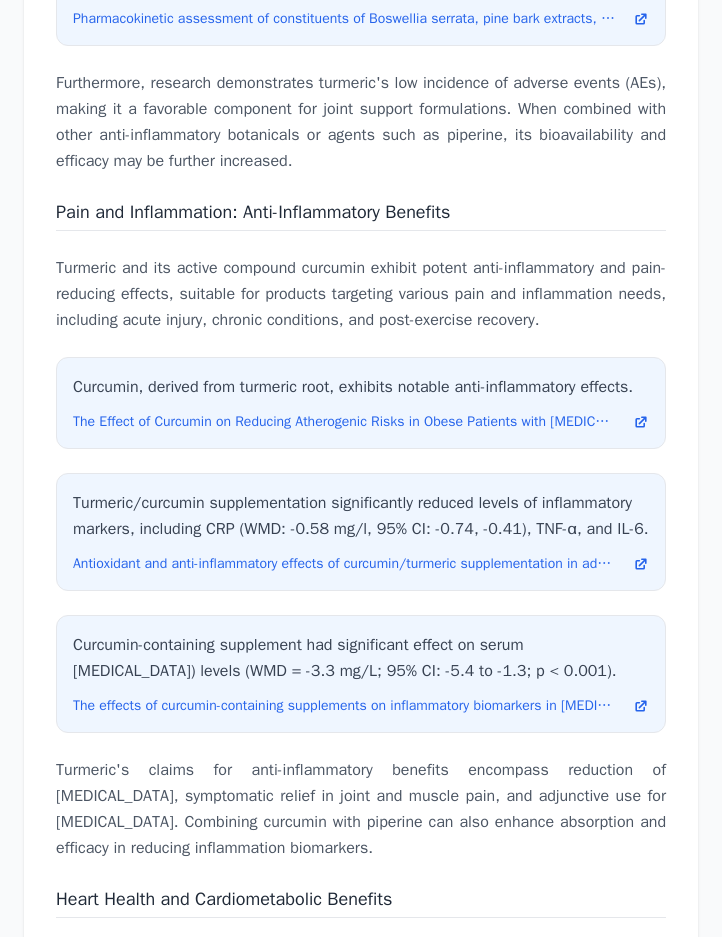click on "Turmeric and its active compound curcumin exhibit potent anti-inflammatory and pain-reducing effects, suitable for products targeting various pain and inflammation needs, including acute injury, chronic conditions, and post-exercise recovery." at bounding box center (361, 294) 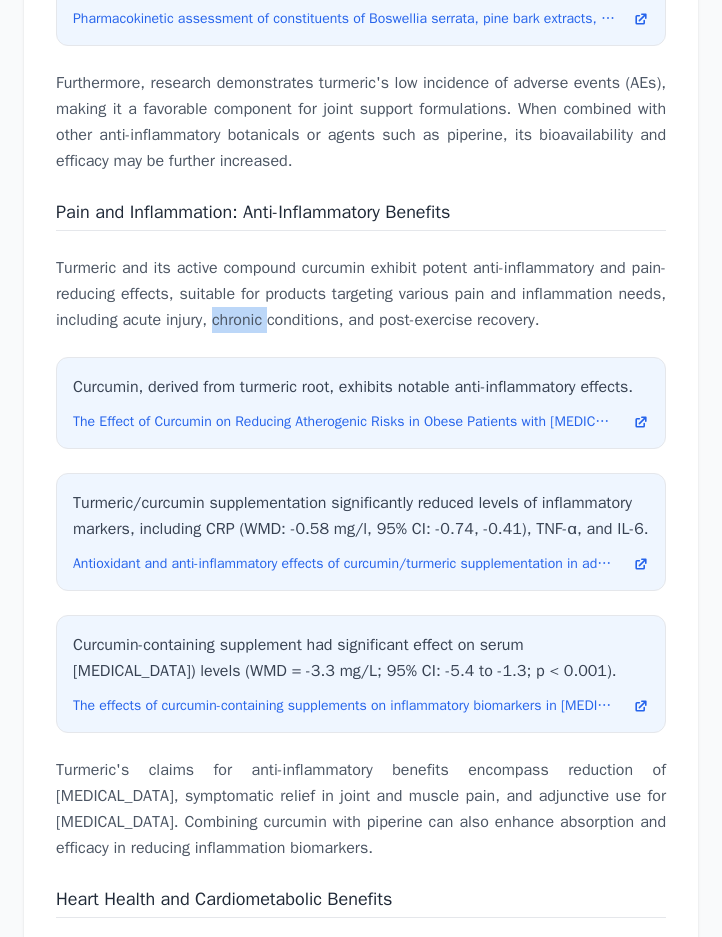 click on "Turmeric and its active compound curcumin exhibit potent anti-inflammatory and pain-reducing effects, suitable for products targeting various pain and inflammation needs, including acute injury, chronic conditions, and post-exercise recovery." at bounding box center (361, 294) 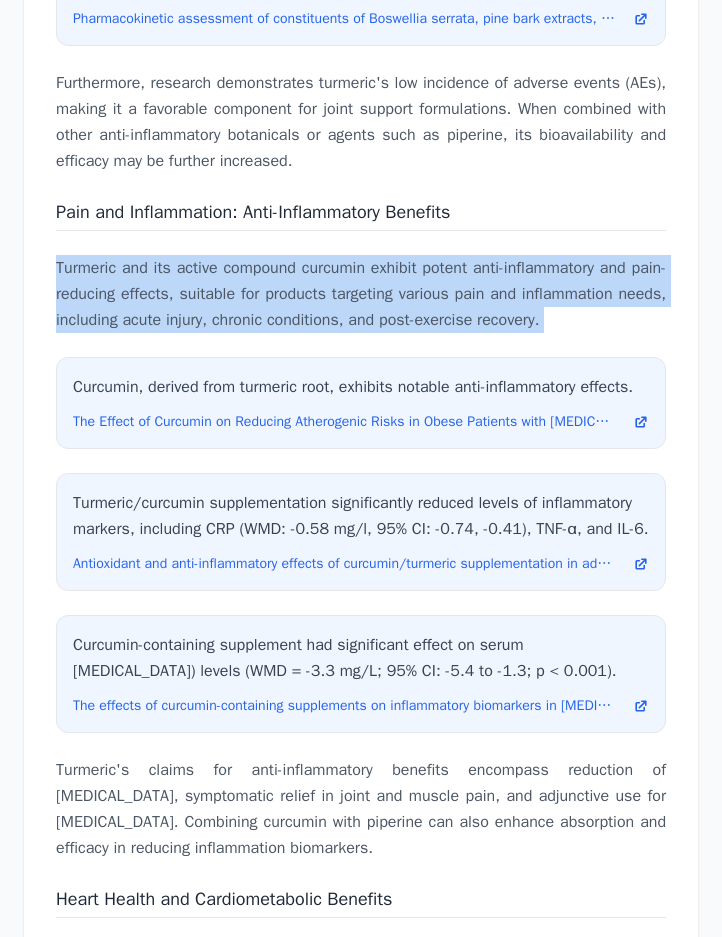 click on "Turmeric and its active compound curcumin exhibit potent anti-inflammatory and pain-reducing effects, suitable for products targeting various pain and inflammation needs, including acute injury, chronic conditions, and post-exercise recovery." at bounding box center [361, 294] 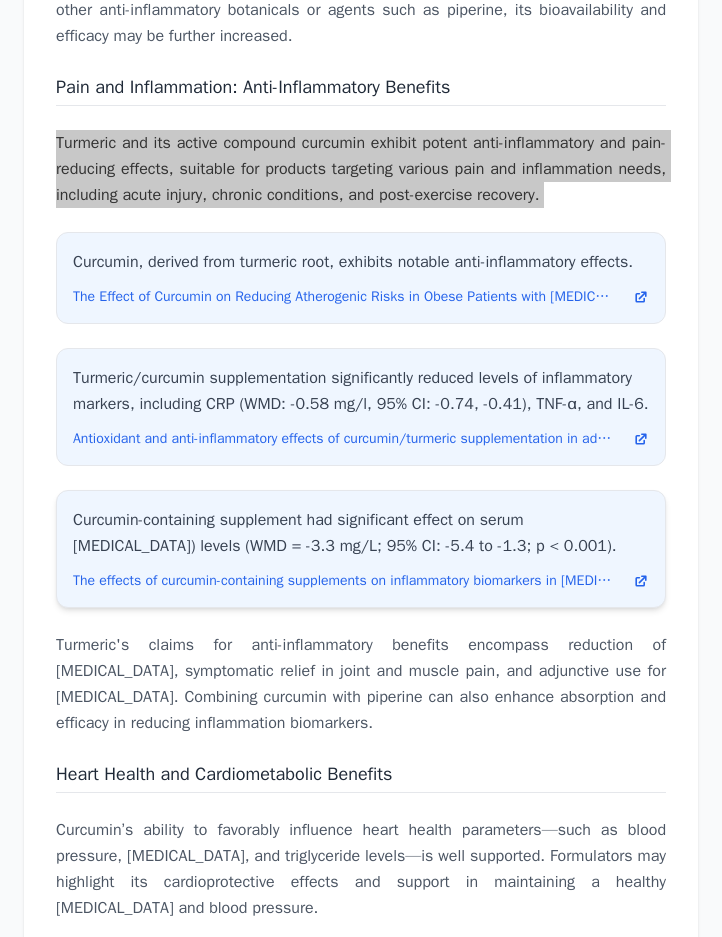 scroll, scrollTop: 6328, scrollLeft: 0, axis: vertical 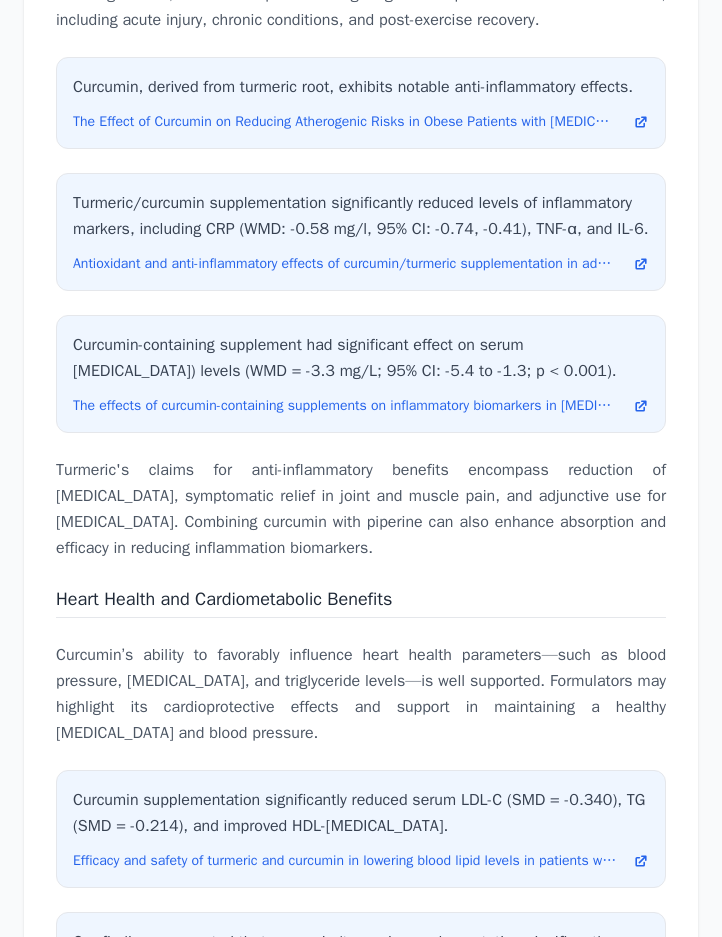 click on "Turmeric's claims for anti-inflammatory benefits encompass reduction of [MEDICAL_DATA], symptomatic relief in joint and muscle pain, and adjunctive use for [MEDICAL_DATA]. Combining curcumin with piperine can also enhance absorption and efficacy in reducing inflammation biomarkers." at bounding box center [361, 509] 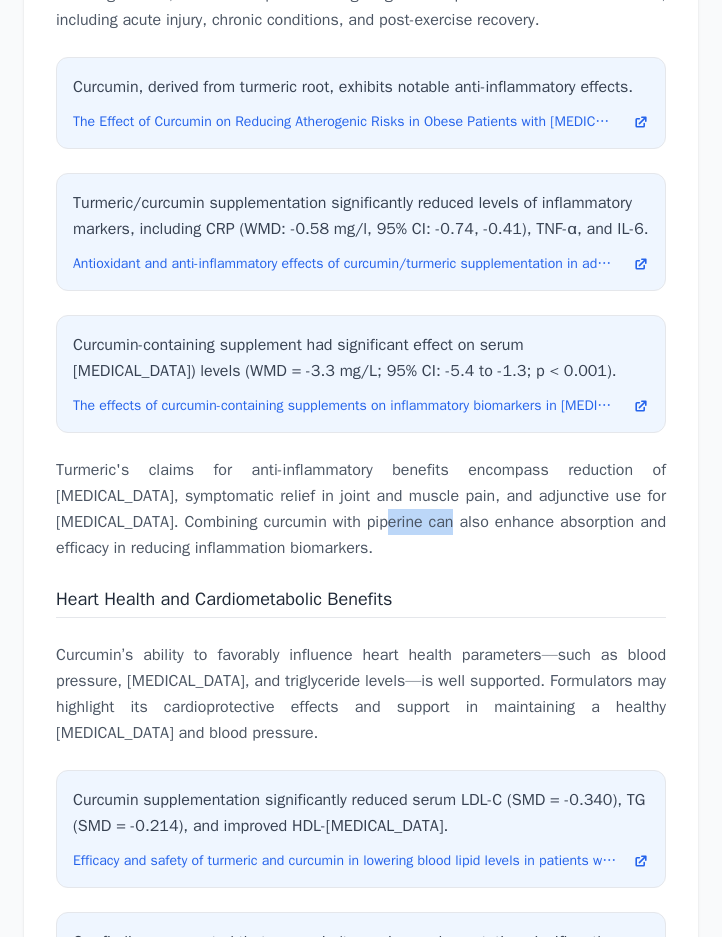 click on "Turmeric's claims for anti-inflammatory benefits encompass reduction of [MEDICAL_DATA], symptomatic relief in joint and muscle pain, and adjunctive use for [MEDICAL_DATA]. Combining curcumin with piperine can also enhance absorption and efficacy in reducing inflammation biomarkers." at bounding box center (361, 509) 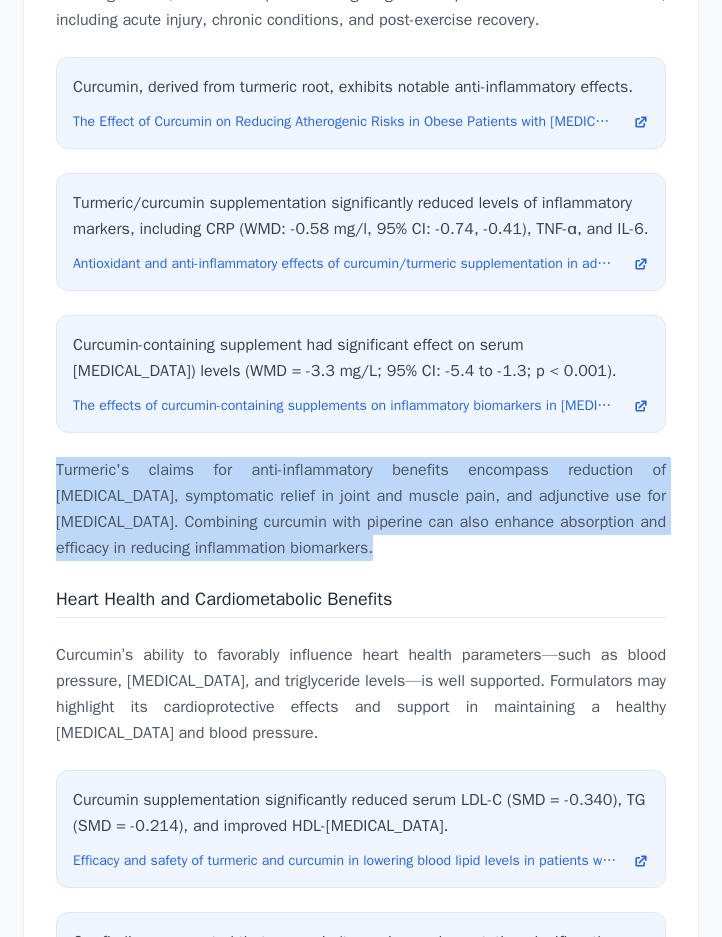 click on "Turmeric's claims for anti-inflammatory benefits encompass reduction of [MEDICAL_DATA], symptomatic relief in joint and muscle pain, and adjunctive use for [MEDICAL_DATA]. Combining curcumin with piperine can also enhance absorption and efficacy in reducing inflammation biomarkers." at bounding box center [361, 509] 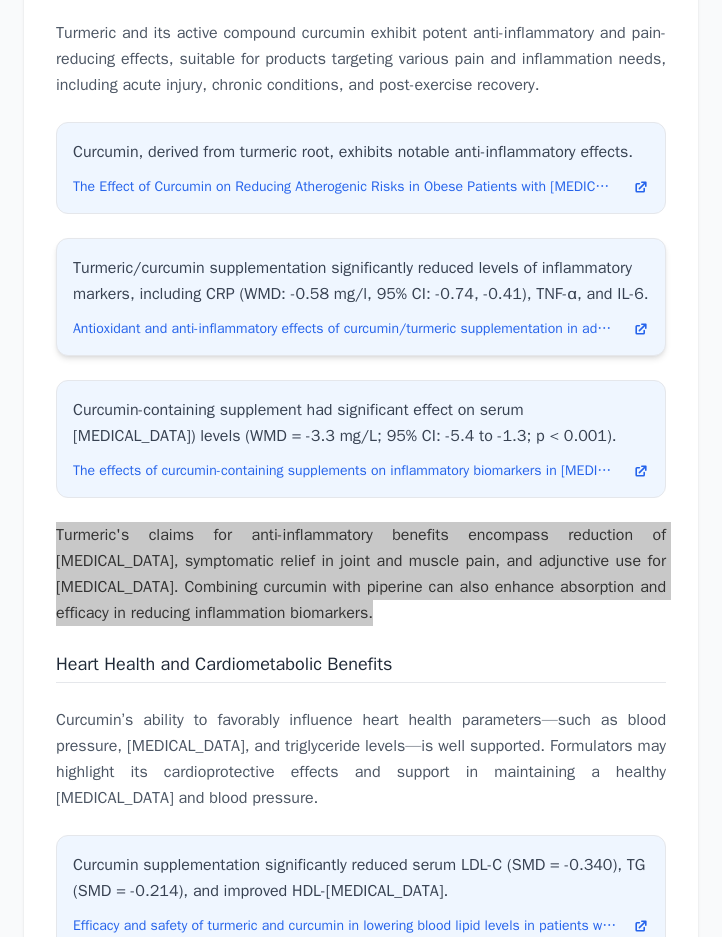 scroll, scrollTop: 6228, scrollLeft: 0, axis: vertical 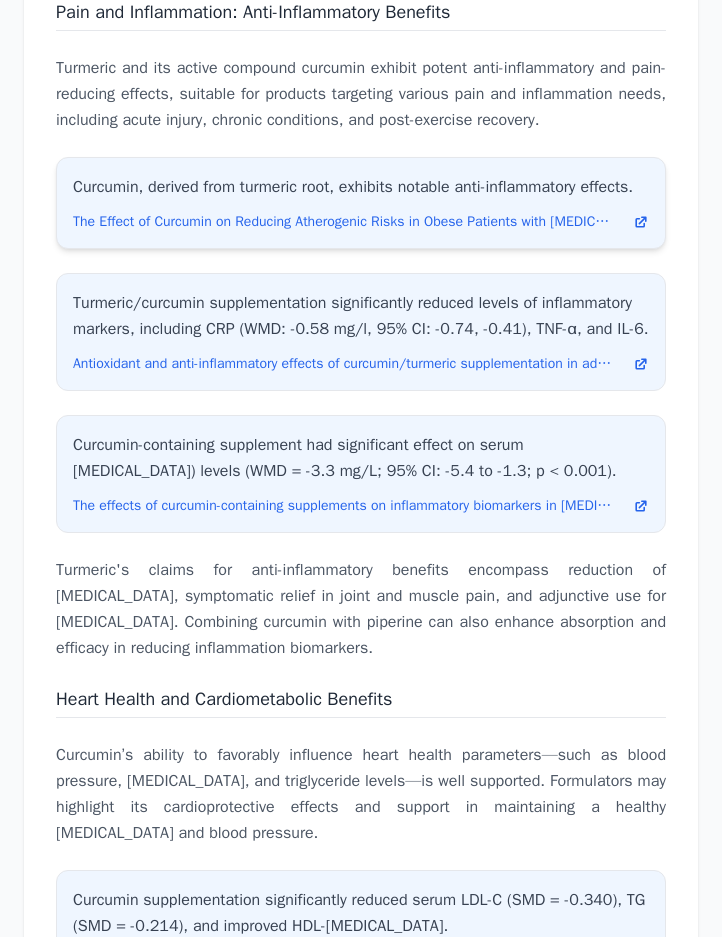 click on "Curcumin, derived from turmeric root, exhibits notable anti-inflammatory effects." at bounding box center (361, 187) 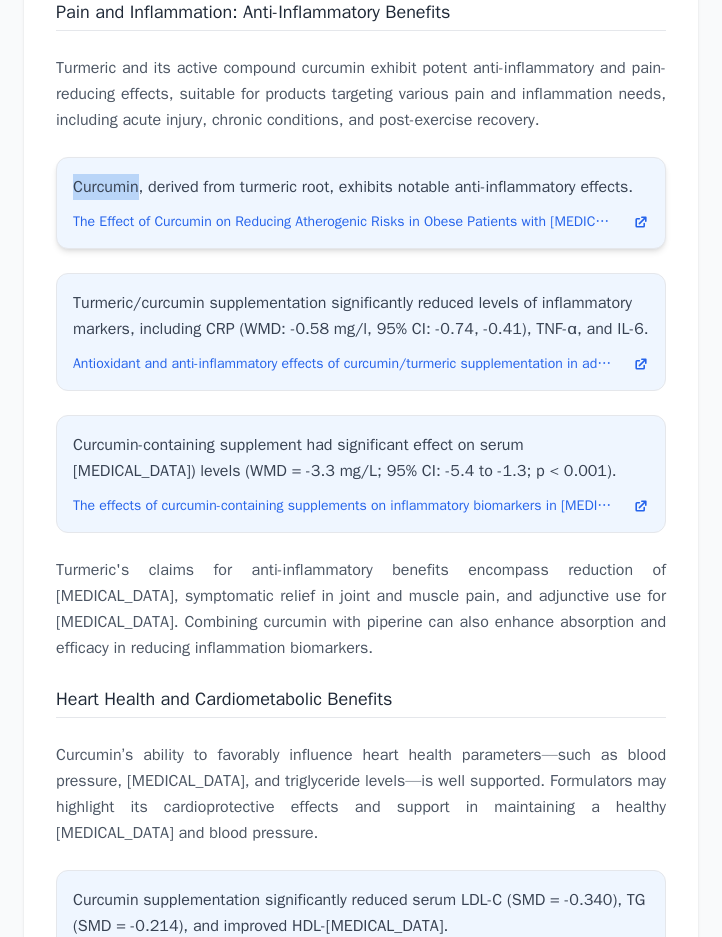 click on "Curcumin, derived from turmeric root, exhibits notable anti-inflammatory effects." at bounding box center [361, 187] 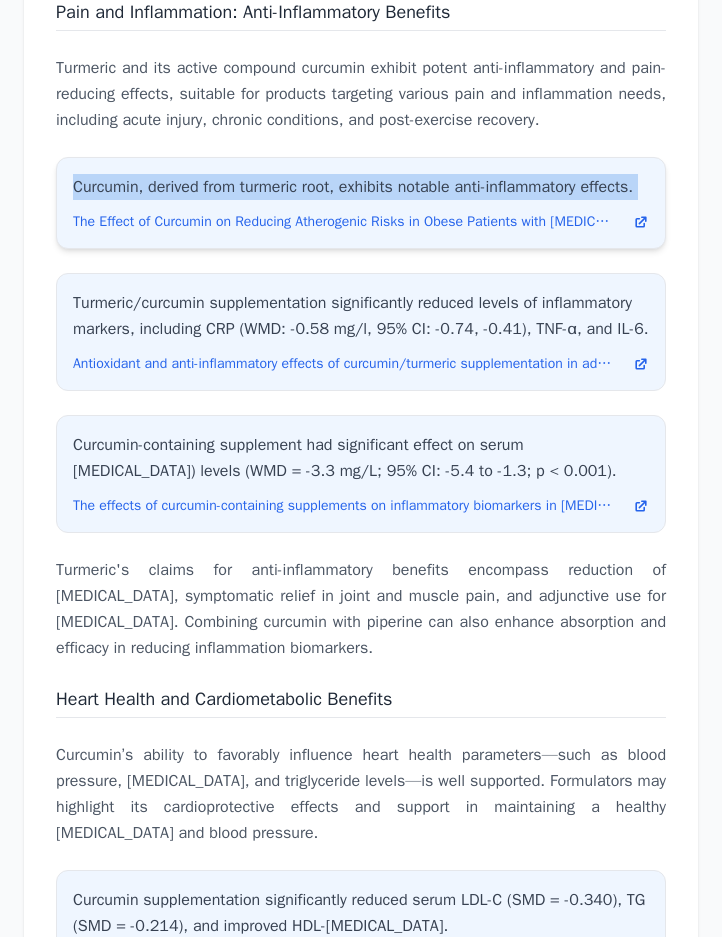 click on "Curcumin, derived from turmeric root, exhibits notable anti-inflammatory effects." at bounding box center [361, 187] 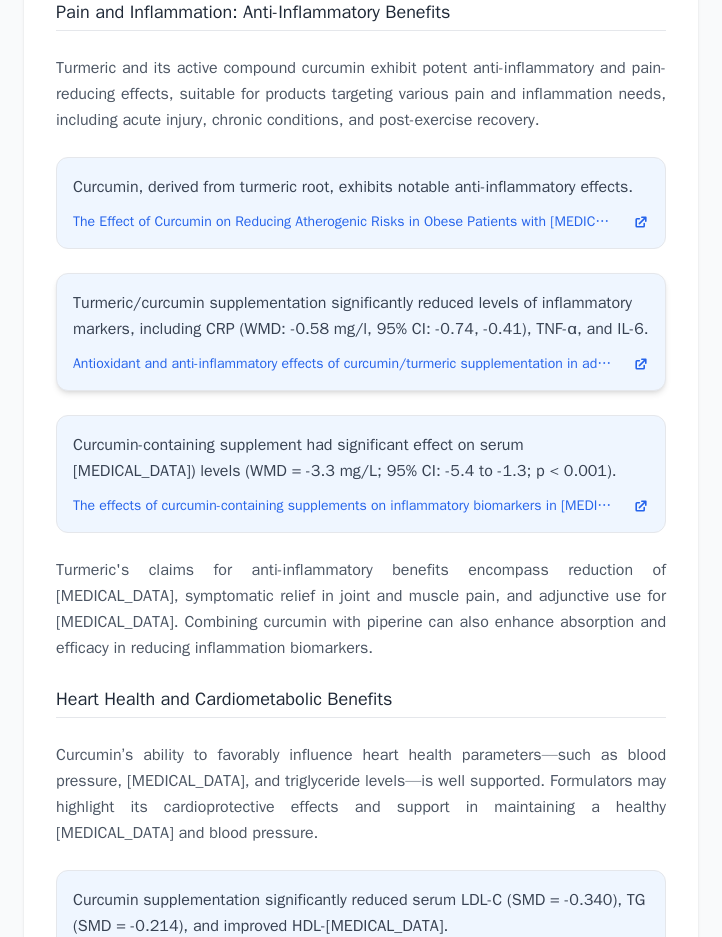 click on "Turmeric/curcumin supplementation significantly reduced levels of inflammatory markers, including CRP (WMD: -0.58 mg/l, 95% CI: -0.74, -0.41), TNF-α, and IL-6." at bounding box center (361, 316) 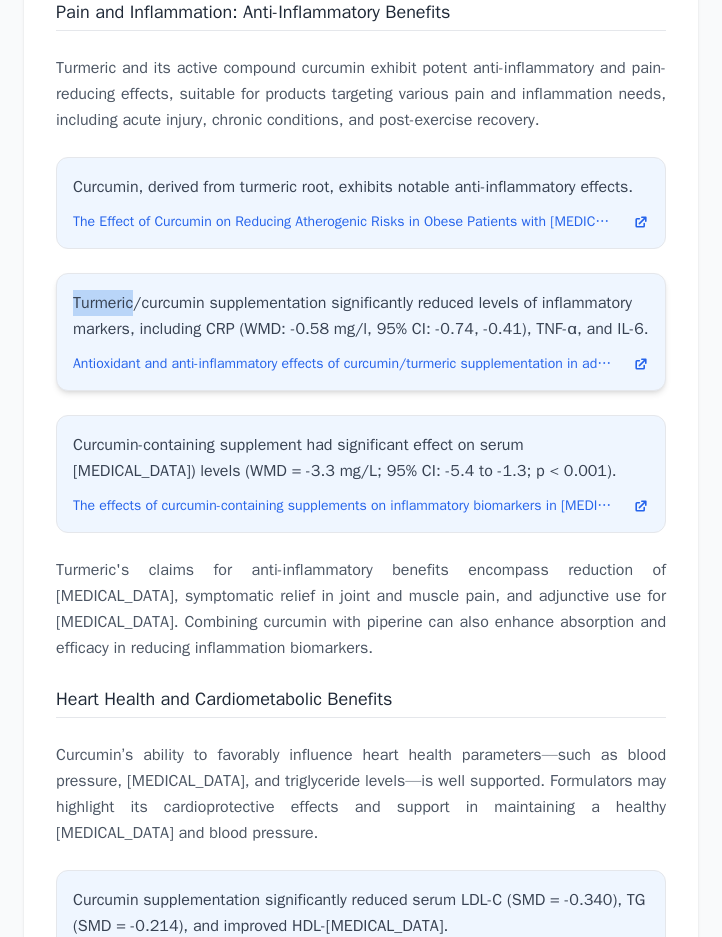 click on "Turmeric/curcumin supplementation significantly reduced levels of inflammatory markers, including CRP (WMD: -0.58 mg/l, 95% CI: -0.74, -0.41), TNF-α, and IL-6." at bounding box center [361, 316] 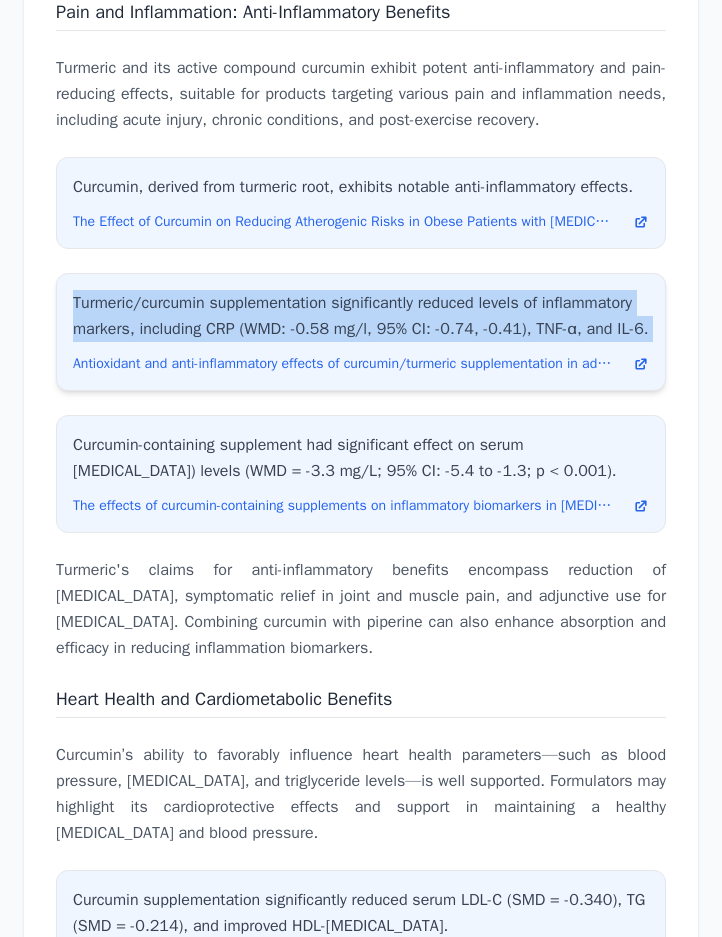 click on "Turmeric/curcumin supplementation significantly reduced levels of inflammatory markers, including CRP (WMD: -0.58 mg/l, 95% CI: -0.74, -0.41), TNF-α, and IL-6." at bounding box center [361, 316] 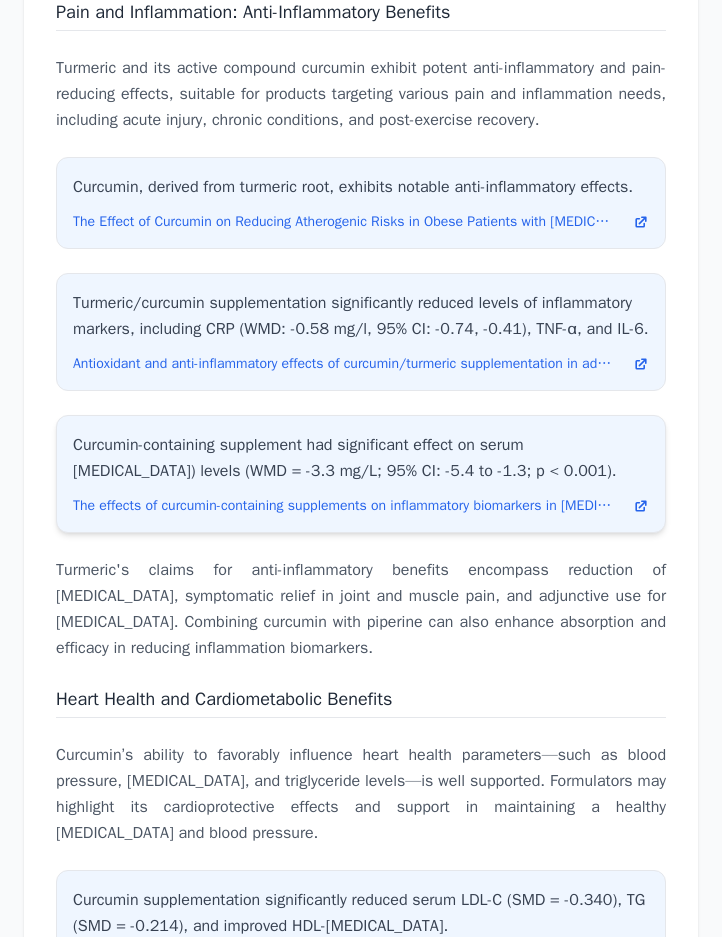click on "Curcumin-containing supplement had significant effect on serum [MEDICAL_DATA]) levels (WMD = -3.3 mg/L; 95% CI: -5.4 to -1.3; p < 0.001)." at bounding box center (361, 458) 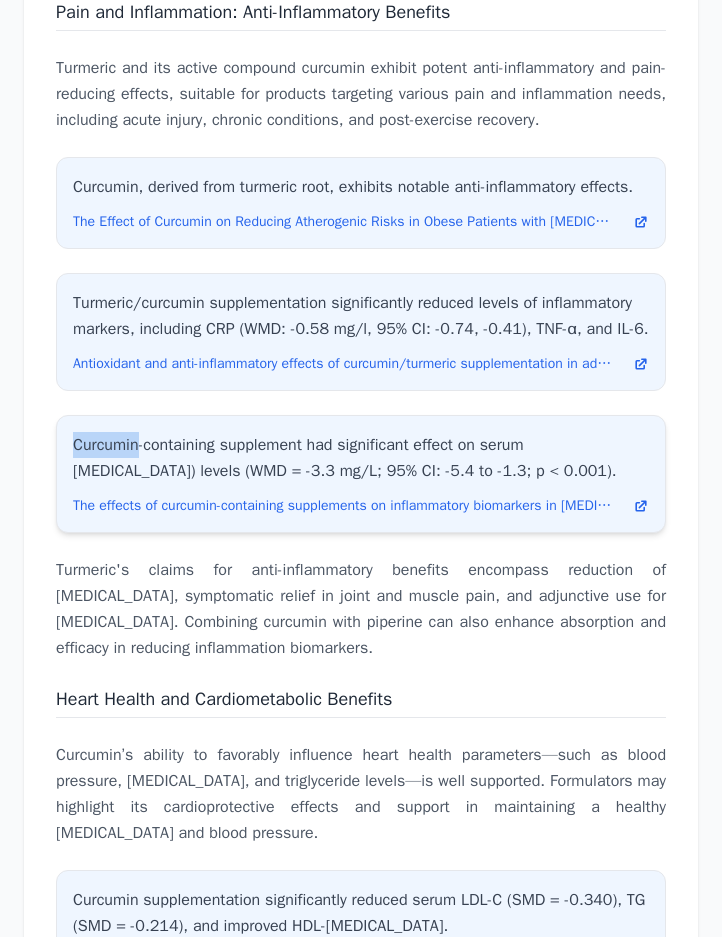 click on "Curcumin-containing supplement had significant effect on serum [MEDICAL_DATA]) levels (WMD = -3.3 mg/L; 95% CI: -5.4 to -1.3; p < 0.001)." at bounding box center (361, 458) 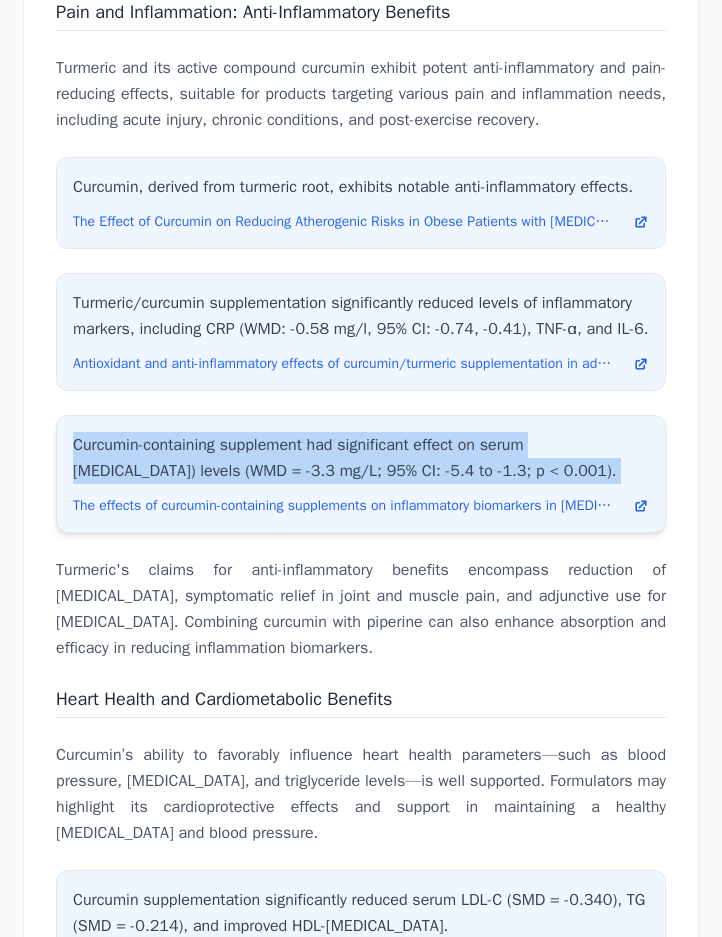 click on "Curcumin-containing supplement had significant effect on serum [MEDICAL_DATA]) levels (WMD = -3.3 mg/L; 95% CI: -5.4 to -1.3; p < 0.001)." at bounding box center [361, 458] 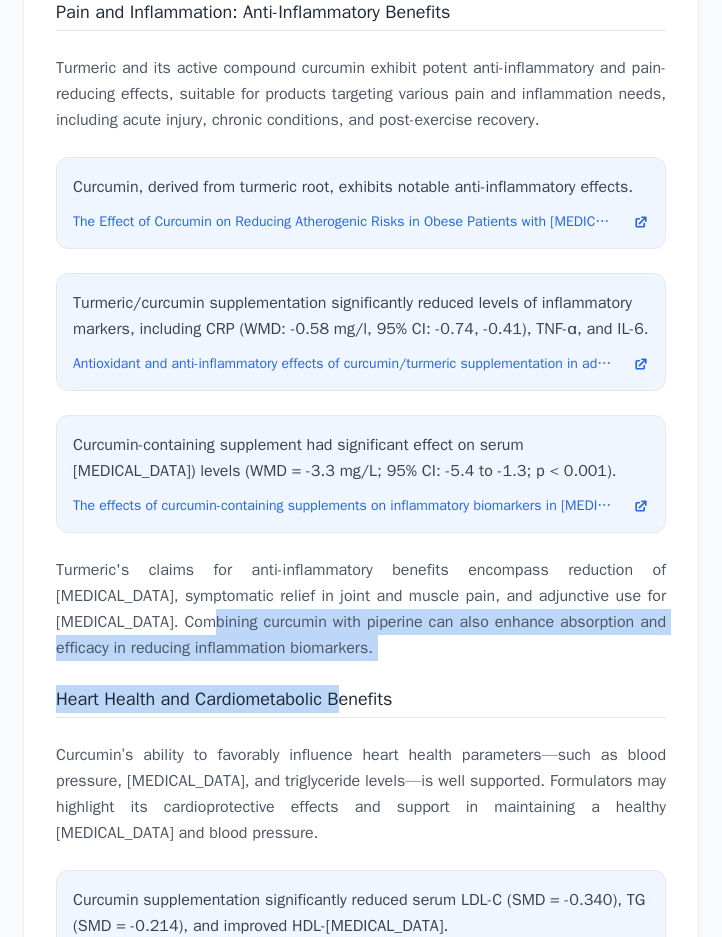 drag, startPoint x: 134, startPoint y: 685, endPoint x: 350, endPoint y: 718, distance: 218.50629 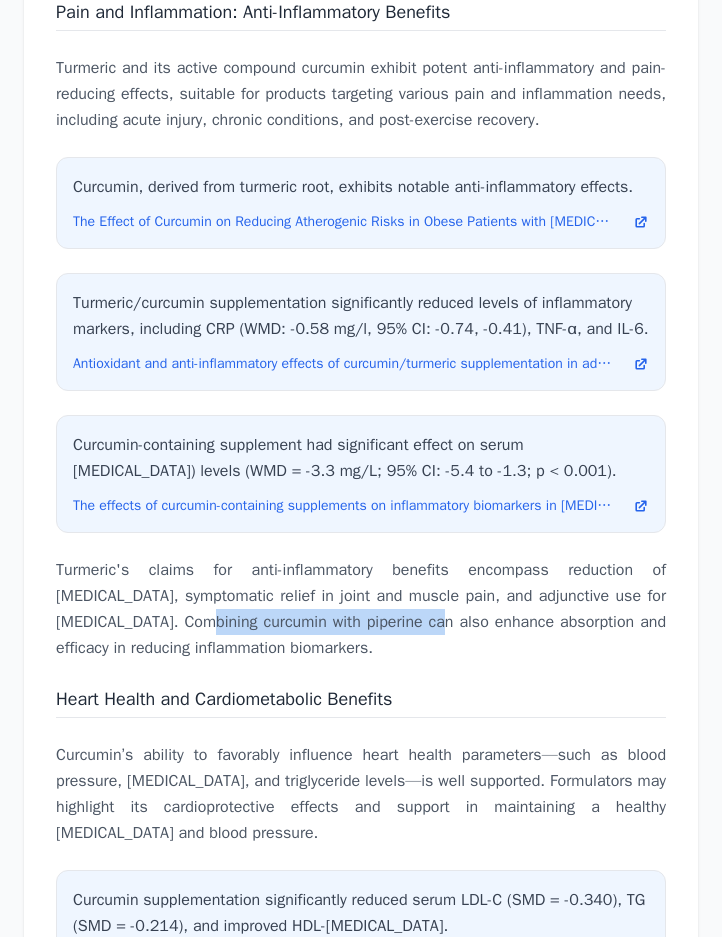 drag, startPoint x: 139, startPoint y: 676, endPoint x: 398, endPoint y: 670, distance: 259.0695 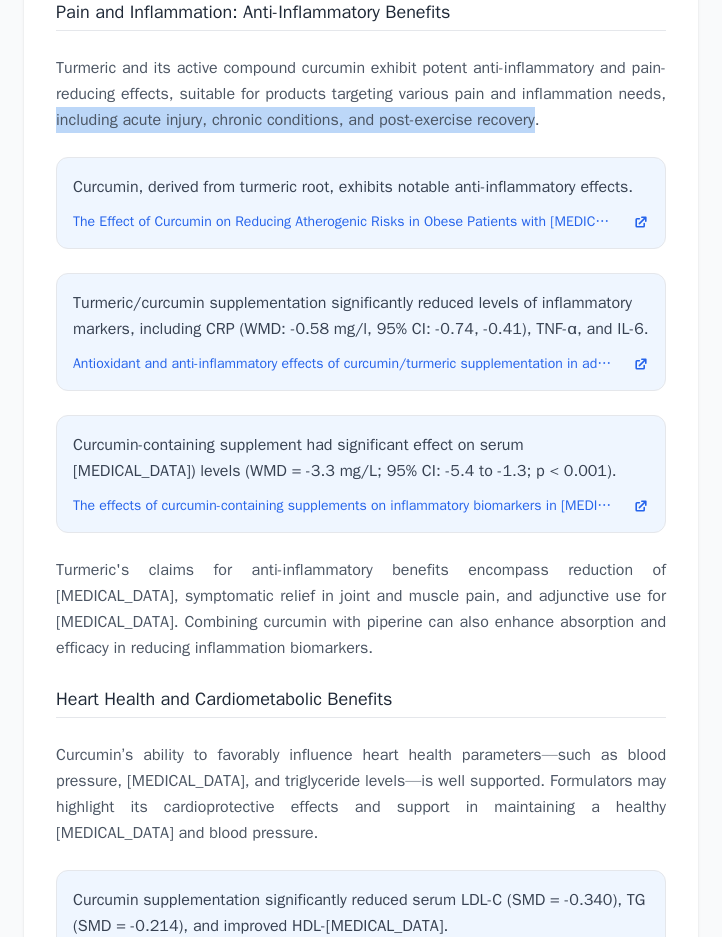 drag, startPoint x: 106, startPoint y: 173, endPoint x: 593, endPoint y: 177, distance: 487.01642 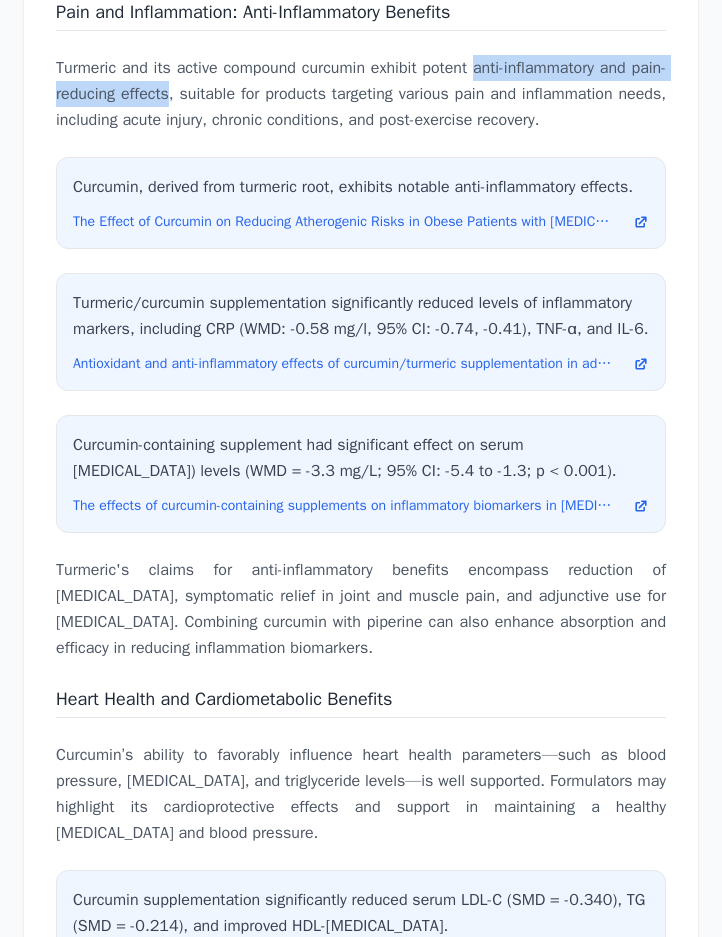 drag, startPoint x: 504, startPoint y: 124, endPoint x: 207, endPoint y: 144, distance: 297.67264 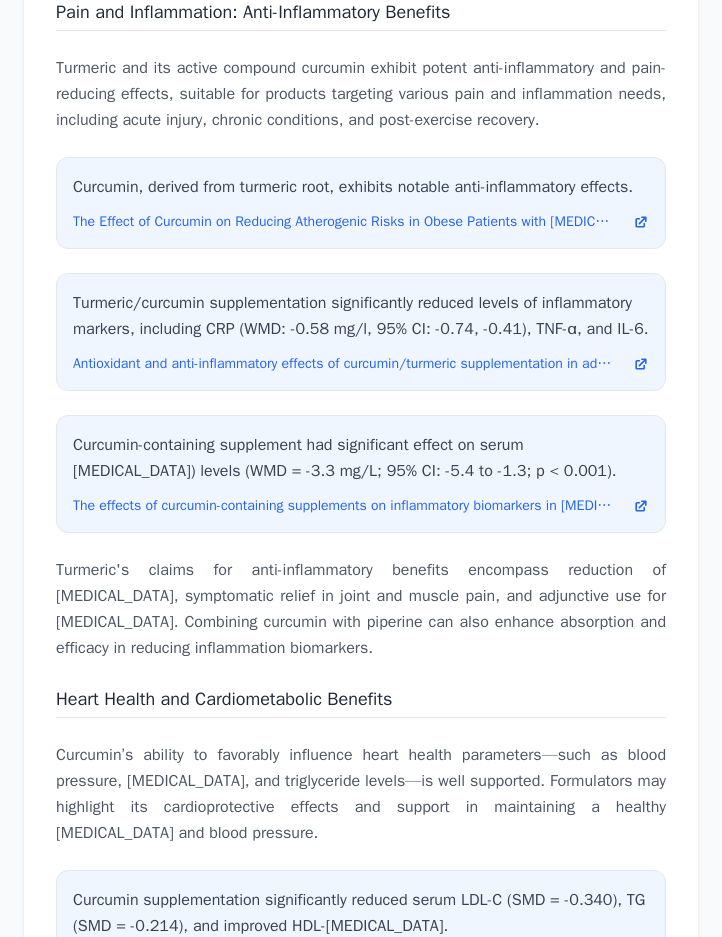 click on "Turmeric's claims for anti-inflammatory benefits encompass reduction of [MEDICAL_DATA], symptomatic relief in joint and muscle pain, and adjunctive use for [MEDICAL_DATA]. Combining curcumin with piperine can also enhance absorption and efficacy in reducing inflammation biomarkers." at bounding box center (361, 609) 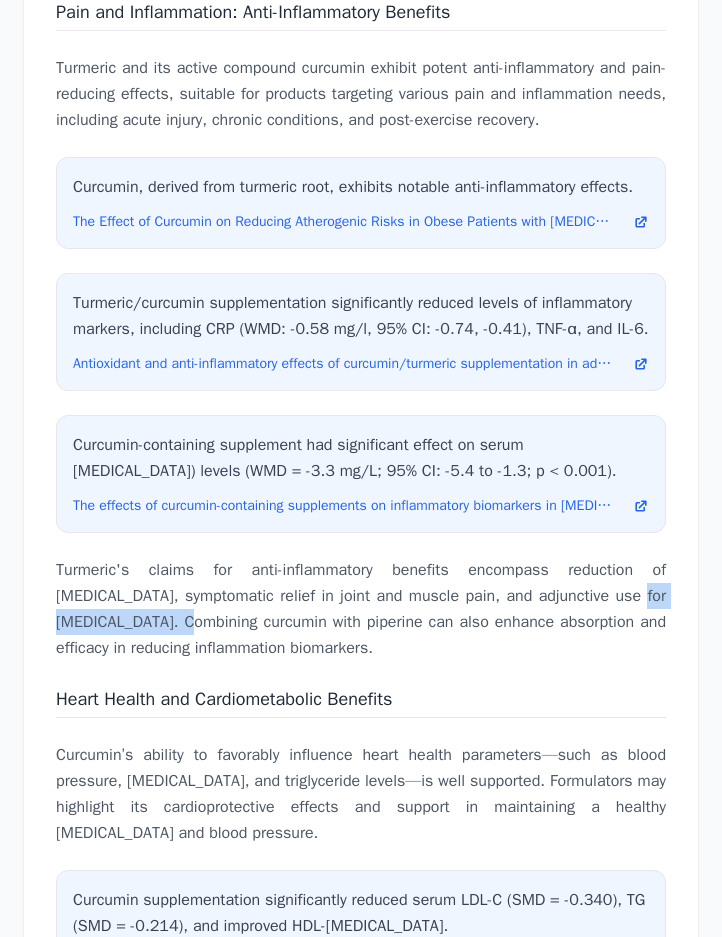 drag, startPoint x: 575, startPoint y: 649, endPoint x: 121, endPoint y: 673, distance: 454.6339 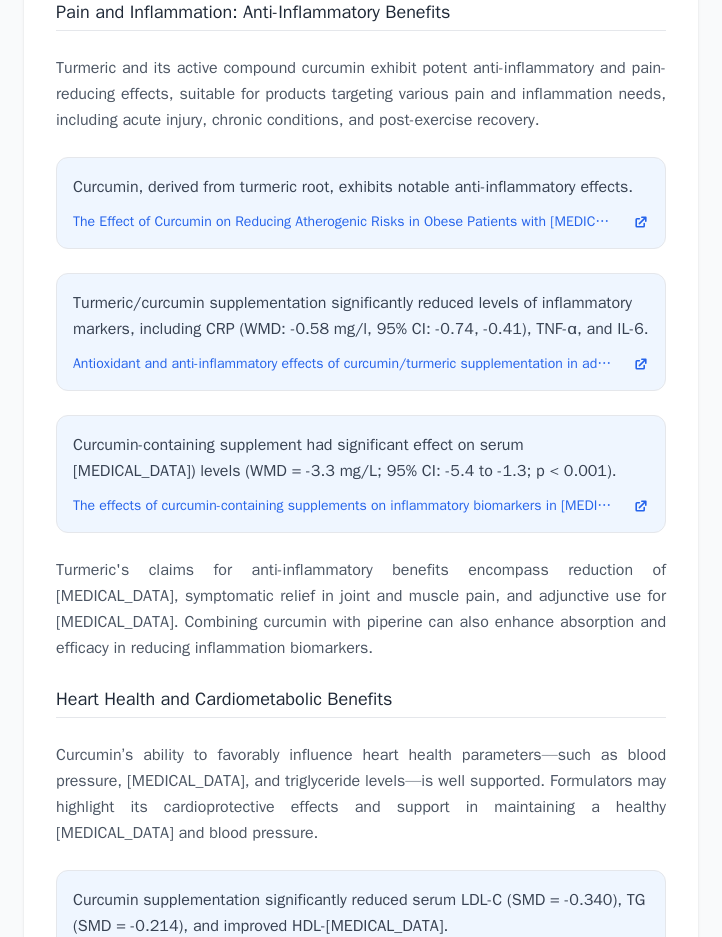 click on "Turmeric's claims for anti-inflammatory benefits encompass reduction of [MEDICAL_DATA], symptomatic relief in joint and muscle pain, and adjunctive use for [MEDICAL_DATA]. Combining curcumin with piperine can also enhance absorption and efficacy in reducing inflammation biomarkers." at bounding box center [361, 609] 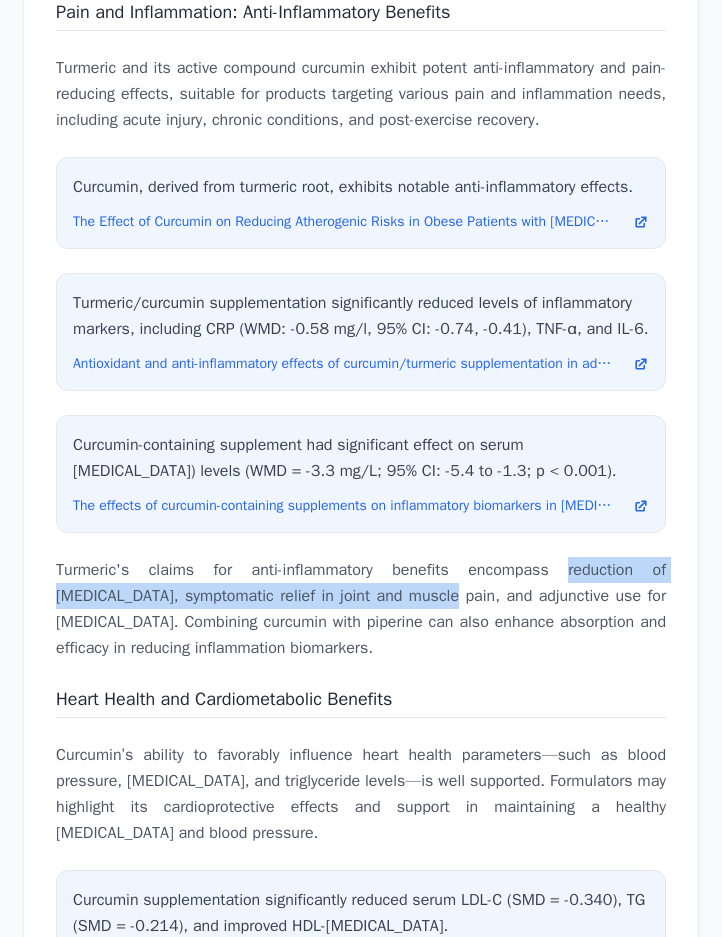 drag, startPoint x: 496, startPoint y: 628, endPoint x: 385, endPoint y: 639, distance: 111.54372 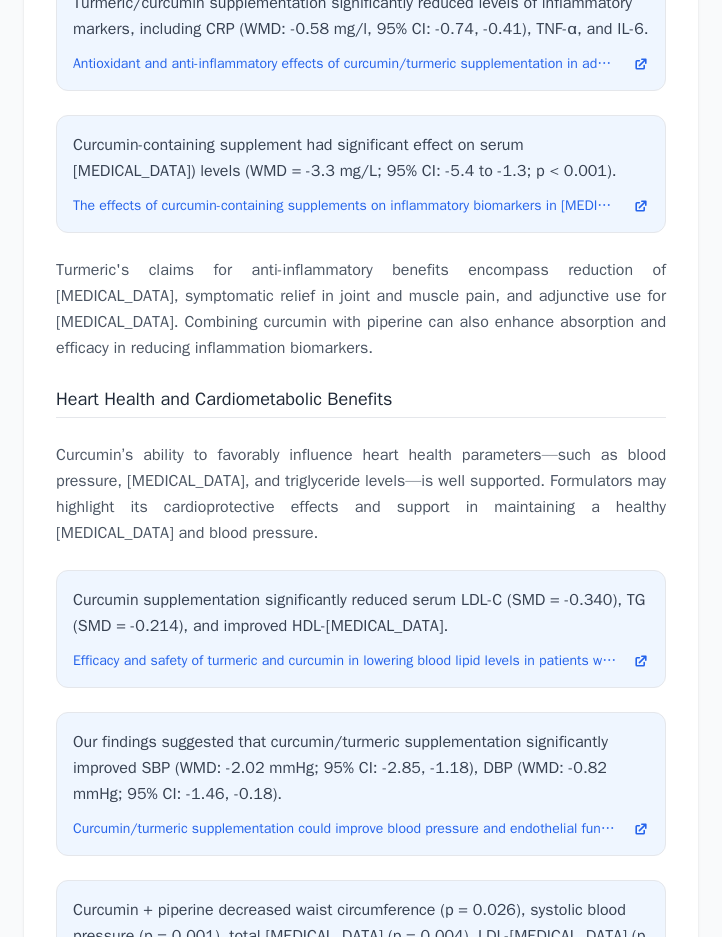 click on "Heart Health and Cardiometabolic Benefits" at bounding box center [224, 399] 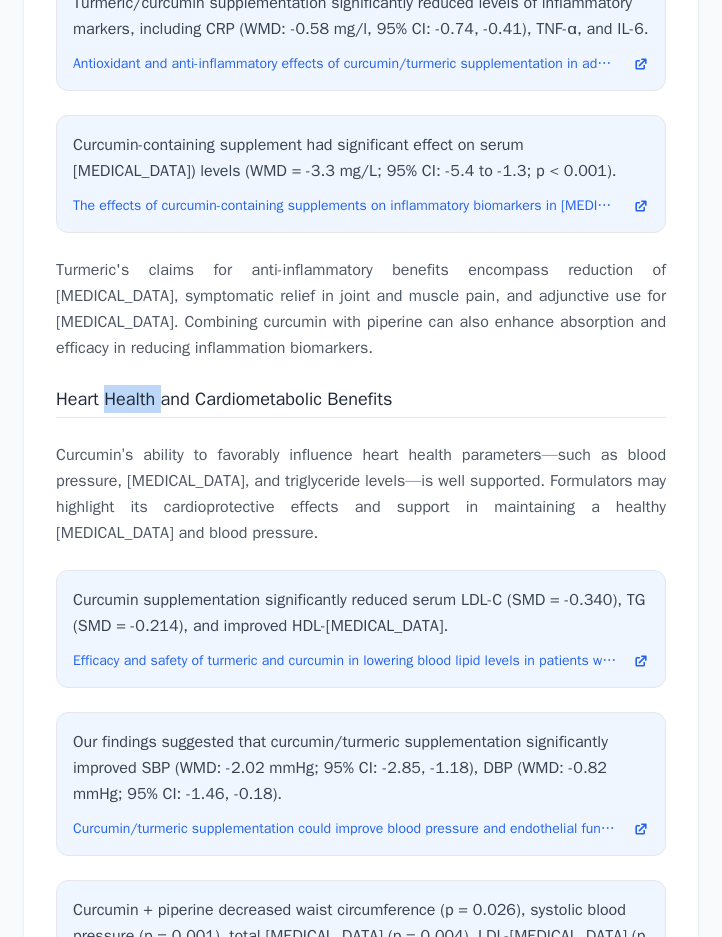 click on "Heart Health and Cardiometabolic Benefits" at bounding box center [224, 399] 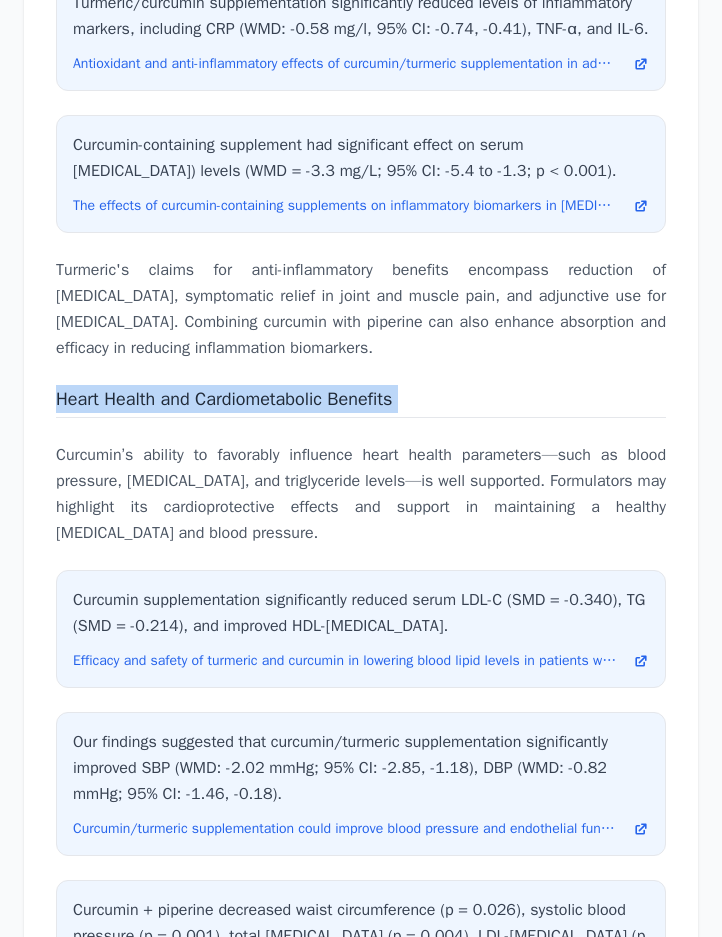 click on "Heart Health and Cardiometabolic Benefits" at bounding box center (224, 399) 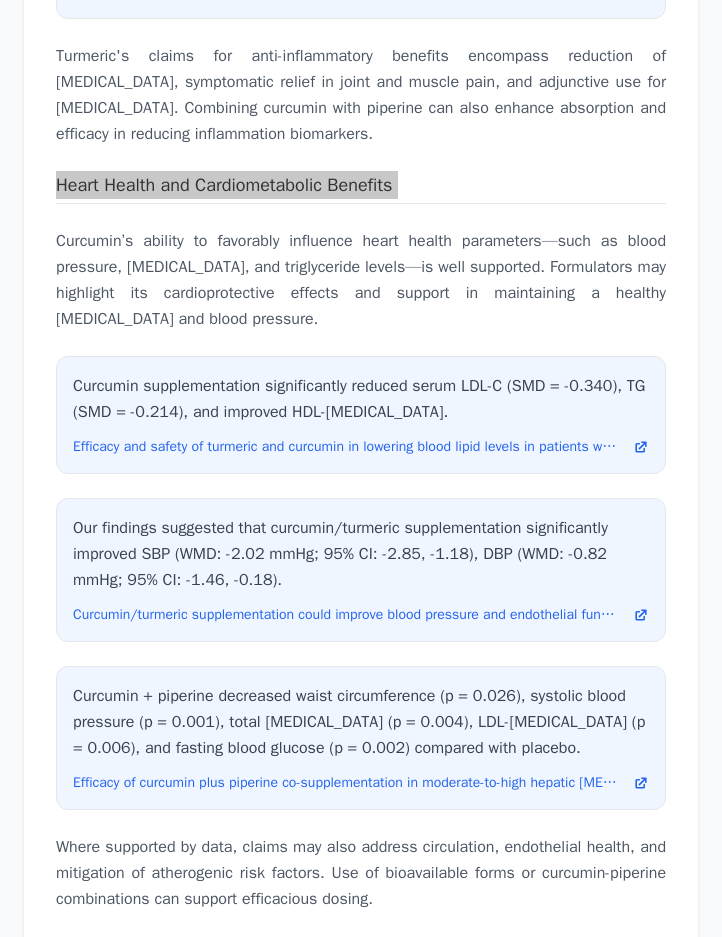 scroll, scrollTop: 6928, scrollLeft: 0, axis: vertical 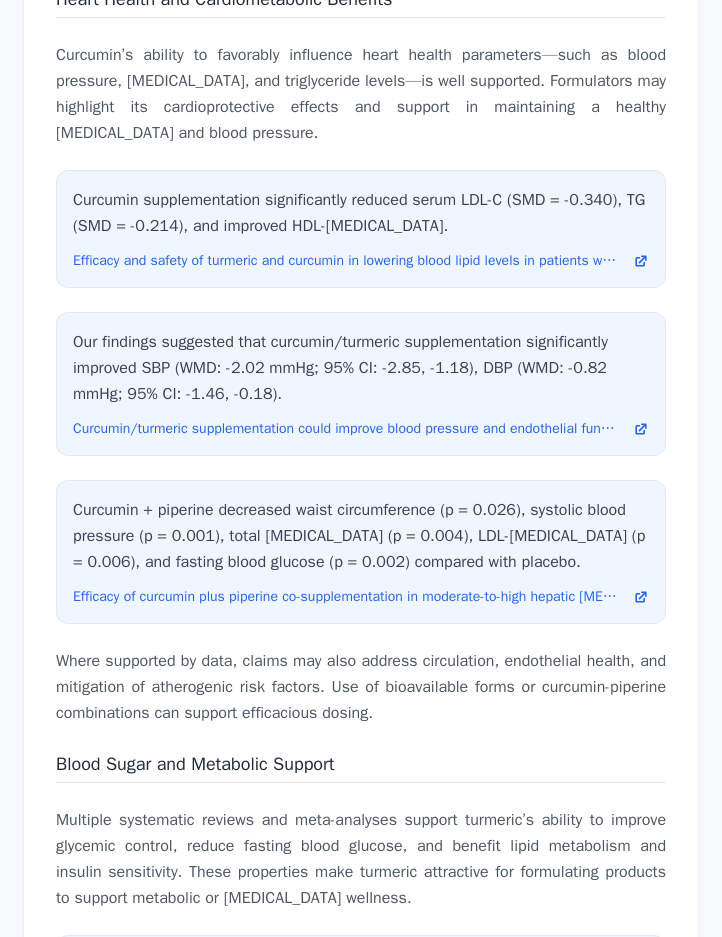 click on "Curcumin’s ability to favorably influence heart health parameters—such as blood pressure, [MEDICAL_DATA], and triglyceride levels—is well supported. Formulators may highlight its cardioprotective effects and support in maintaining a healthy [MEDICAL_DATA] and blood pressure." at bounding box center [361, 94] 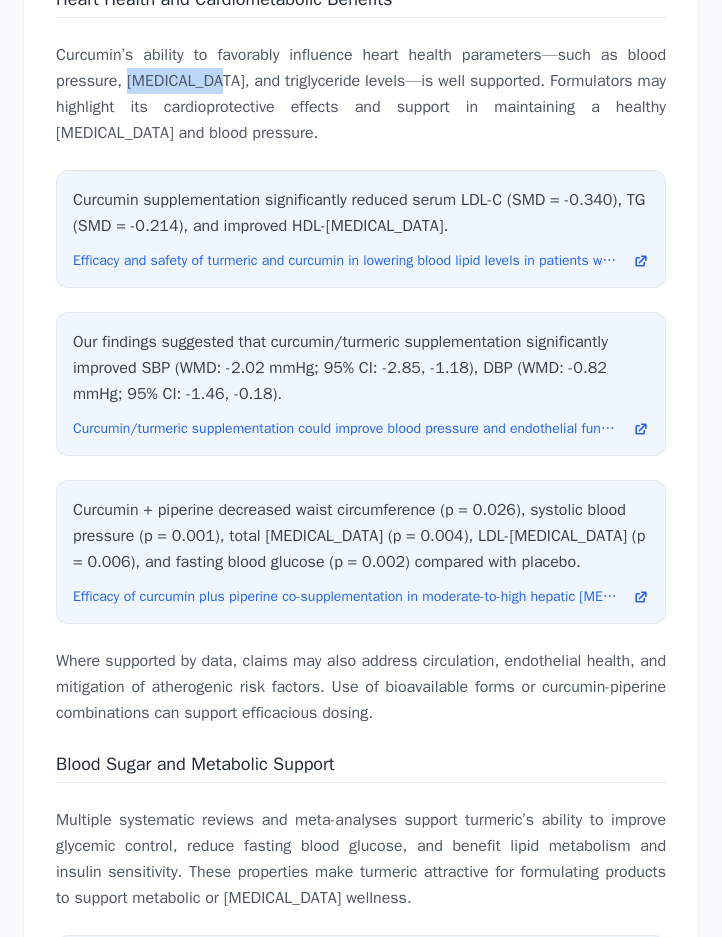 click on "Curcumin’s ability to favorably influence heart health parameters—such as blood pressure, [MEDICAL_DATA], and triglyceride levels—is well supported. Formulators may highlight its cardioprotective effects and support in maintaining a healthy [MEDICAL_DATA] and blood pressure." at bounding box center (361, 94) 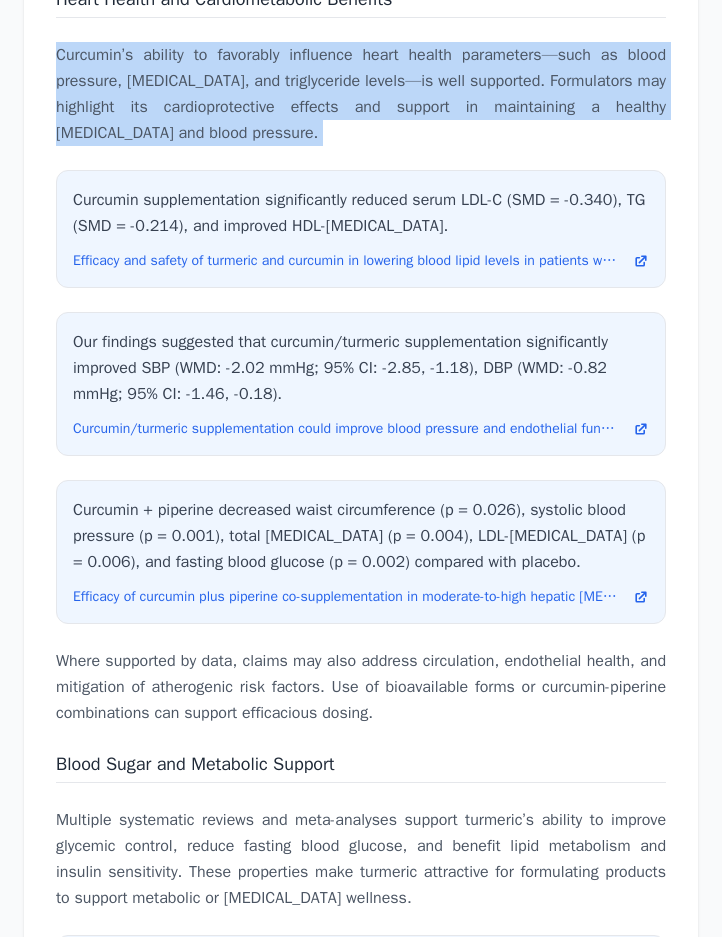 click on "Curcumin’s ability to favorably influence heart health parameters—such as blood pressure, [MEDICAL_DATA], and triglyceride levels—is well supported. Formulators may highlight its cardioprotective effects and support in maintaining a healthy [MEDICAL_DATA] and blood pressure." at bounding box center [361, 94] 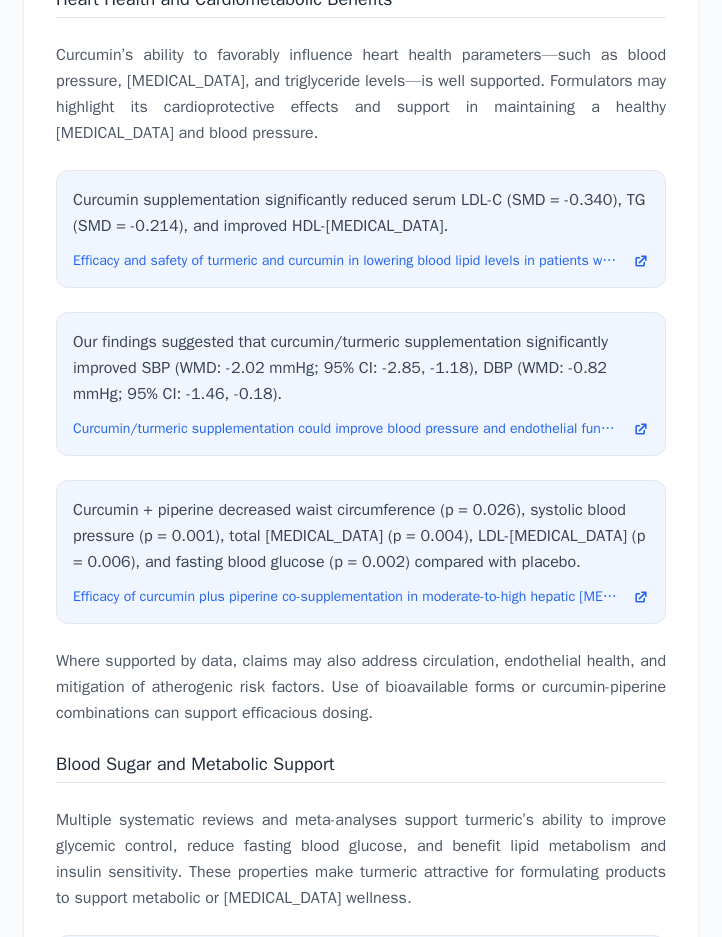 click on "Joint Health: Efficacy and Claims of Turmeric Turmeric has been extensively researched for its joint health benefits, particularly in conditions such as [MEDICAL_DATA], [MEDICAL_DATA], and chronic [MEDICAL_DATA]. Formulators can leverage several substantiated claims for joint comfort, pain relief, enhanced mobility, and reduction of inflammation with appropriate turmeric or curcumin extracts. Curcumin supplementation significantly reduced knee pain and improved function in patients with [MEDICAL_DATA] compared to placebo. Efficacy and safety of curcumin therapy for [MEDICAL_DATA]: A Bayesian network meta-analysis. Curcuma longa extract and curcumin may be a safer and effective supplement for [MEDICAL_DATA] patients. The efficacy and safety of Curcuma longa extract and curcumin supplements on [MEDICAL_DATA]: a systematic review and meta-analysis. Pain and Inflammation: Anti-Inflammatory Benefits Curcumin, derived from turmeric root, exhibits notable anti-inflammatory effects." at bounding box center [361, 1854] 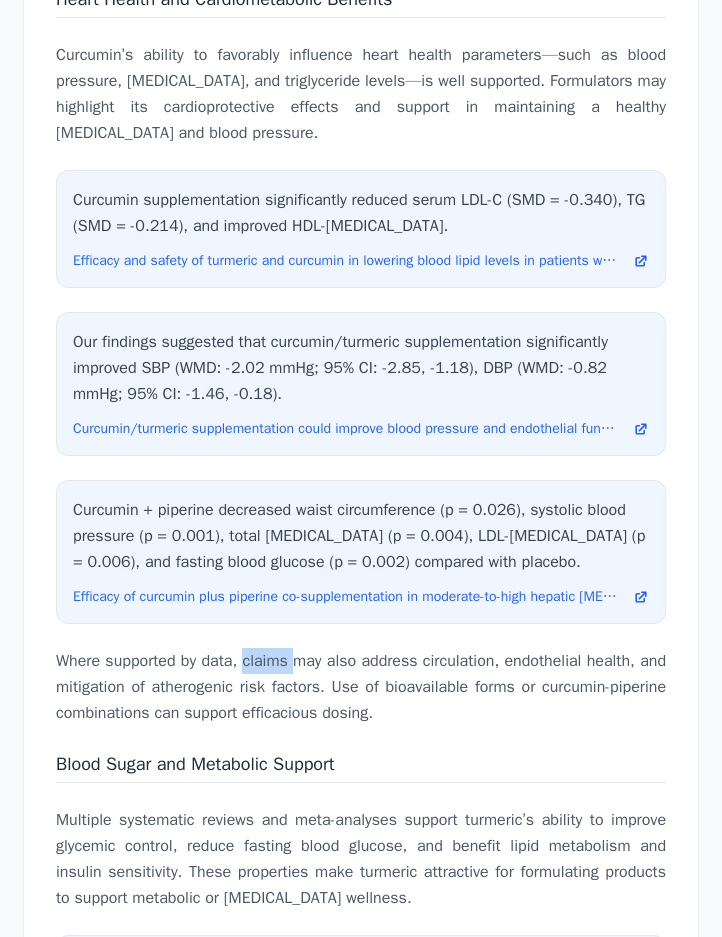click on "Where supported by data, claims may also address circulation, endothelial health, and mitigation of atherogenic risk factors. Use of bioavailable forms or curcumin-piperine combinations can support efficacious dosing." at bounding box center [361, 687] 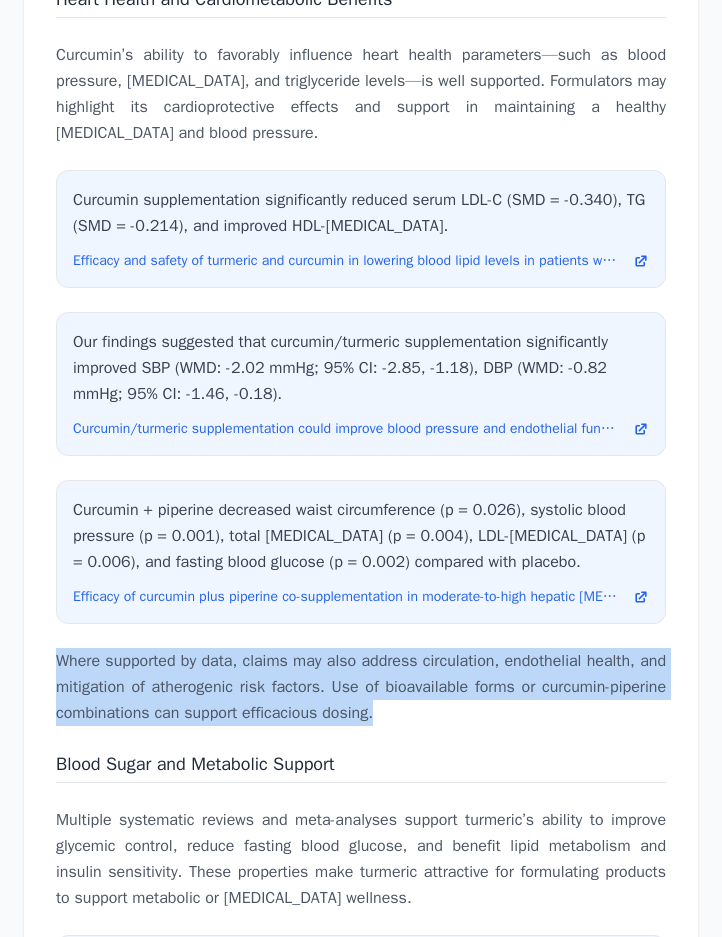 click on "Where supported by data, claims may also address circulation, endothelial health, and mitigation of atherogenic risk factors. Use of bioavailable forms or curcumin-piperine combinations can support efficacious dosing." at bounding box center (361, 687) 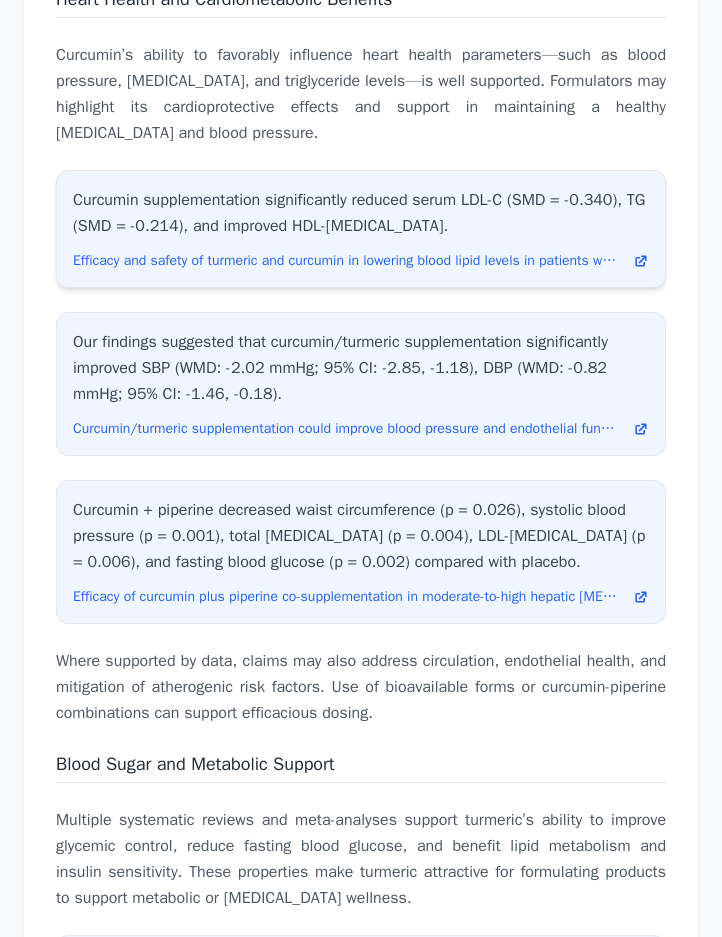 click on "Curcumin supplementation significantly reduced serum LDL-C (SMD = -0.340), TG (SMD = -0.214), and improved HDL-[MEDICAL_DATA]." at bounding box center (361, 213) 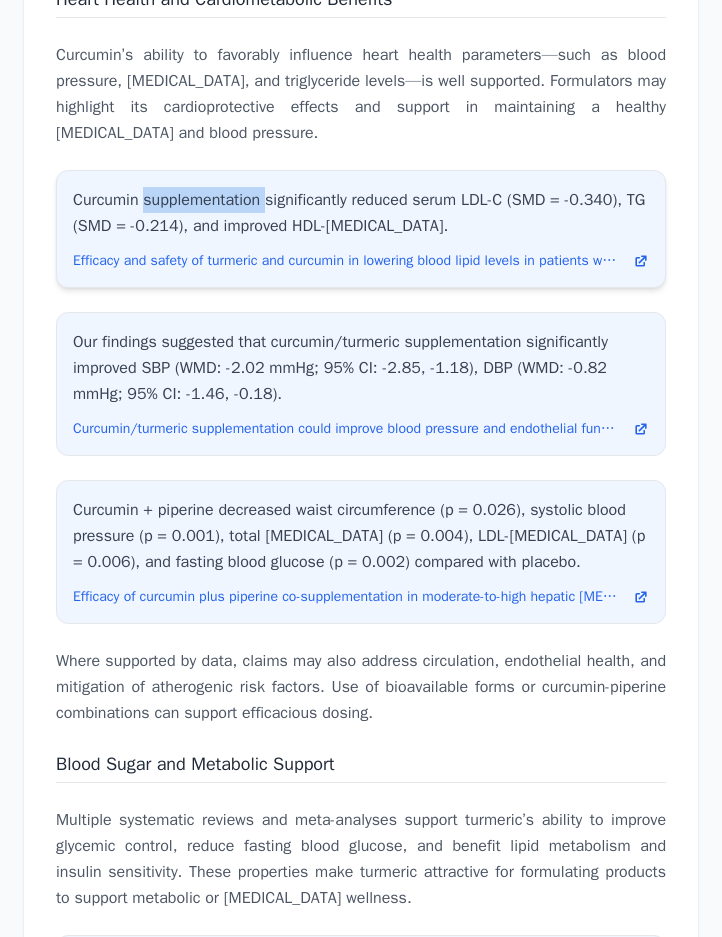 click on "Curcumin supplementation significantly reduced serum LDL-C (SMD = -0.340), TG (SMD = -0.214), and improved HDL-[MEDICAL_DATA]." at bounding box center (361, 213) 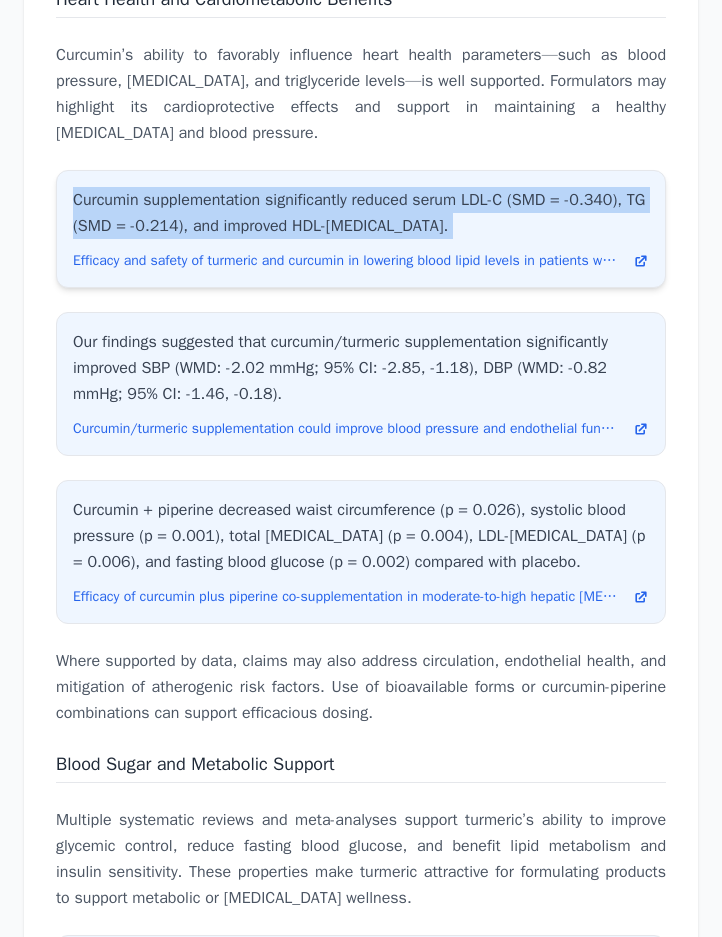 click on "Curcumin supplementation significantly reduced serum LDL-C (SMD = -0.340), TG (SMD = -0.214), and improved HDL-[MEDICAL_DATA]." at bounding box center (361, 213) 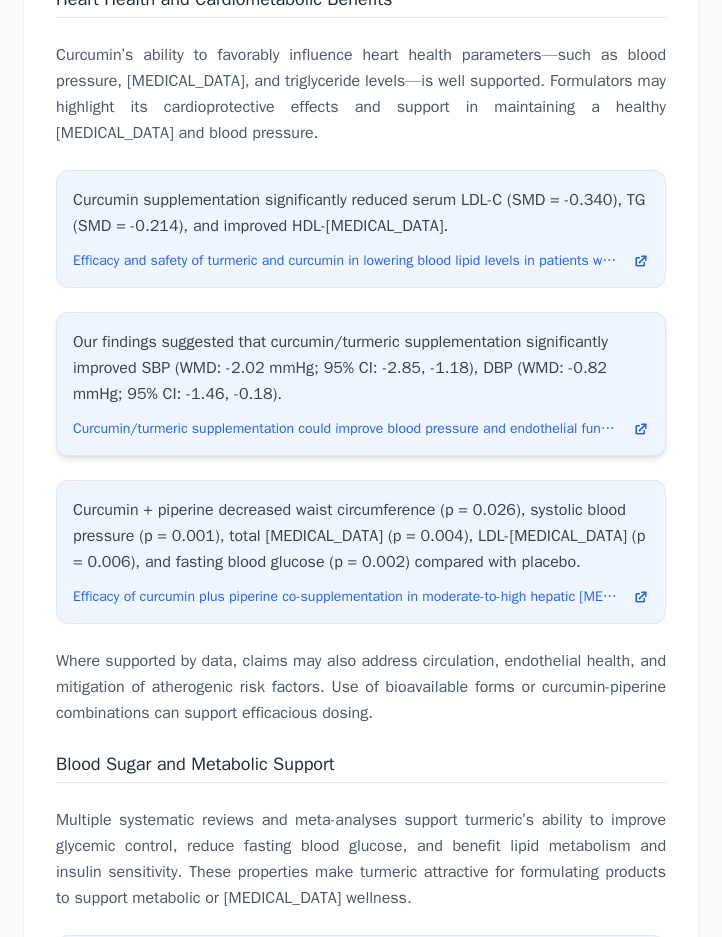 click on "Our findings suggested that curcumin/turmeric supplementation significantly improved SBP (WMD: -2.02 mmHg; 95% CI: -2.85, -1.18), DBP (WMD: -0.82 mmHg; 95% CI: -1.46, -0.18)." at bounding box center [361, 368] 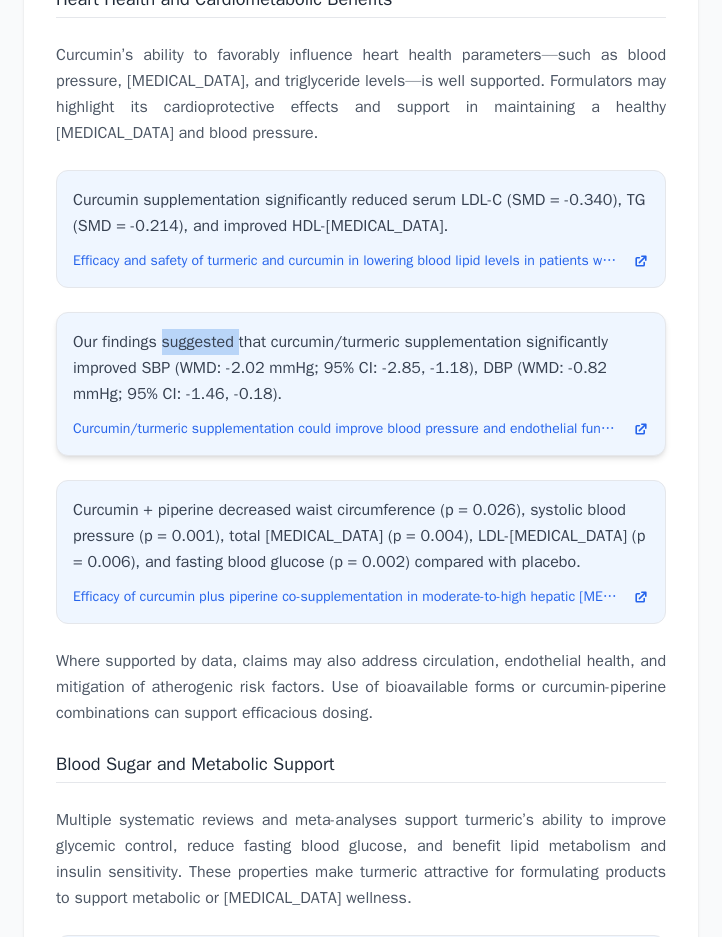 click on "Our findings suggested that curcumin/turmeric supplementation significantly improved SBP (WMD: -2.02 mmHg; 95% CI: -2.85, -1.18), DBP (WMD: -0.82 mmHg; 95% CI: -1.46, -0.18)." at bounding box center (361, 368) 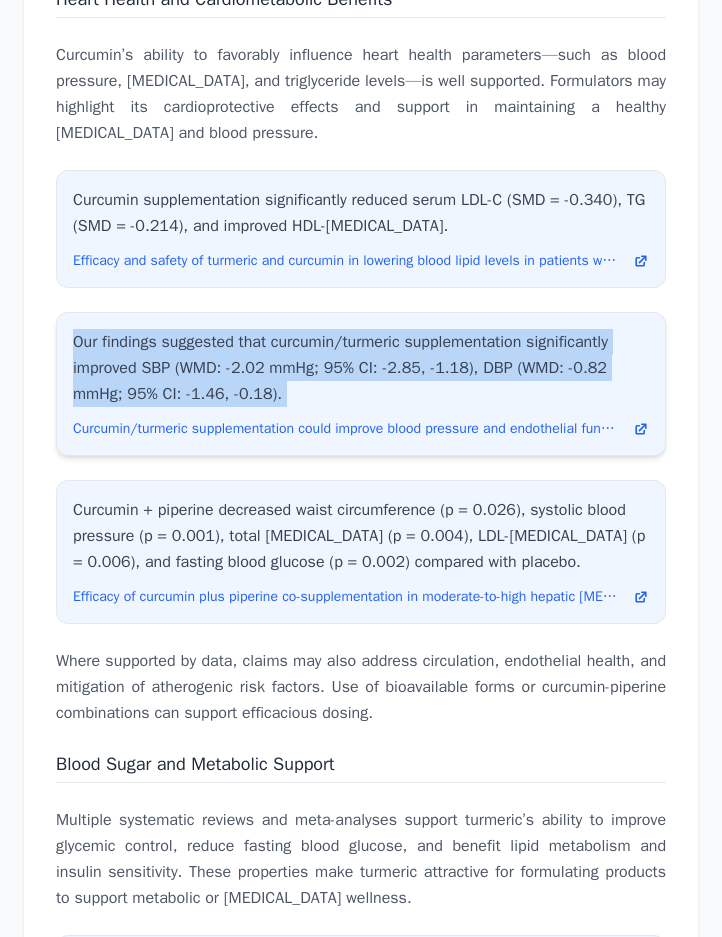 click on "Our findings suggested that curcumin/turmeric supplementation significantly improved SBP (WMD: -2.02 mmHg; 95% CI: -2.85, -1.18), DBP (WMD: -0.82 mmHg; 95% CI: -1.46, -0.18)." at bounding box center [361, 368] 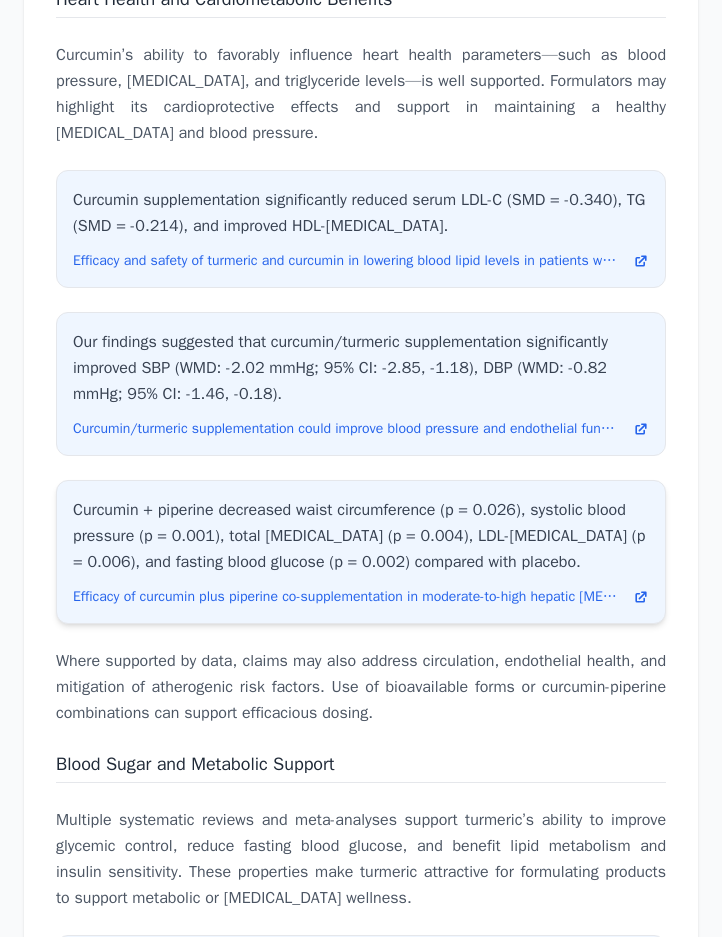 click on "Curcumin + piperine decreased waist circumference (p = 0.026), systolic blood pressure (p = 0.001), total [MEDICAL_DATA] (p = 0.004), LDL-[MEDICAL_DATA] (p = 0.006), and fasting blood glucose (p = 0.002) compared with placebo." at bounding box center [361, 536] 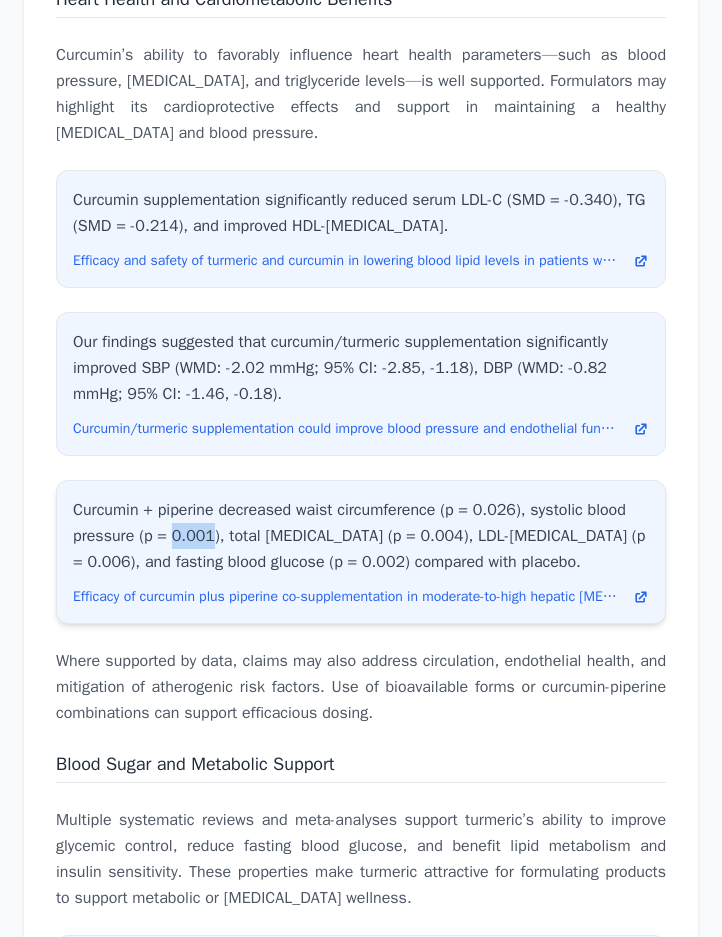 click on "Curcumin + piperine decreased waist circumference (p = 0.026), systolic blood pressure (p = 0.001), total [MEDICAL_DATA] (p = 0.004), LDL-[MEDICAL_DATA] (p = 0.006), and fasting blood glucose (p = 0.002) compared with placebo." at bounding box center [361, 536] 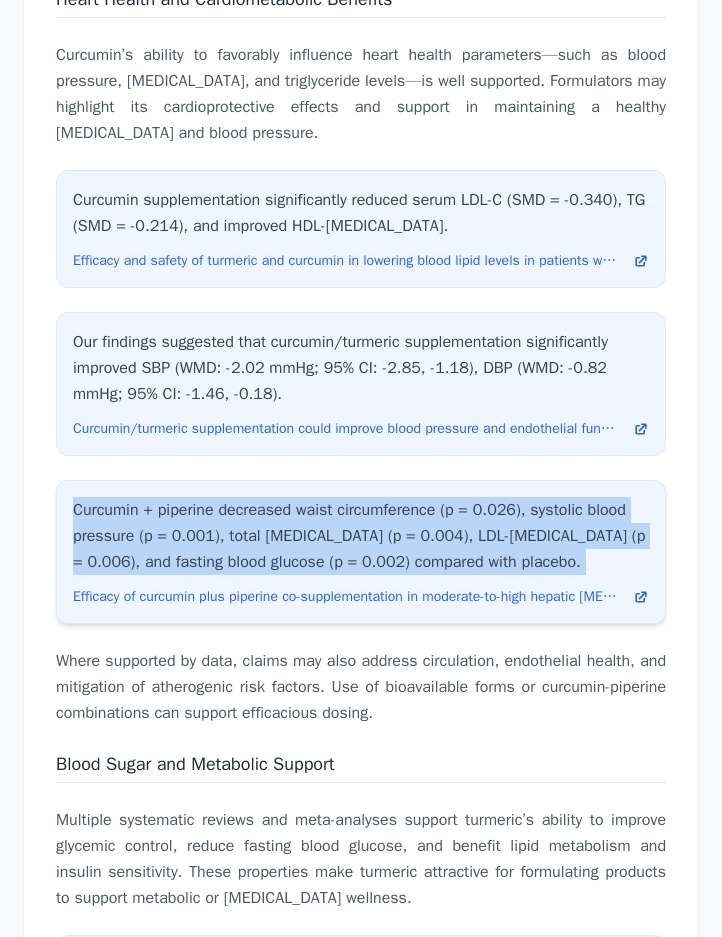 click on "Curcumin + piperine decreased waist circumference (p = 0.026), systolic blood pressure (p = 0.001), total [MEDICAL_DATA] (p = 0.004), LDL-[MEDICAL_DATA] (p = 0.006), and fasting blood glucose (p = 0.002) compared with placebo." at bounding box center (361, 536) 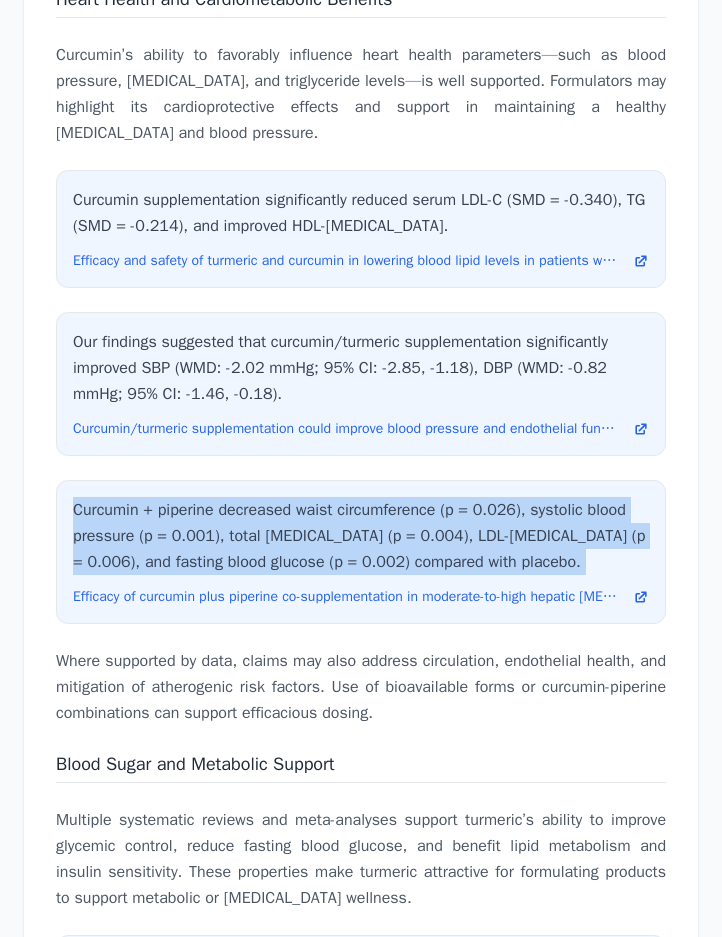 scroll, scrollTop: 0, scrollLeft: 0, axis: both 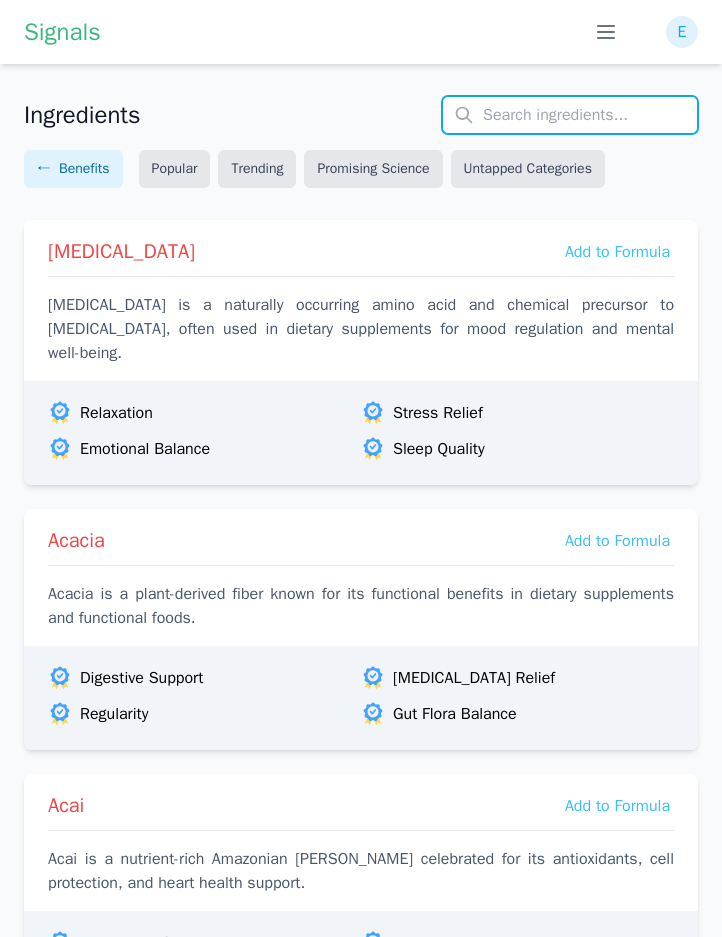 click at bounding box center [570, 115] 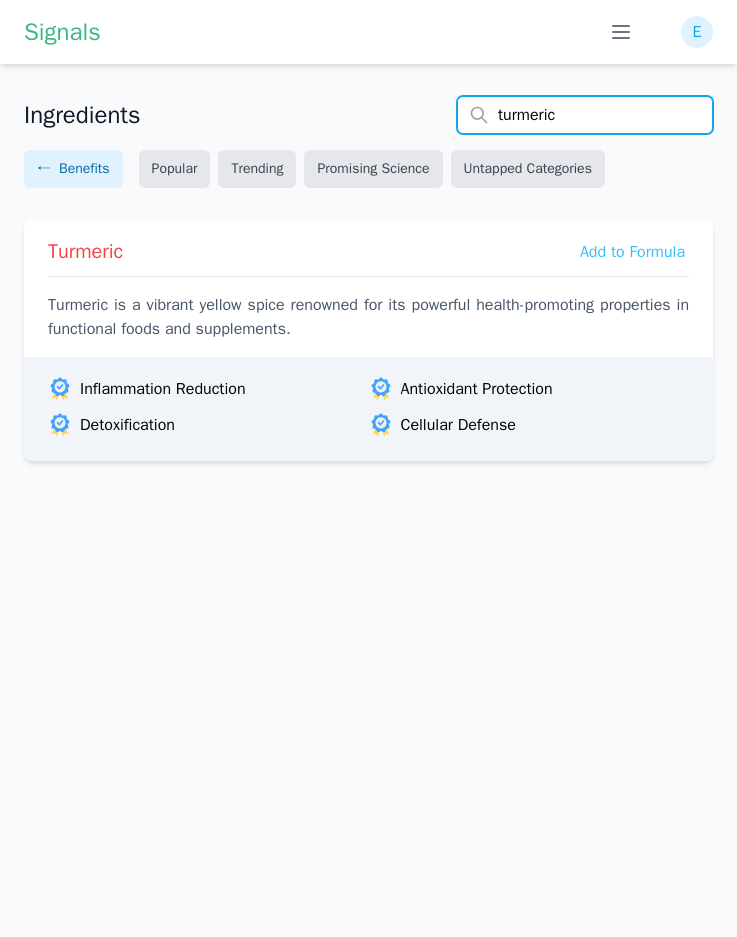 type on "turmeric" 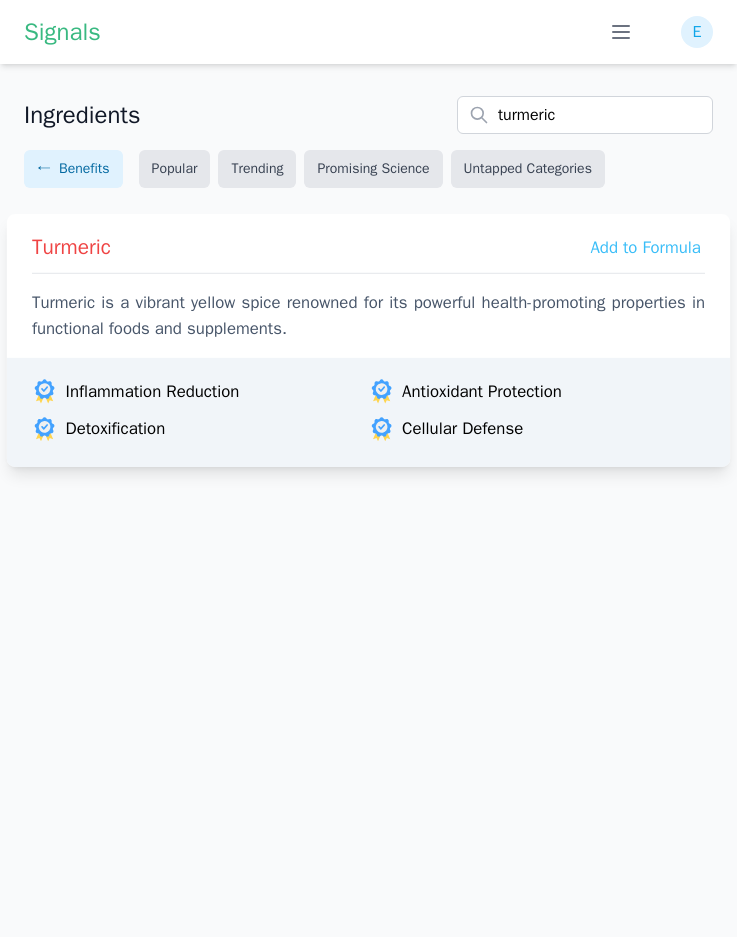 click on "Turmeric  Add to Formula  Turmeric is a vibrant yellow spice renowned for its powerful health-promoting properties in functional foods and supplements." at bounding box center [368, 281] 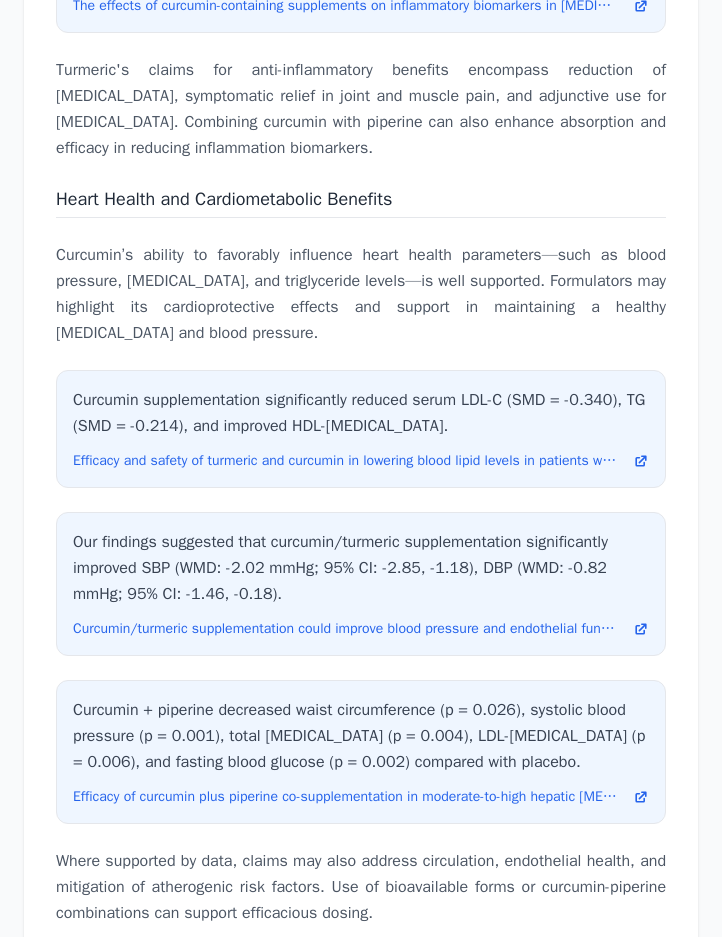 scroll, scrollTop: 7013, scrollLeft: 0, axis: vertical 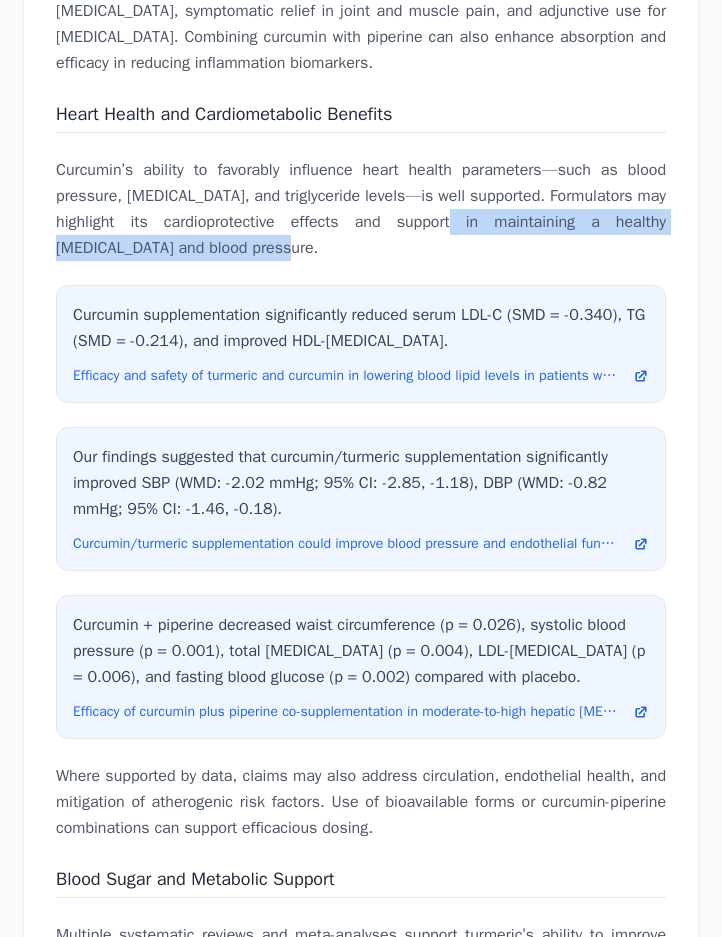 copy on "maintaining a healthy [MEDICAL_DATA] and blood pressure." 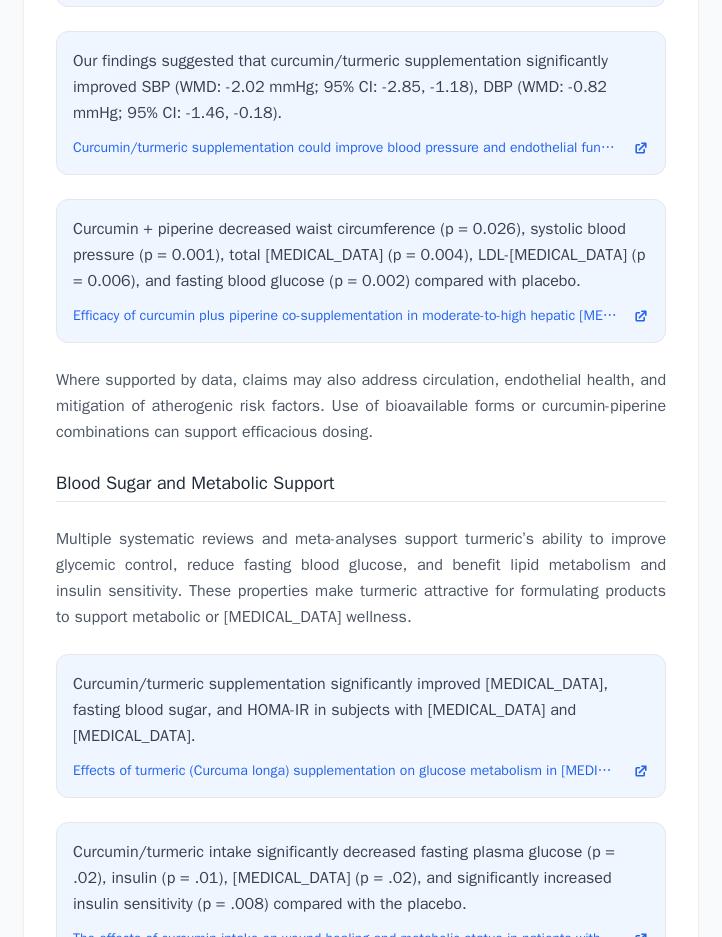 scroll, scrollTop: 7213, scrollLeft: 0, axis: vertical 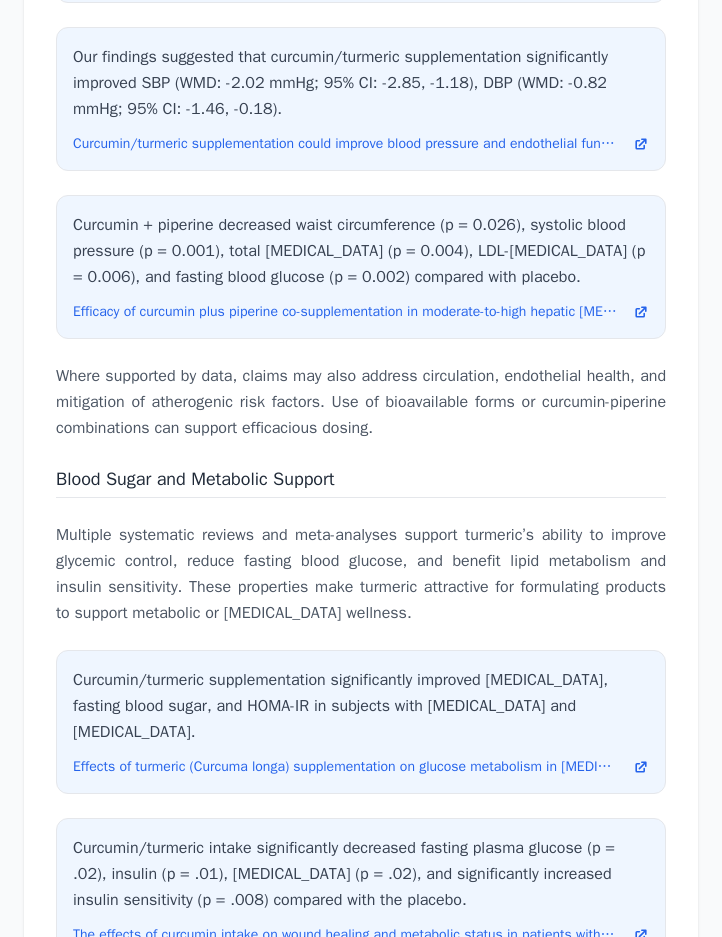 click on "Where supported by data, claims may also address circulation, endothelial health, and mitigation of atherogenic risk factors. Use of bioavailable forms or curcumin-piperine combinations can support efficacious dosing." at bounding box center (361, 402) 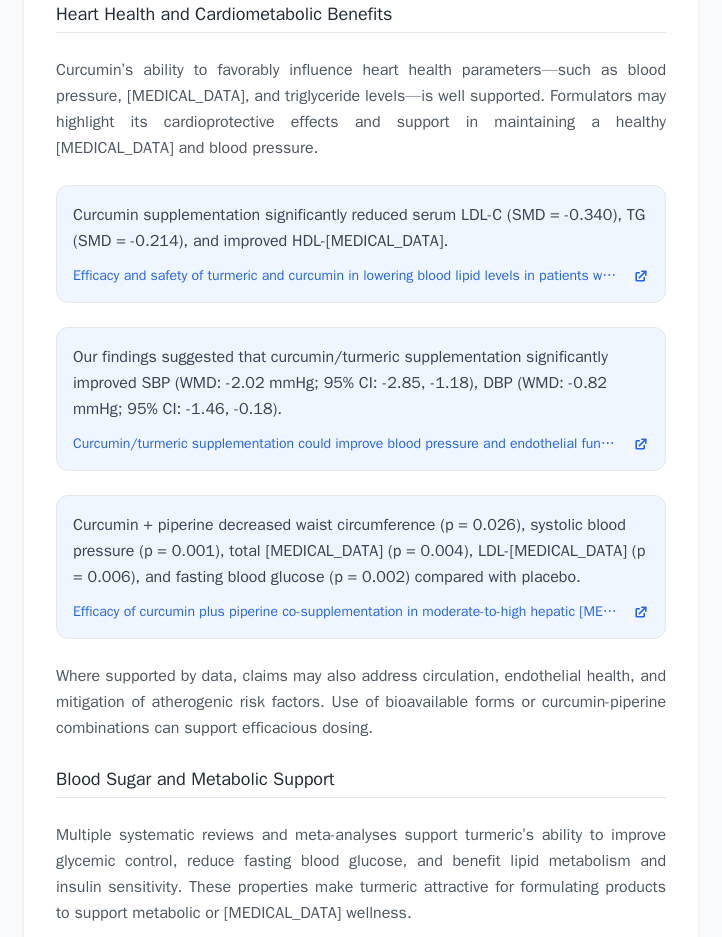 scroll, scrollTop: 7013, scrollLeft: 0, axis: vertical 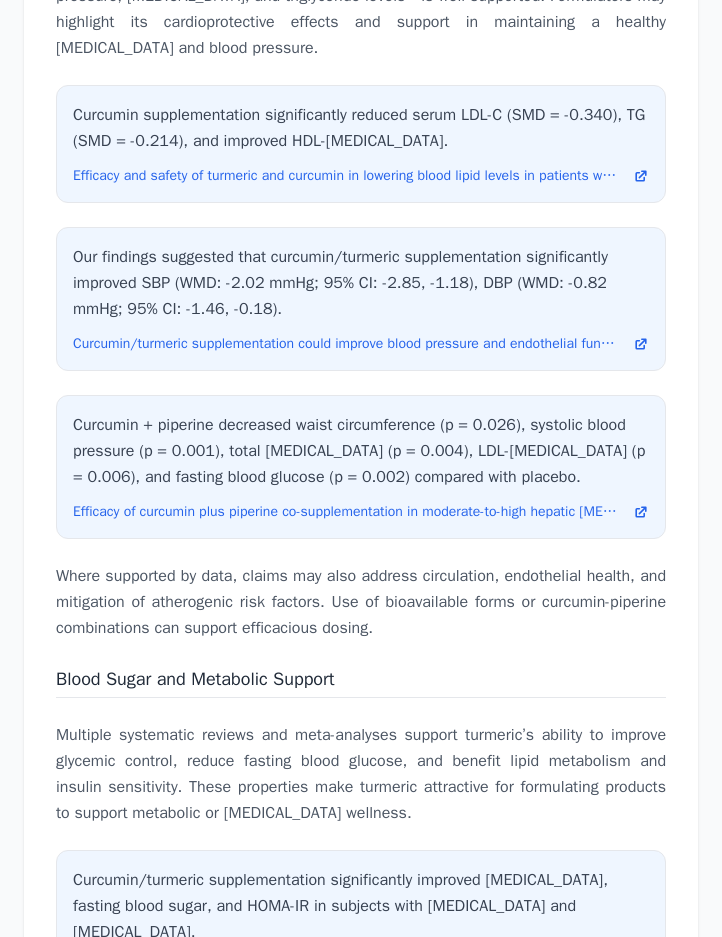 click on "Where supported by data, claims may also address circulation, endothelial health, and mitigation of atherogenic risk factors. Use of bioavailable forms or curcumin-piperine combinations can support efficacious dosing." at bounding box center [361, 602] 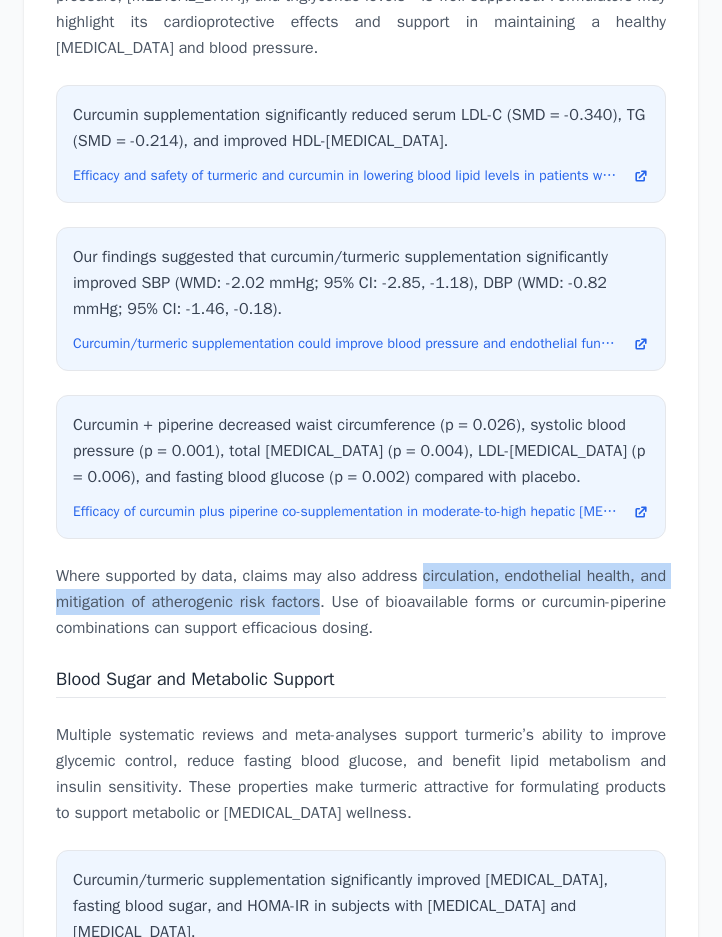 drag, startPoint x: 421, startPoint y: 632, endPoint x: 317, endPoint y: 667, distance: 109.73149 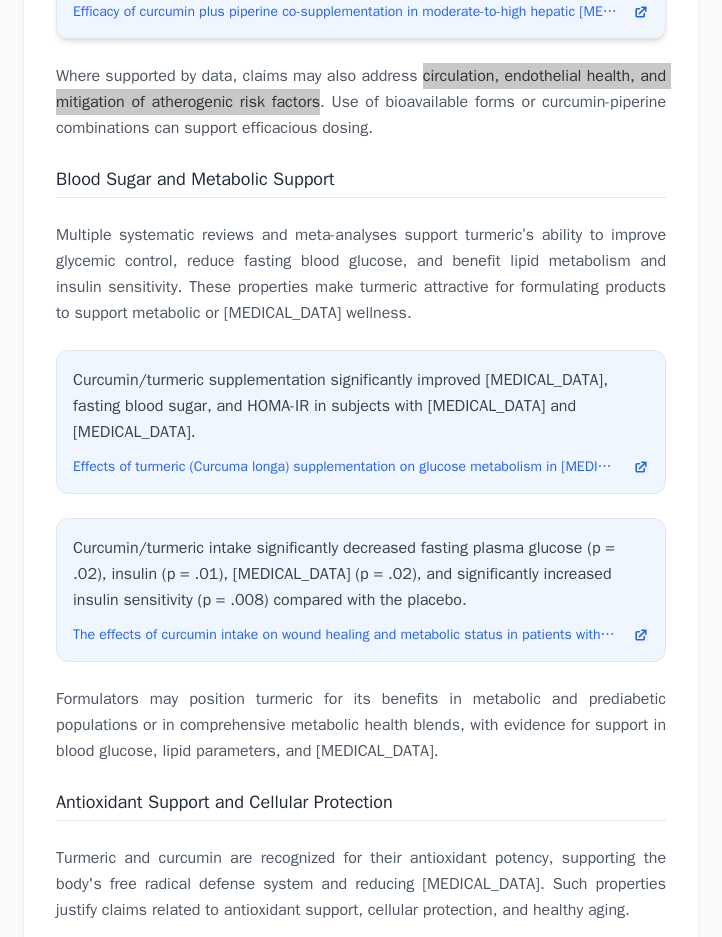 scroll, scrollTop: 7613, scrollLeft: 0, axis: vertical 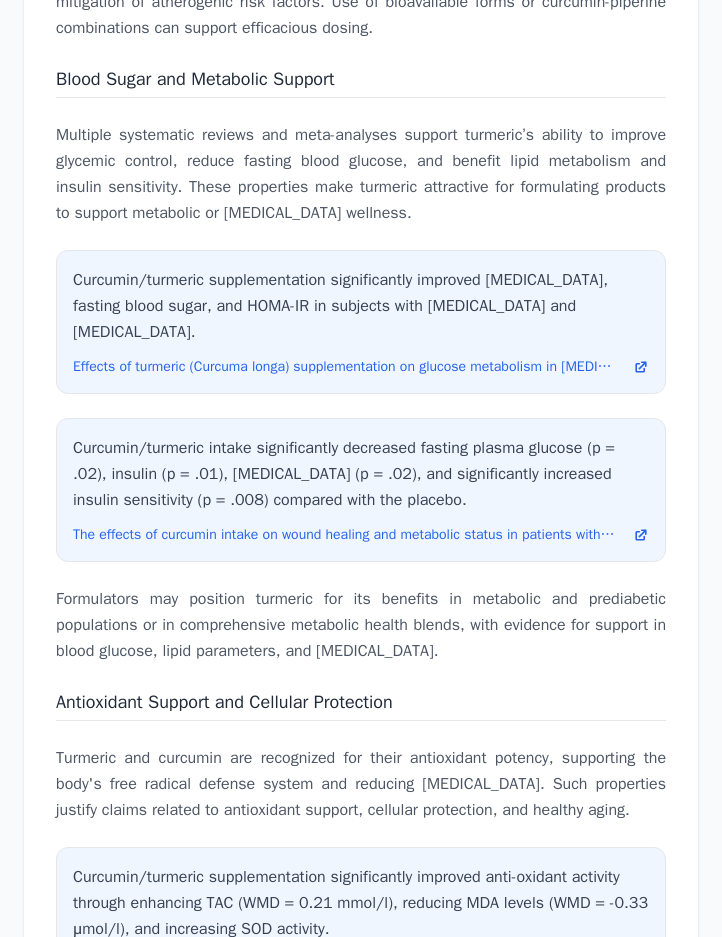 click on "Blood Sugar and Metabolic Support" at bounding box center [195, 79] 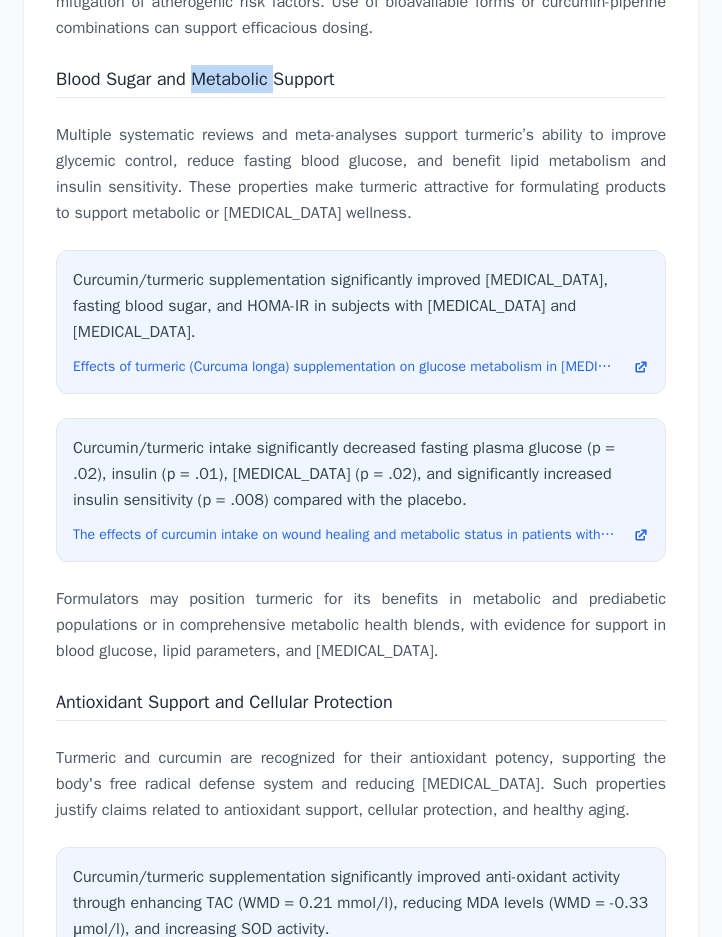 click on "Blood Sugar and Metabolic Support" at bounding box center (195, 79) 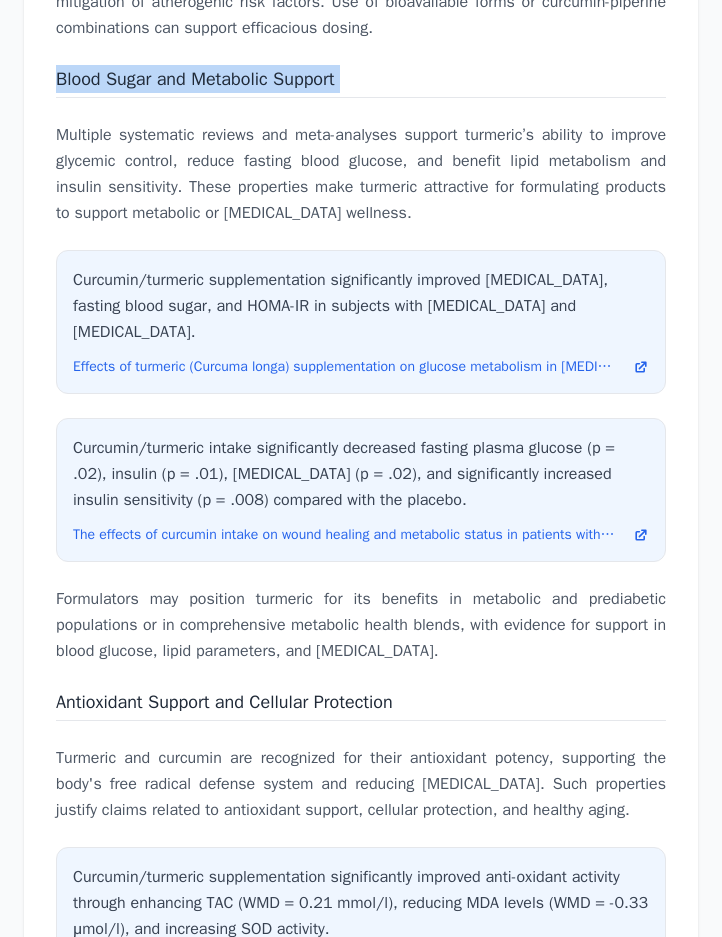 click on "Blood Sugar and Metabolic Support" at bounding box center [195, 79] 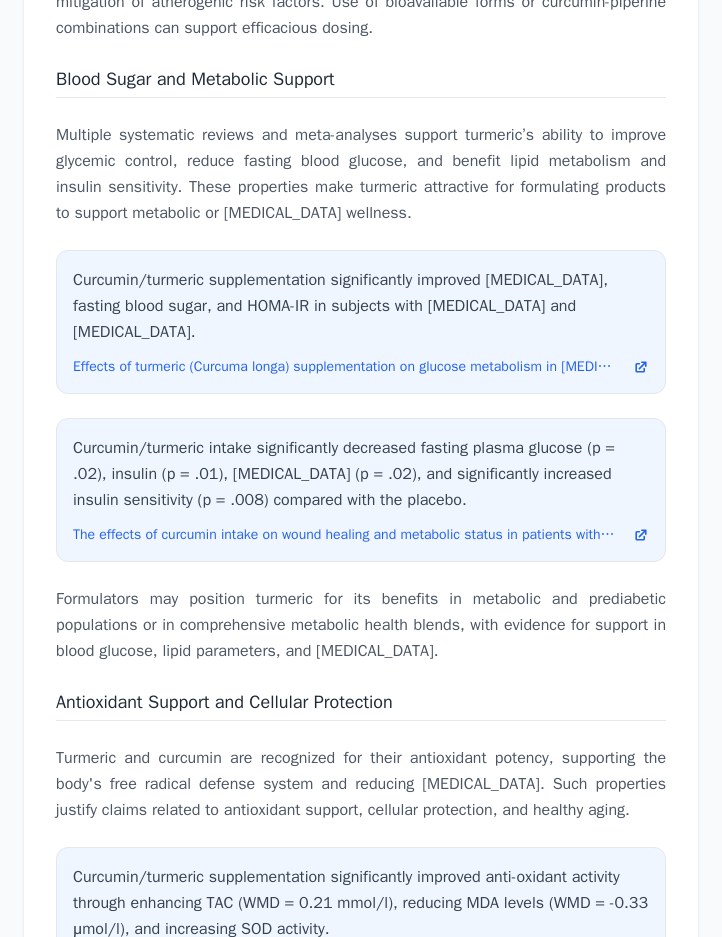 click on "Multiple systematic reviews and meta-analyses support turmeric’s ability to improve glycemic control, reduce fasting blood glucose, and benefit lipid metabolism and insulin sensitivity. These properties make turmeric attractive for formulating products to support metabolic or [MEDICAL_DATA] wellness." at bounding box center (361, 174) 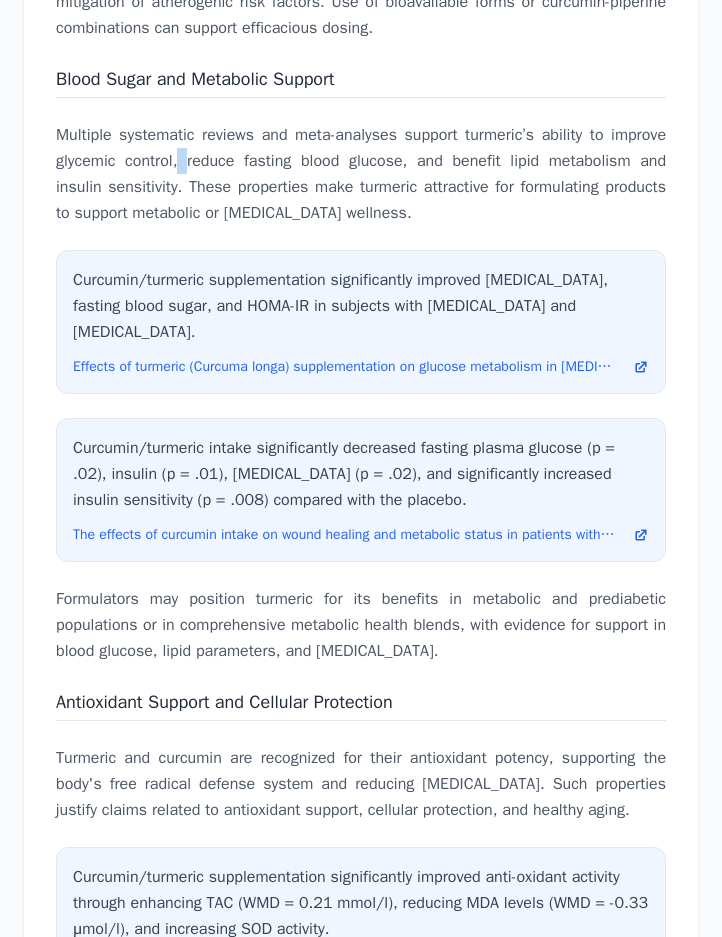 click on "Multiple systematic reviews and meta-analyses support turmeric’s ability to improve glycemic control, reduce fasting blood glucose, and benefit lipid metabolism and insulin sensitivity. These properties make turmeric attractive for formulating products to support metabolic or [MEDICAL_DATA] wellness." at bounding box center (361, 174) 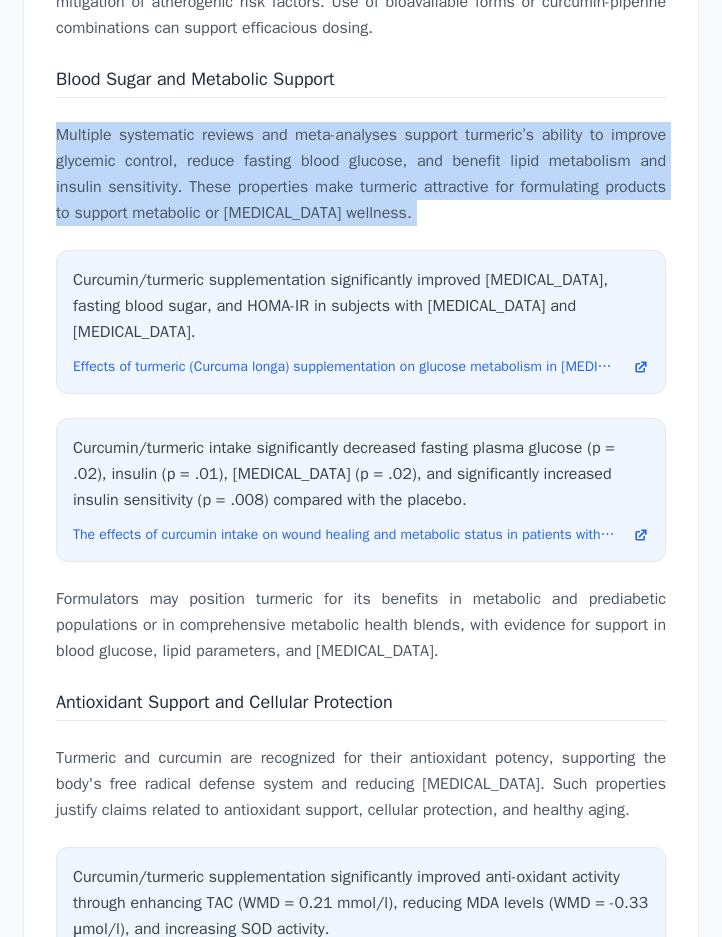 click on "Multiple systematic reviews and meta-analyses support turmeric’s ability to improve glycemic control, reduce fasting blood glucose, and benefit lipid metabolism and insulin sensitivity. These properties make turmeric attractive for formulating products to support metabolic or [MEDICAL_DATA] wellness." at bounding box center [361, 174] 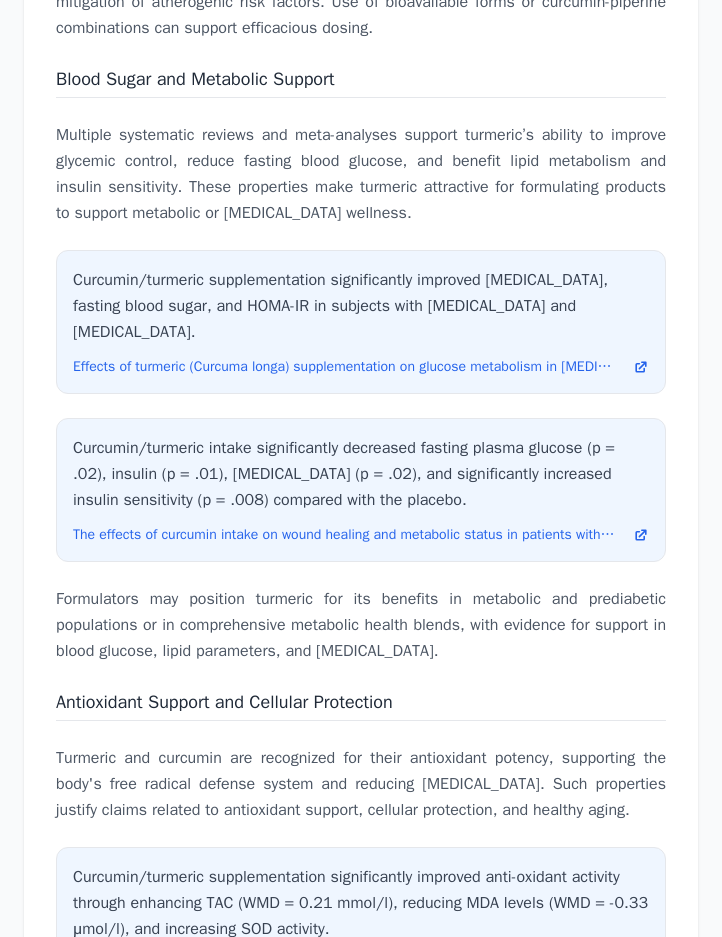 click on "Formulators may position turmeric for its benefits in metabolic and prediabetic populations or in comprehensive metabolic health blends, with evidence for support in blood glucose, lipid parameters, and [MEDICAL_DATA]." at bounding box center (361, 625) 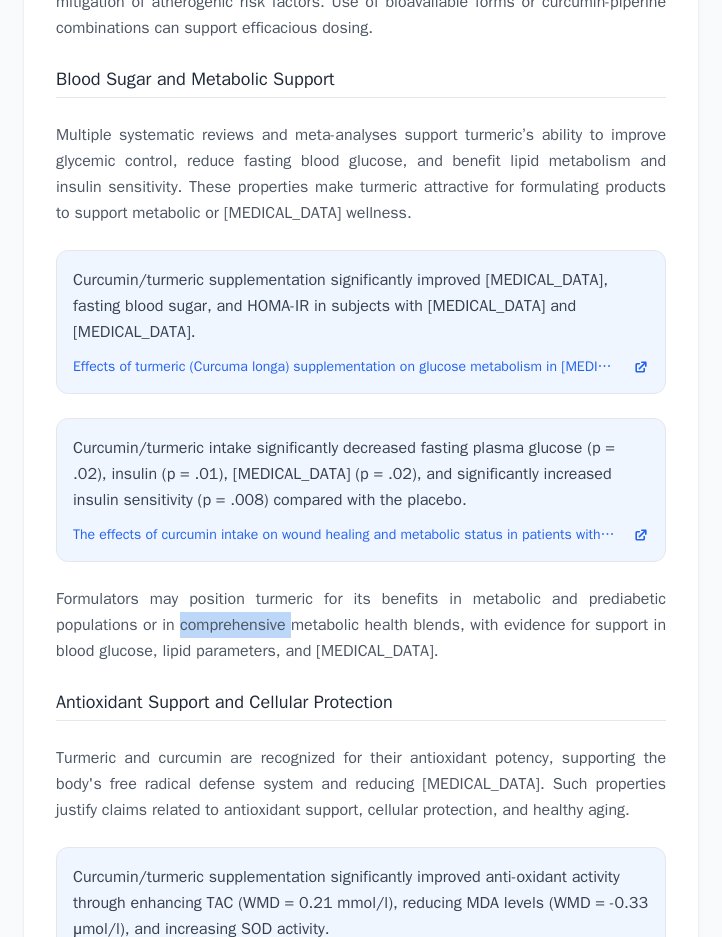 click on "Formulators may position turmeric for its benefits in metabolic and prediabetic populations or in comprehensive metabolic health blends, with evidence for support in blood glucose, lipid parameters, and [MEDICAL_DATA]." at bounding box center [361, 625] 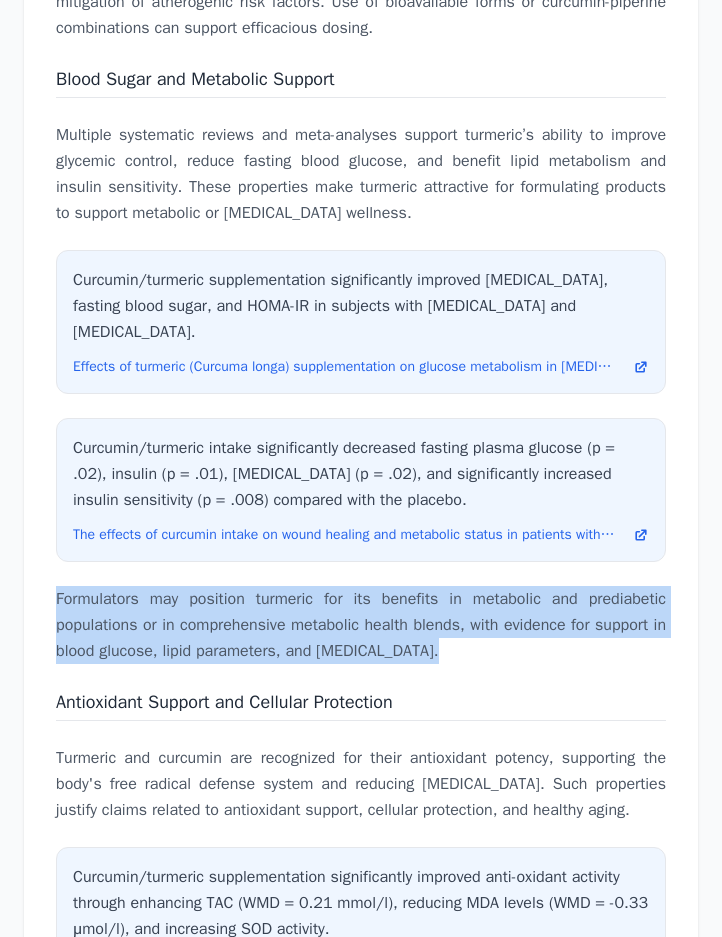 click on "Formulators may position turmeric for its benefits in metabolic and prediabetic populations or in comprehensive metabolic health blends, with evidence for support in blood glucose, lipid parameters, and [MEDICAL_DATA]." at bounding box center (361, 625) 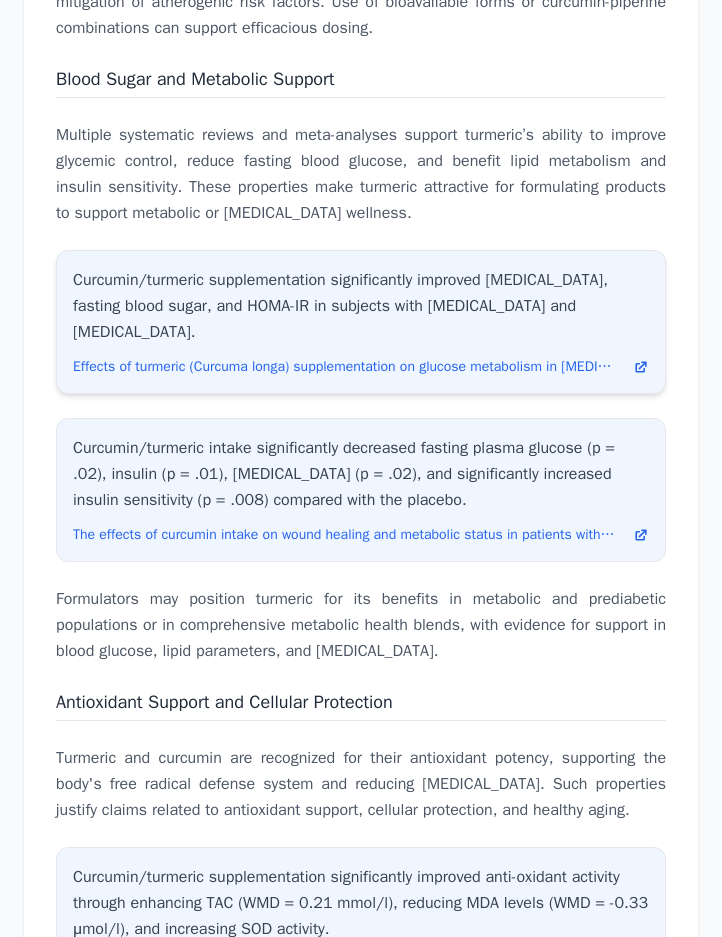 click on "Curcumin/turmeric supplementation significantly improved [MEDICAL_DATA], fasting blood sugar, and HOMA-IR in subjects with [MEDICAL_DATA] and [MEDICAL_DATA]." at bounding box center [361, 306] 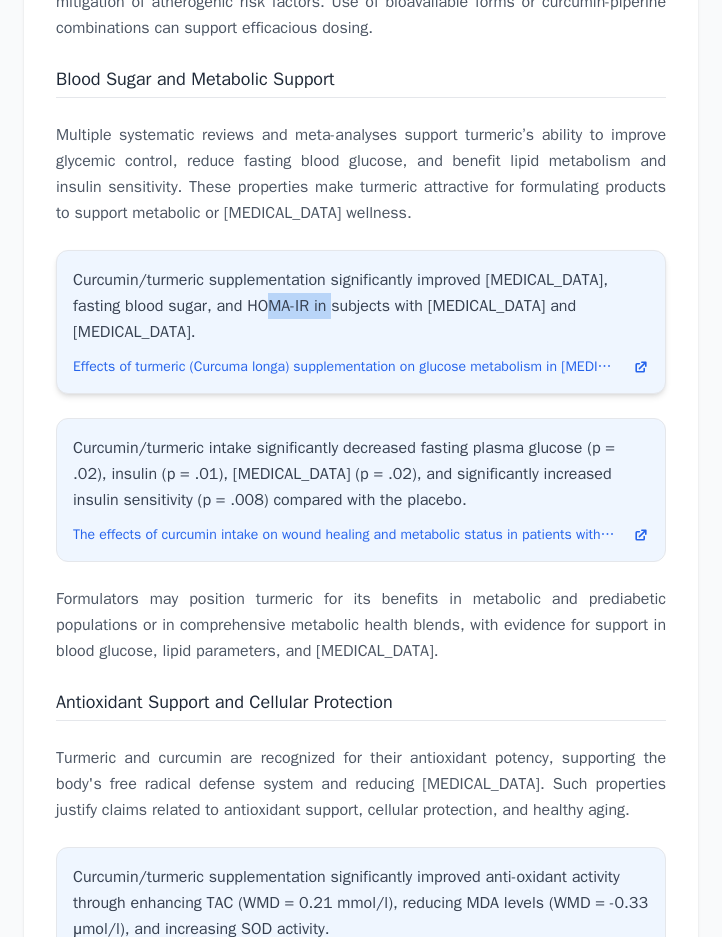 click on "Curcumin/turmeric supplementation significantly improved [MEDICAL_DATA], fasting blood sugar, and HOMA-IR in subjects with [MEDICAL_DATA] and [MEDICAL_DATA]." at bounding box center (361, 306) 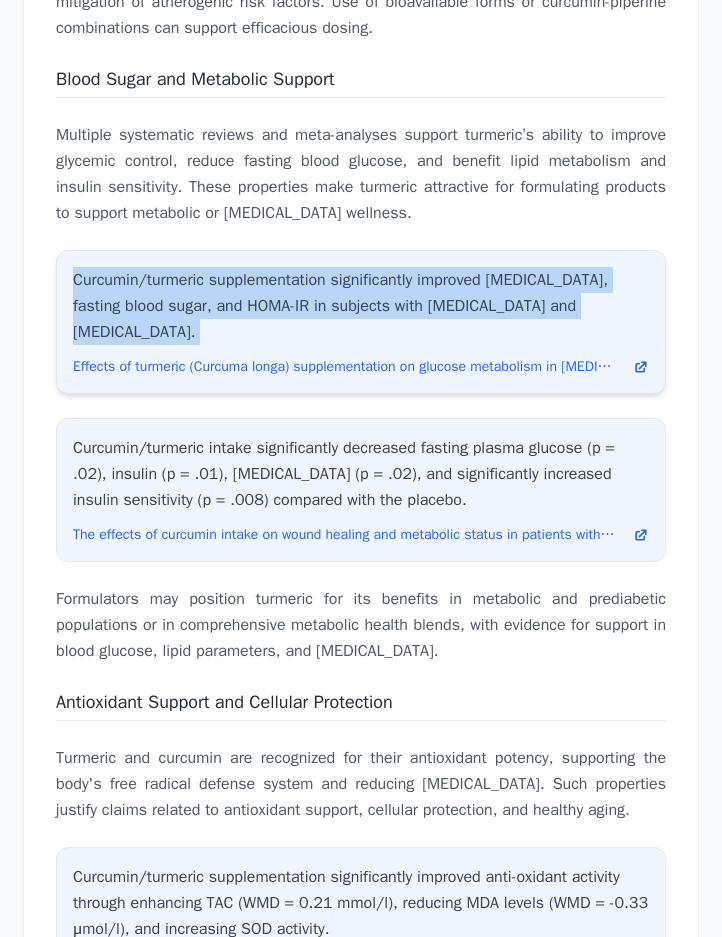 click on "Curcumin/turmeric supplementation significantly improved [MEDICAL_DATA], fasting blood sugar, and HOMA-IR in subjects with [MEDICAL_DATA] and [MEDICAL_DATA]." at bounding box center (361, 306) 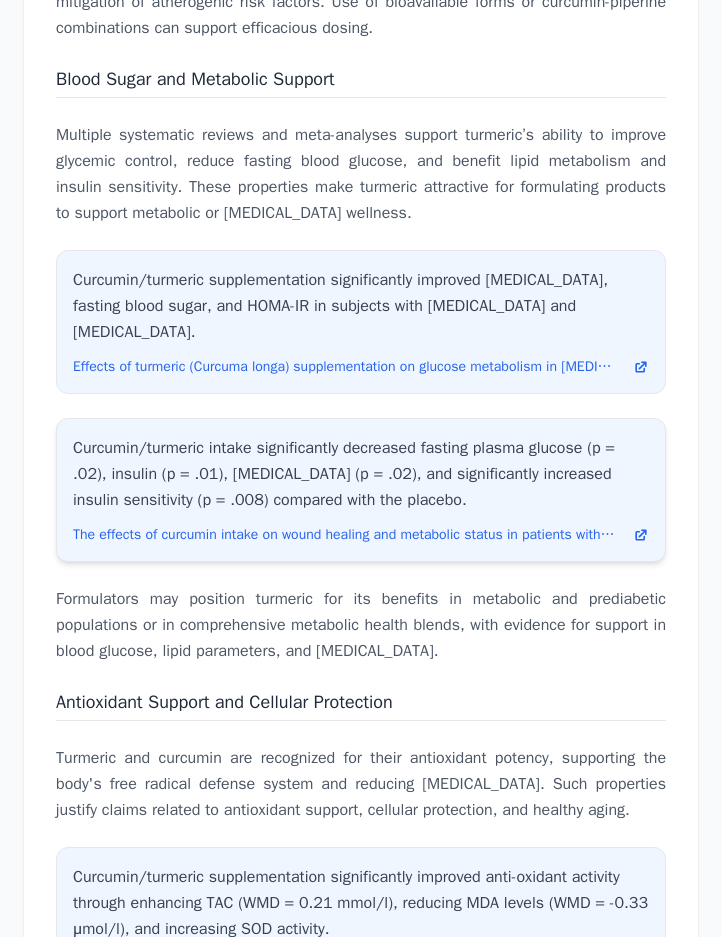 click on "Curcumin/turmeric intake significantly decreased fasting plasma glucose (p = .02), insulin (p = .01), [MEDICAL_DATA] (p = .02), and significantly increased insulin sensitivity (p = .008) compared with the placebo." at bounding box center (361, 474) 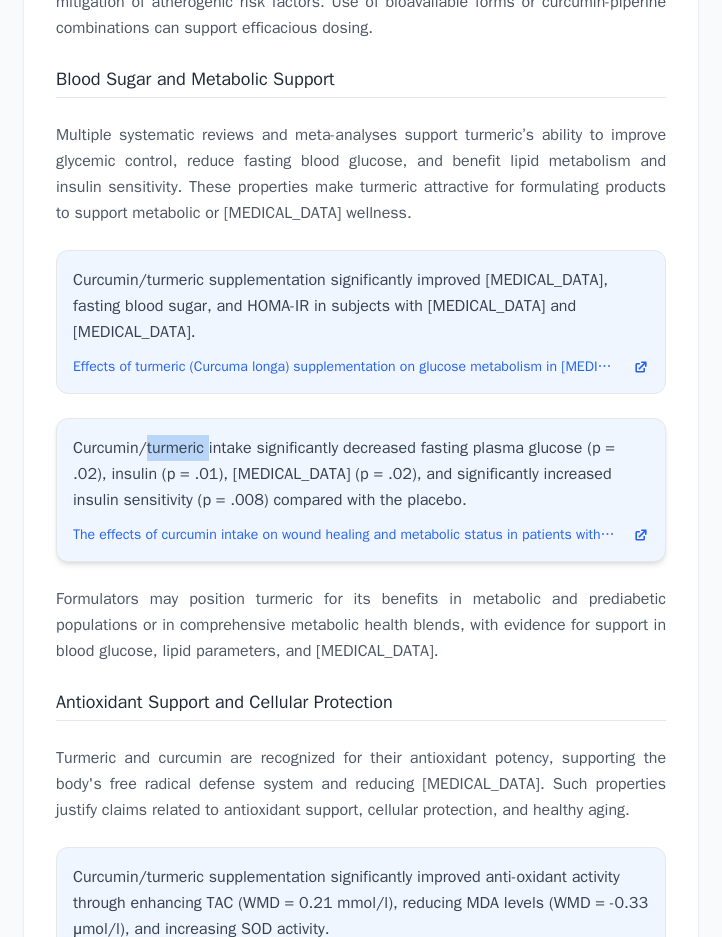 click on "Curcumin/turmeric intake significantly decreased fasting plasma glucose (p = .02), insulin (p = .01), [MEDICAL_DATA] (p = .02), and significantly increased insulin sensitivity (p = .008) compared with the placebo." at bounding box center (361, 474) 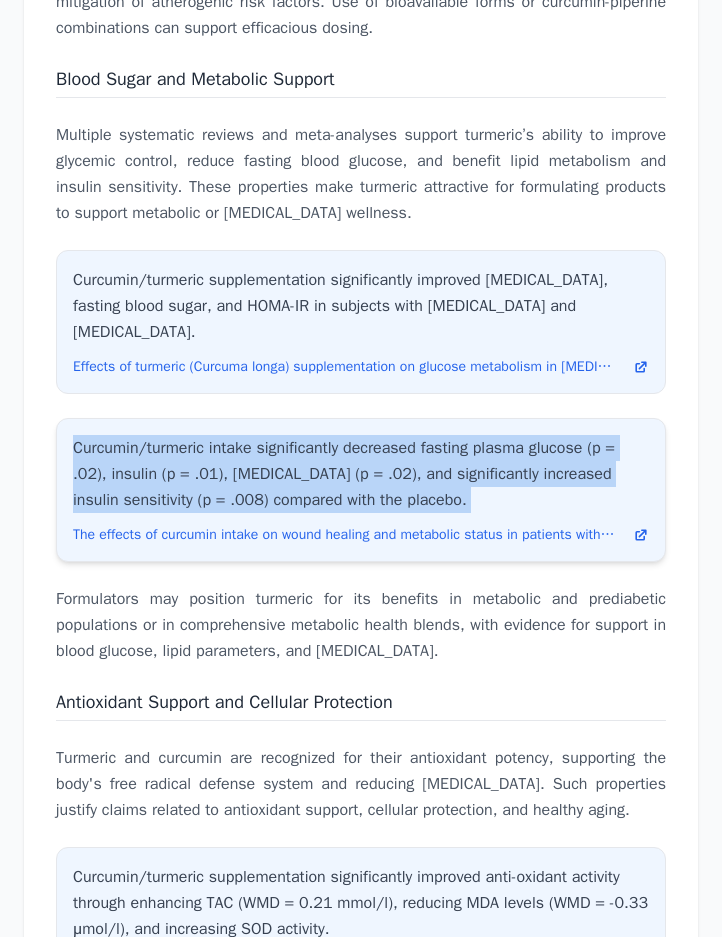 click on "Curcumin/turmeric intake significantly decreased fasting plasma glucose (p = .02), insulin (p = .01), [MEDICAL_DATA] (p = .02), and significantly increased insulin sensitivity (p = .008) compared with the placebo." at bounding box center [361, 474] 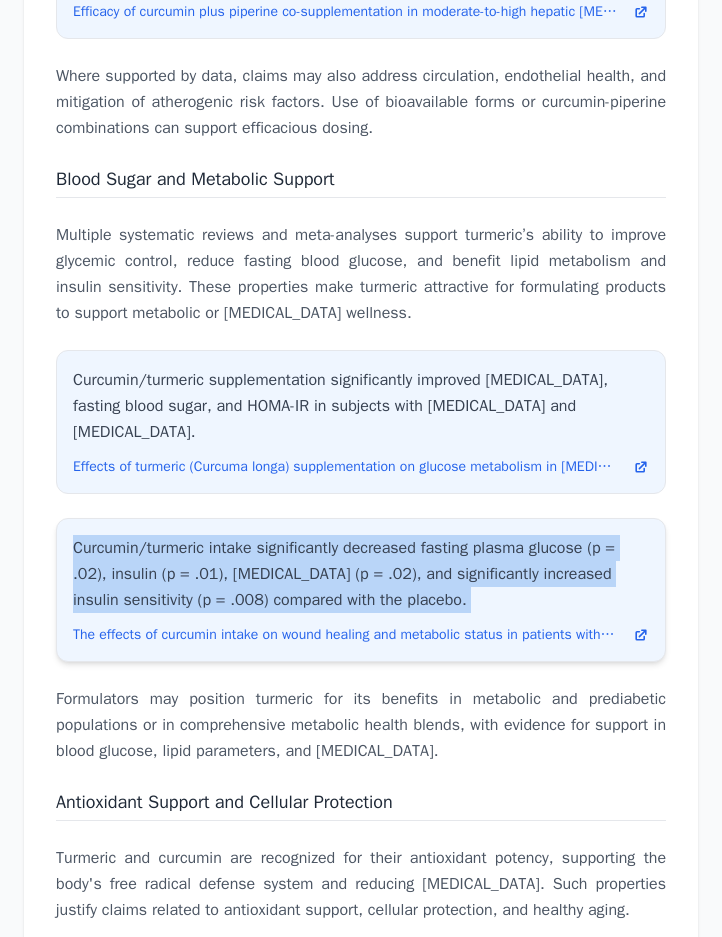 scroll, scrollTop: 7613, scrollLeft: 0, axis: vertical 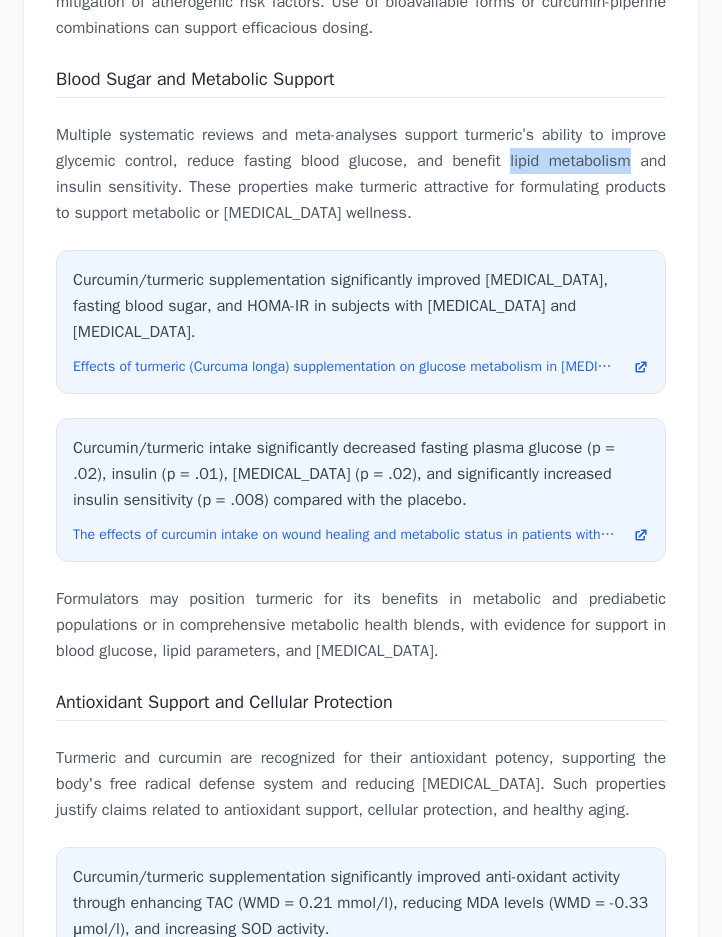 copy on "lipid metabolism" 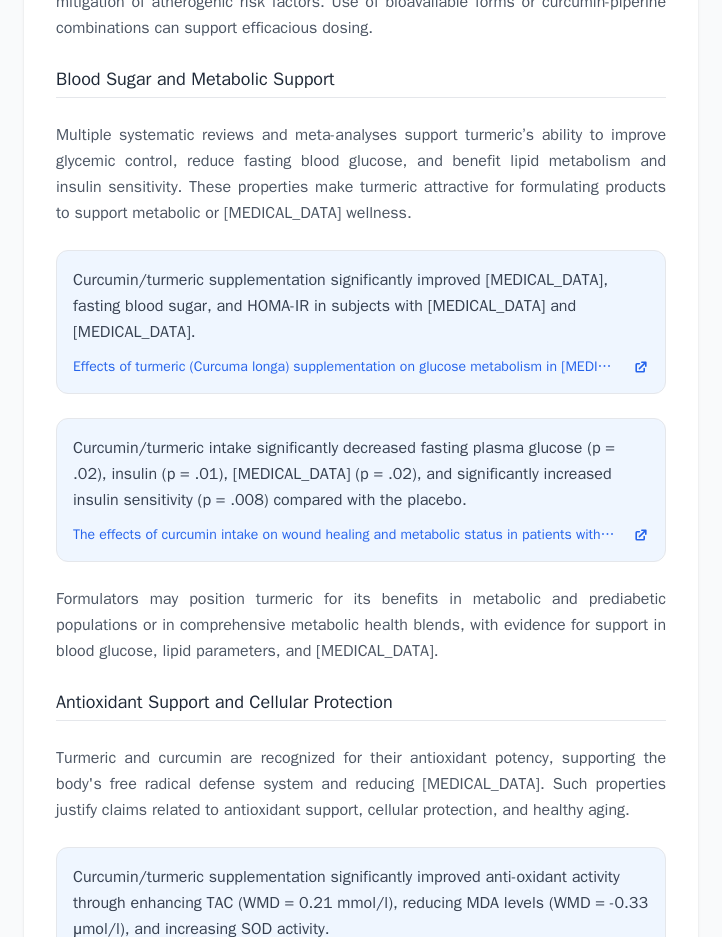click on "Multiple systematic reviews and meta-analyses support turmeric’s ability to improve glycemic control, reduce fasting blood glucose, and benefit lipid metabolism and insulin sensitivity. These properties make turmeric attractive for formulating products to support metabolic or [MEDICAL_DATA] wellness." at bounding box center (361, 174) 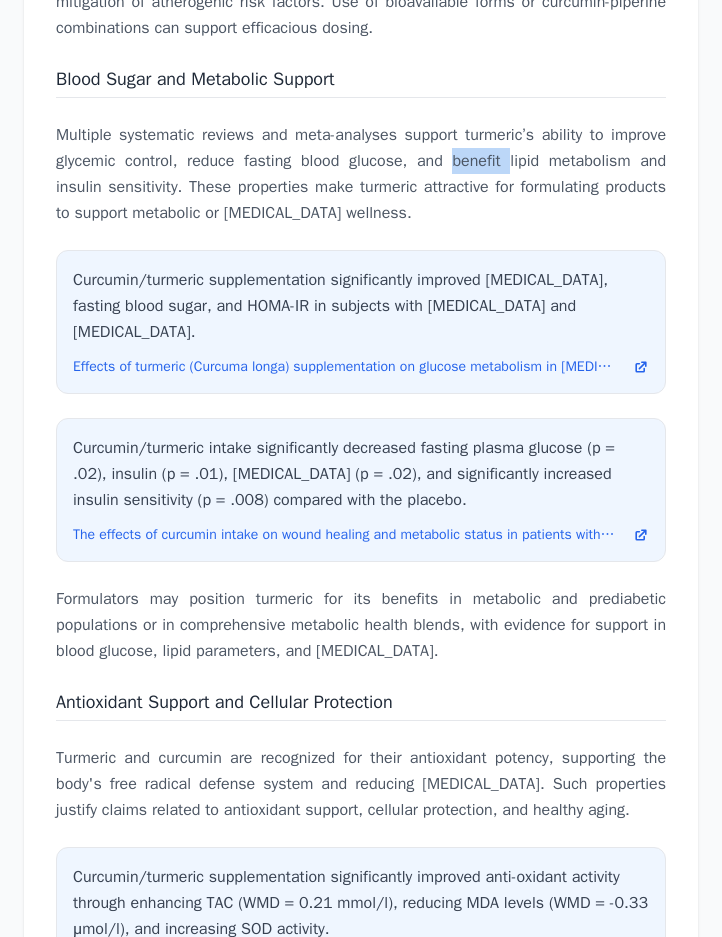 click on "Multiple systematic reviews and meta-analyses support turmeric’s ability to improve glycemic control, reduce fasting blood glucose, and benefit lipid metabolism and insulin sensitivity. These properties make turmeric attractive for formulating products to support metabolic or [MEDICAL_DATA] wellness." at bounding box center [361, 174] 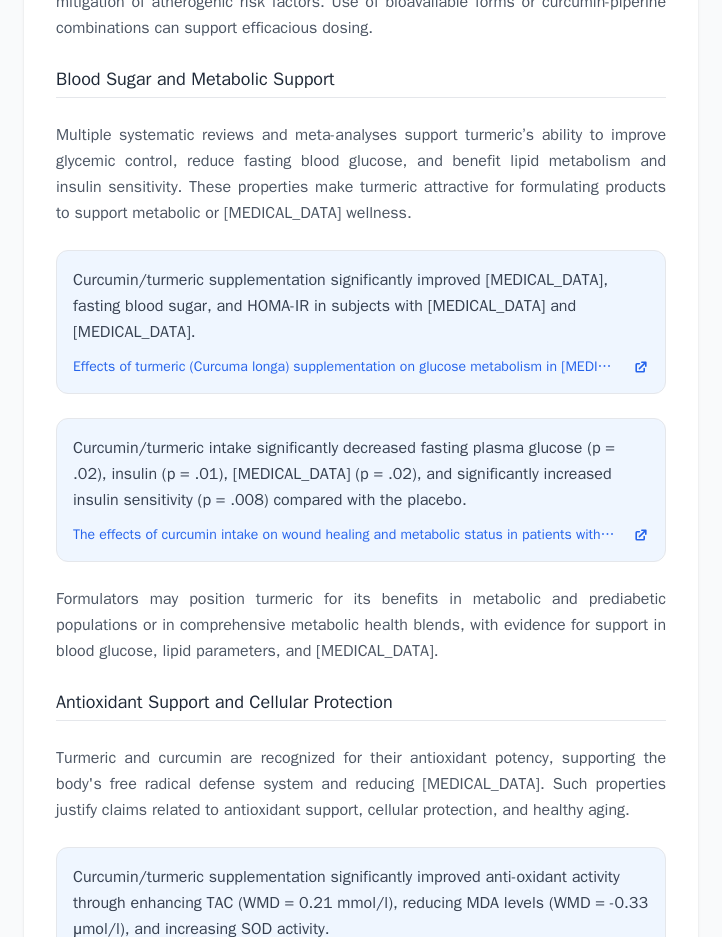click on "Formulators may position turmeric for its benefits in metabolic and prediabetic populations or in comprehensive metabolic health blends, with evidence for support in blood glucose, lipid parameters, and [MEDICAL_DATA]." at bounding box center [361, 625] 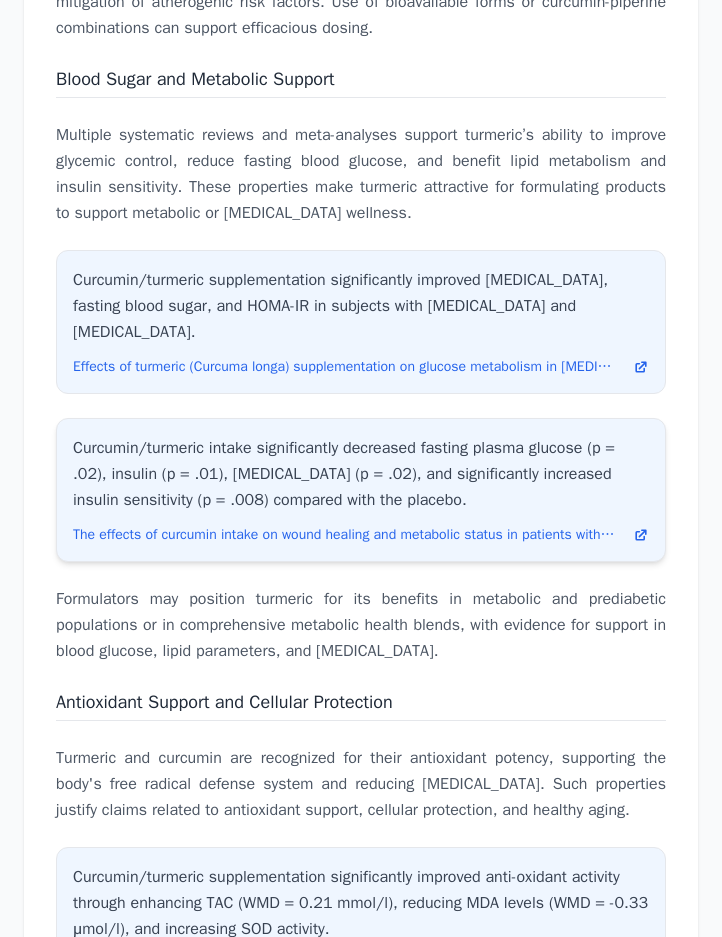 scroll, scrollTop: 8013, scrollLeft: 0, axis: vertical 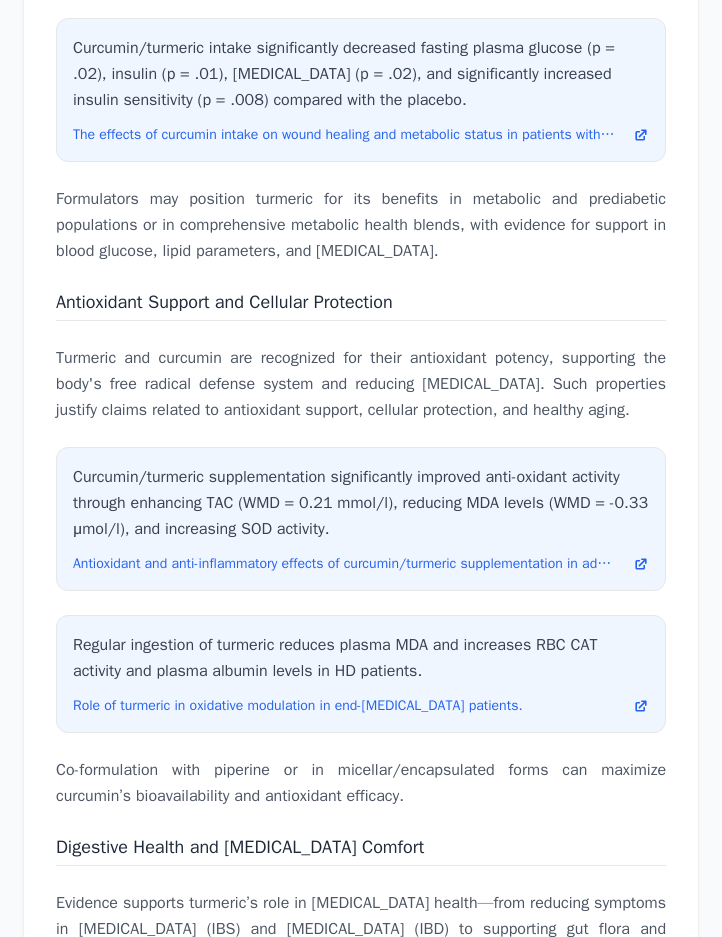 click on "Joint Health: Efficacy and Claims of Turmeric Turmeric has been extensively researched for its joint health benefits, particularly in conditions such as [MEDICAL_DATA], [MEDICAL_DATA], and chronic [MEDICAL_DATA]. Formulators can leverage several substantiated claims for joint comfort, pain relief, enhanced mobility, and reduction of inflammation with appropriate turmeric or curcumin extracts. Curcumin supplementation significantly reduced knee pain and improved function in patients with [MEDICAL_DATA] compared to placebo. Efficacy and safety of curcumin therapy for [MEDICAL_DATA]: A Bayesian network meta-analysis. Curcuma longa extract and curcumin may be a safer and effective supplement for [MEDICAL_DATA] patients. The efficacy and safety of Curcuma longa extract and curcumin supplements on [MEDICAL_DATA]: a systematic review and meta-analysis. Pain and Inflammation: Anti-Inflammatory Benefits Curcumin, derived from turmeric root, exhibits notable anti-inflammatory effects." at bounding box center [361, 769] 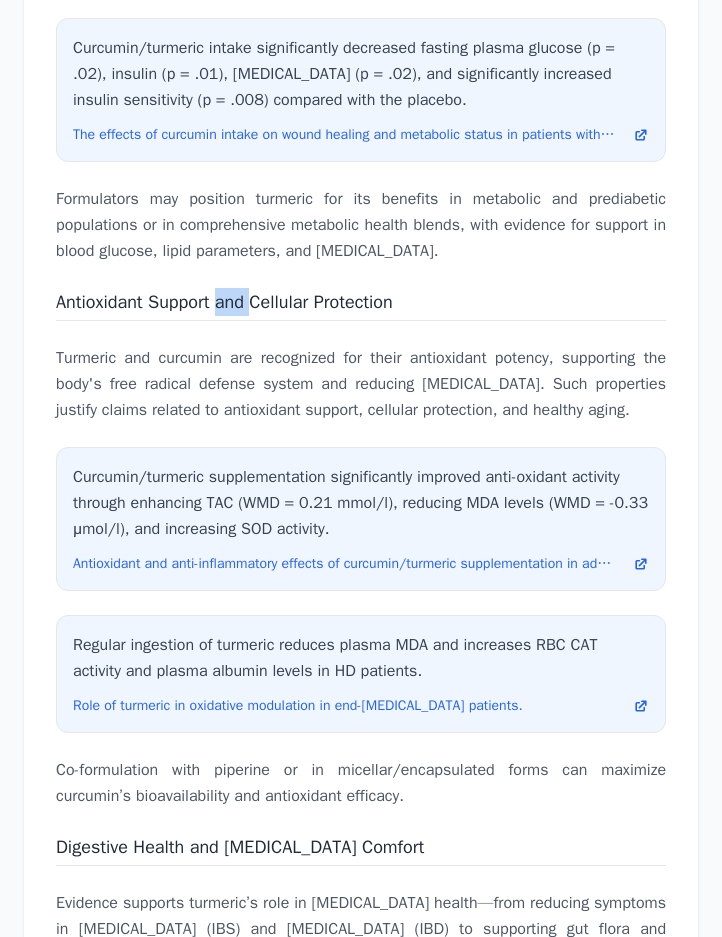 click on "Antioxidant Support and Cellular Protection" at bounding box center (224, 302) 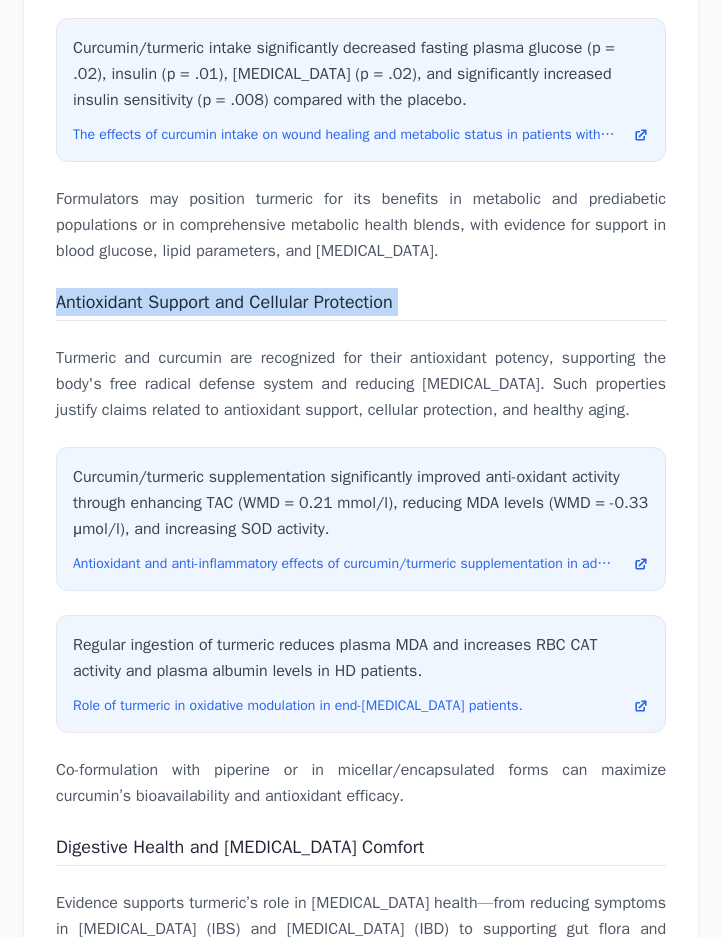 click on "Antioxidant Support and Cellular Protection" at bounding box center (224, 302) 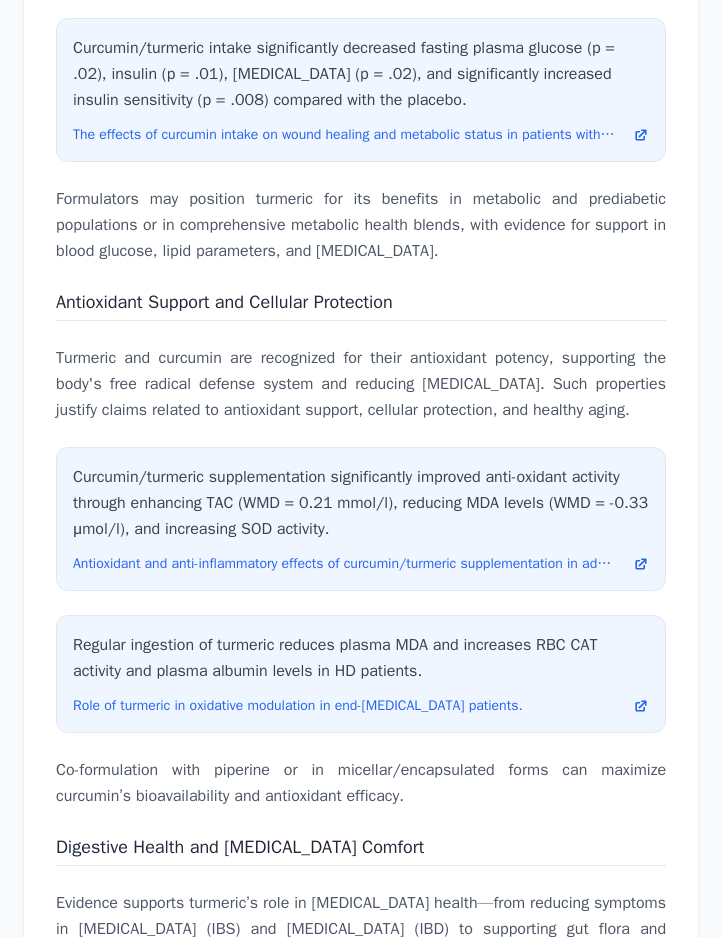 click on "Turmeric and curcumin are recognized for their antioxidant potency, supporting the body's free radical defense system and reducing [MEDICAL_DATA]. Such properties justify claims related to antioxidant support, cellular protection, and healthy aging." at bounding box center (361, 384) 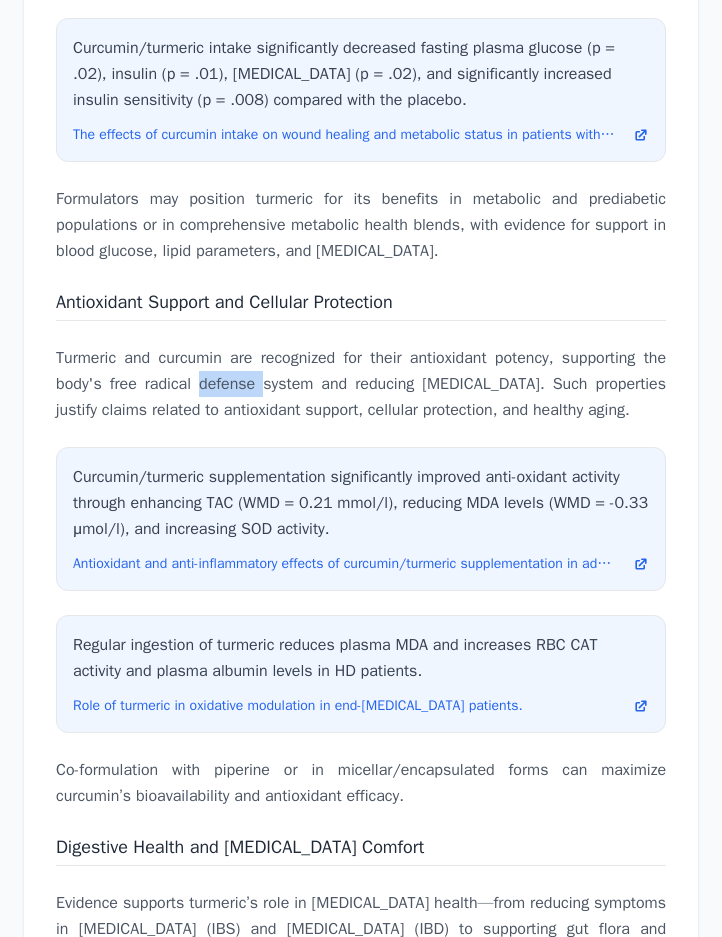 click on "Turmeric and curcumin are recognized for their antioxidant potency, supporting the body's free radical defense system and reducing [MEDICAL_DATA]. Such properties justify claims related to antioxidant support, cellular protection, and healthy aging." at bounding box center (361, 384) 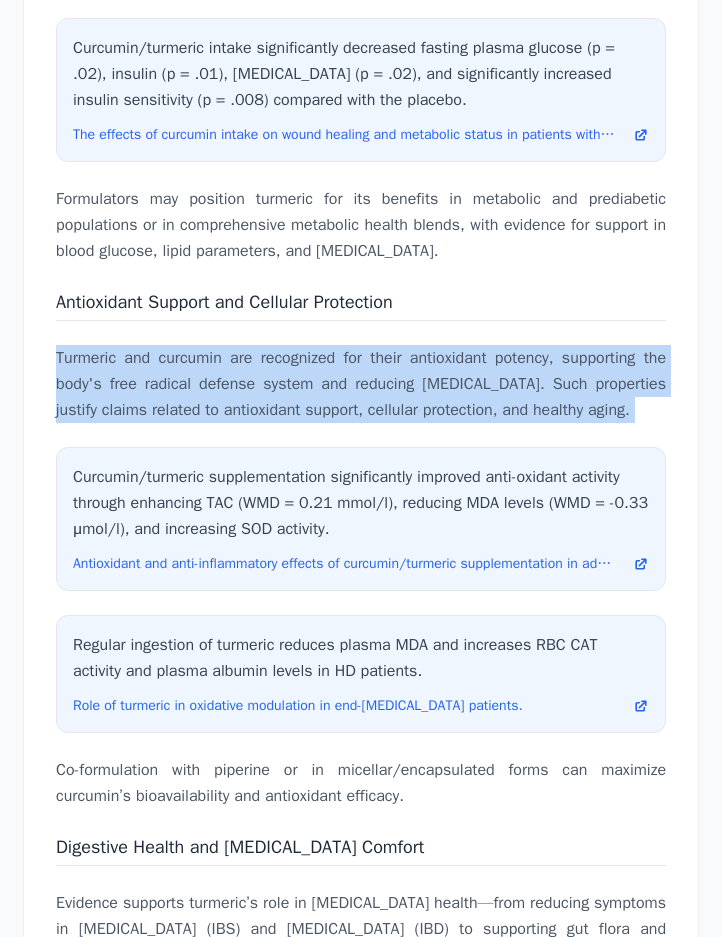 click on "Turmeric and curcumin are recognized for their antioxidant potency, supporting the body's free radical defense system and reducing [MEDICAL_DATA]. Such properties justify claims related to antioxidant support, cellular protection, and healthy aging." at bounding box center (361, 384) 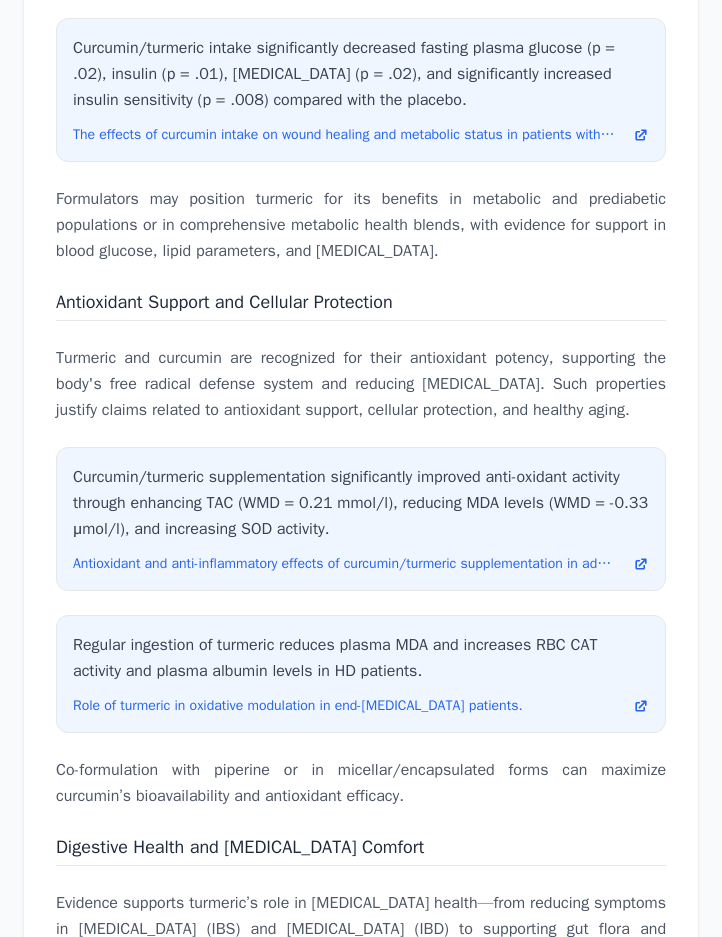 click on "Co-formulation with piperine or in micellar/encapsulated forms can maximize curcumin’s bioavailability and antioxidant efficacy." at bounding box center [361, 783] 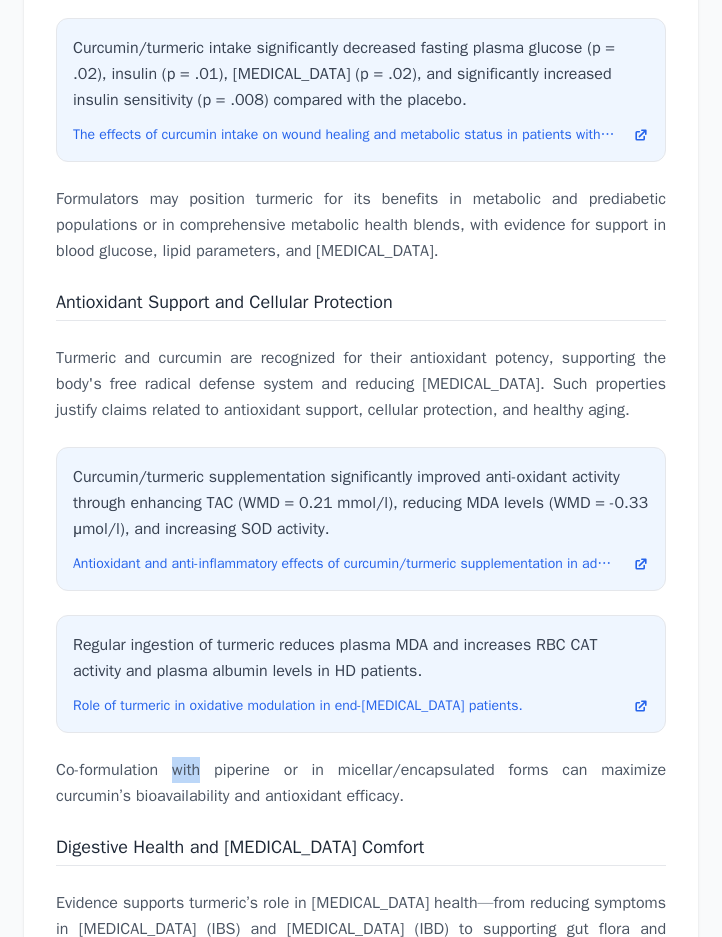 click on "Co-formulation with piperine or in micellar/encapsulated forms can maximize curcumin’s bioavailability and antioxidant efficacy." at bounding box center (361, 783) 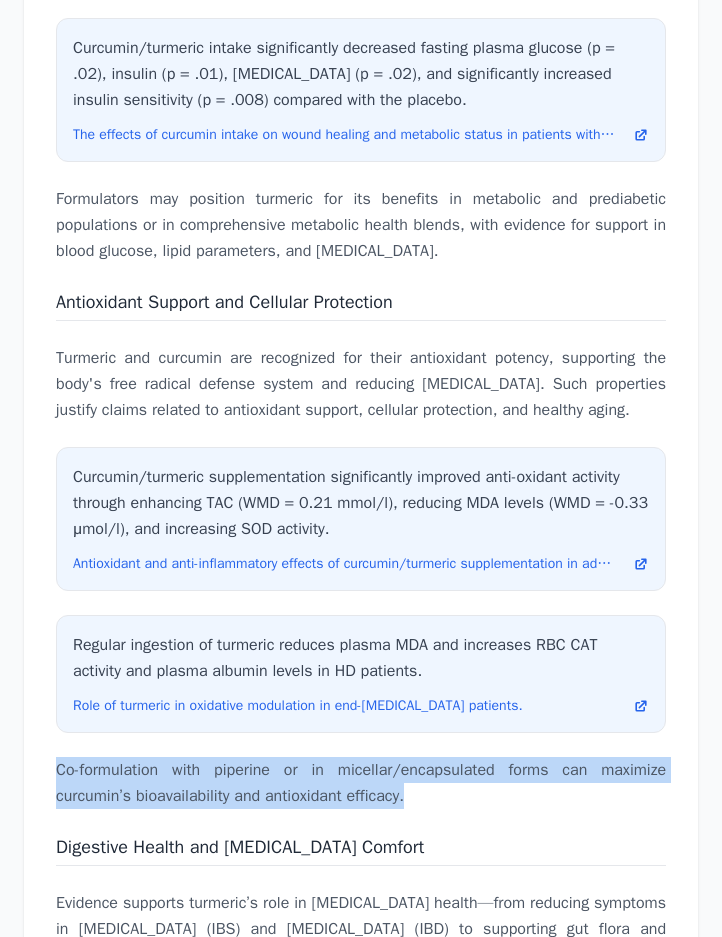 click on "Co-formulation with piperine or in micellar/encapsulated forms can maximize curcumin’s bioavailability and antioxidant efficacy." at bounding box center [361, 783] 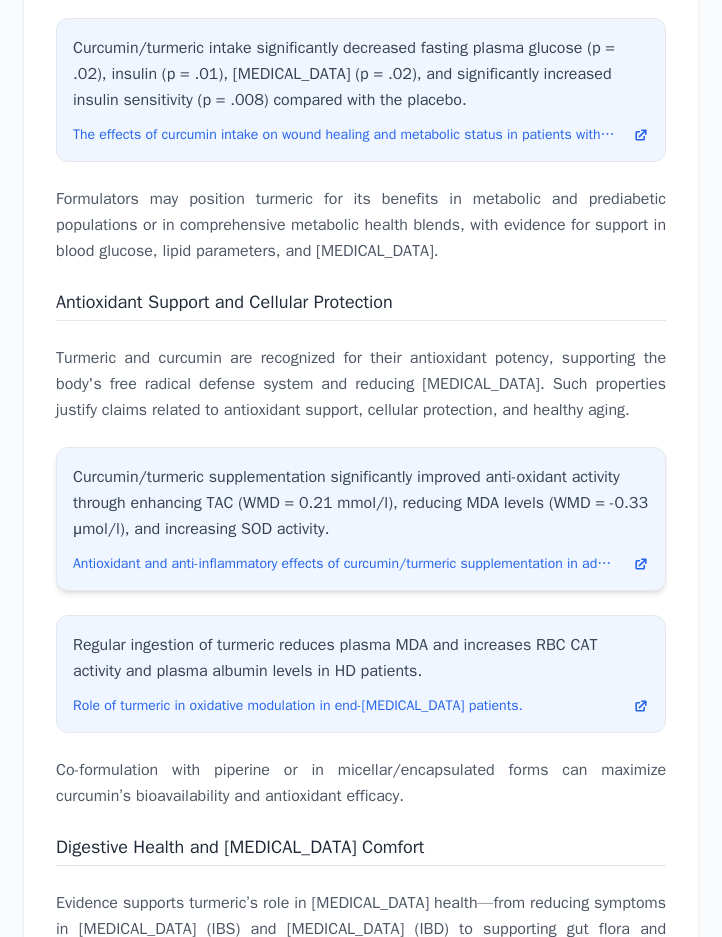 click on "Curcumin/turmeric supplementation significantly improved anti-oxidant activity through enhancing TAC (WMD = 0.21 mmol/l), reducing MDA levels (WMD = -0.33 μmol/l), and increasing SOD activity." at bounding box center (361, 503) 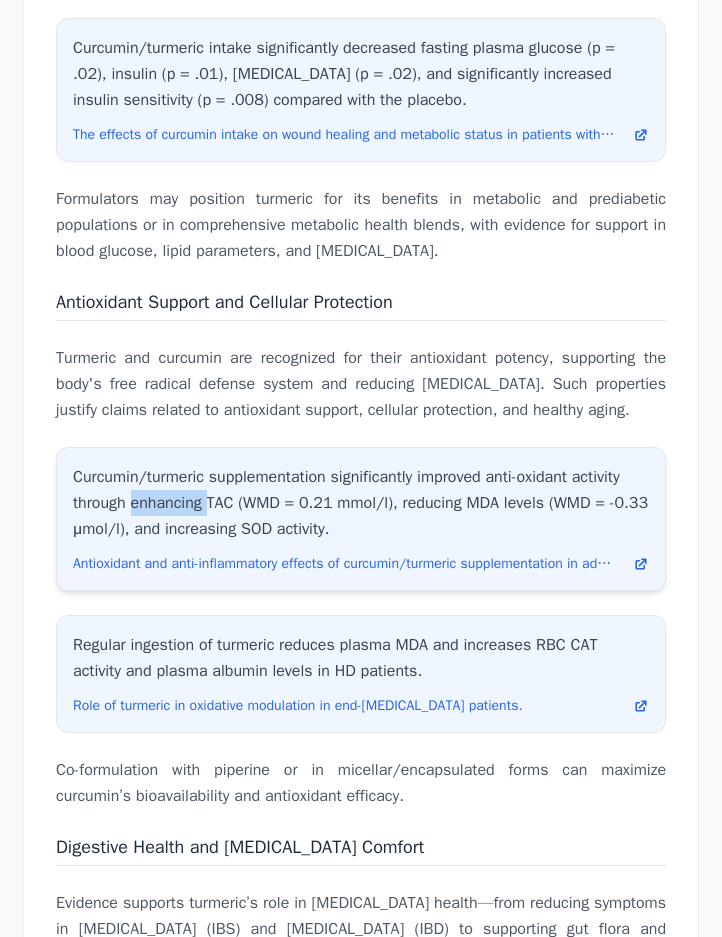 click on "Curcumin/turmeric supplementation significantly improved anti-oxidant activity through enhancing TAC (WMD = 0.21 mmol/l), reducing MDA levels (WMD = -0.33 μmol/l), and increasing SOD activity." at bounding box center [361, 503] 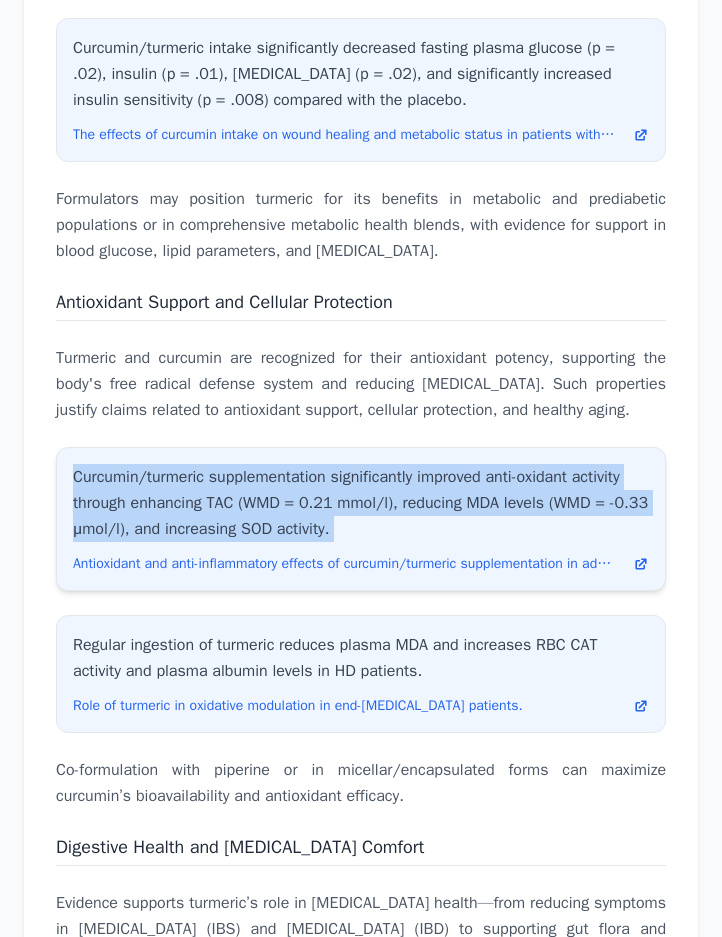 click on "Curcumin/turmeric supplementation significantly improved anti-oxidant activity through enhancing TAC (WMD = 0.21 mmol/l), reducing MDA levels (WMD = -0.33 μmol/l), and increasing SOD activity." at bounding box center [361, 503] 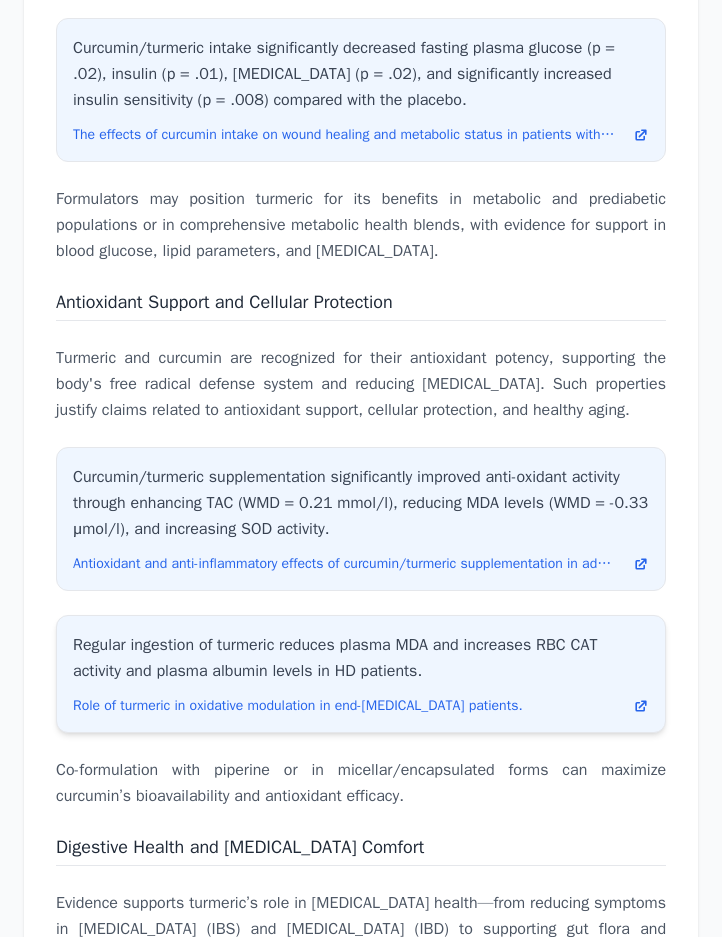 click on "Regular ingestion of turmeric reduces plasma MDA and increases RBC CAT activity and plasma albumin levels in HD patients." at bounding box center (361, 658) 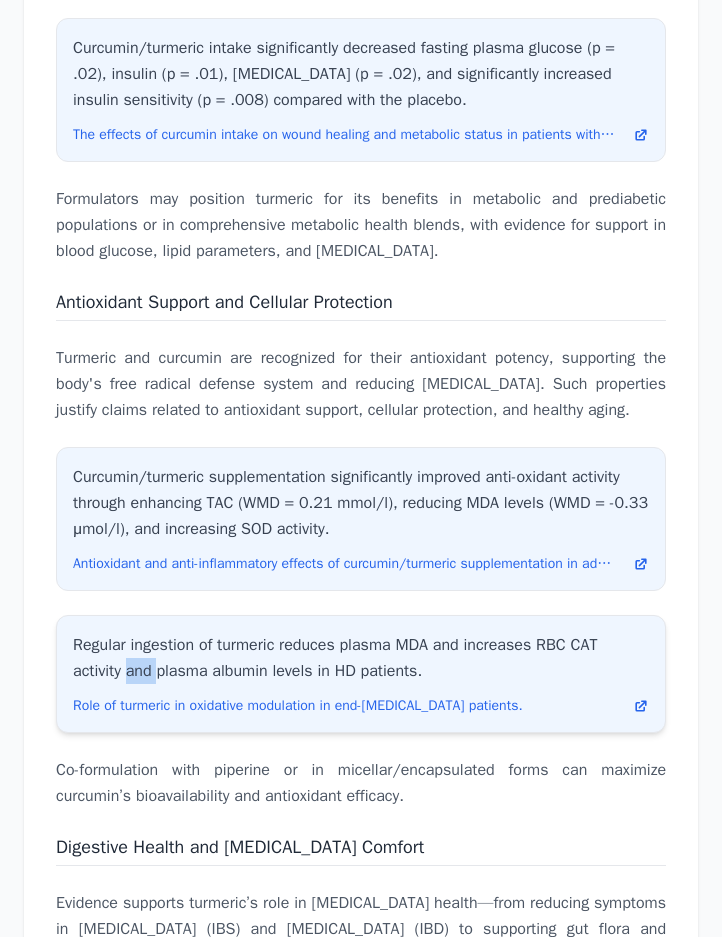 click on "Regular ingestion of turmeric reduces plasma MDA and increases RBC CAT activity and plasma albumin levels in HD patients." at bounding box center [361, 658] 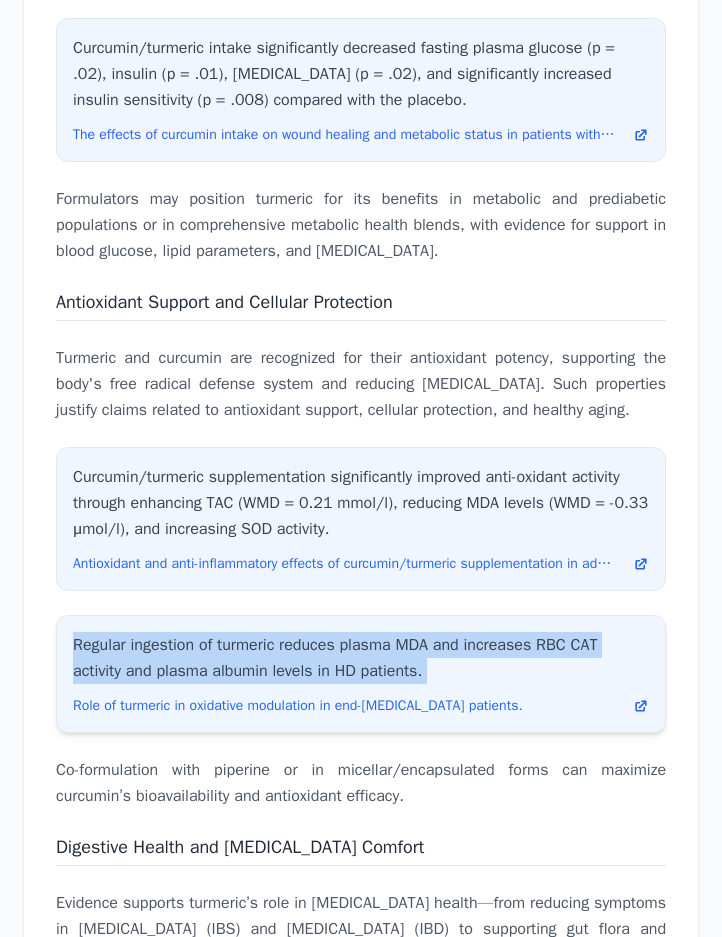 click on "Regular ingestion of turmeric reduces plasma MDA and increases RBC CAT activity and plasma albumin levels in HD patients." at bounding box center [361, 658] 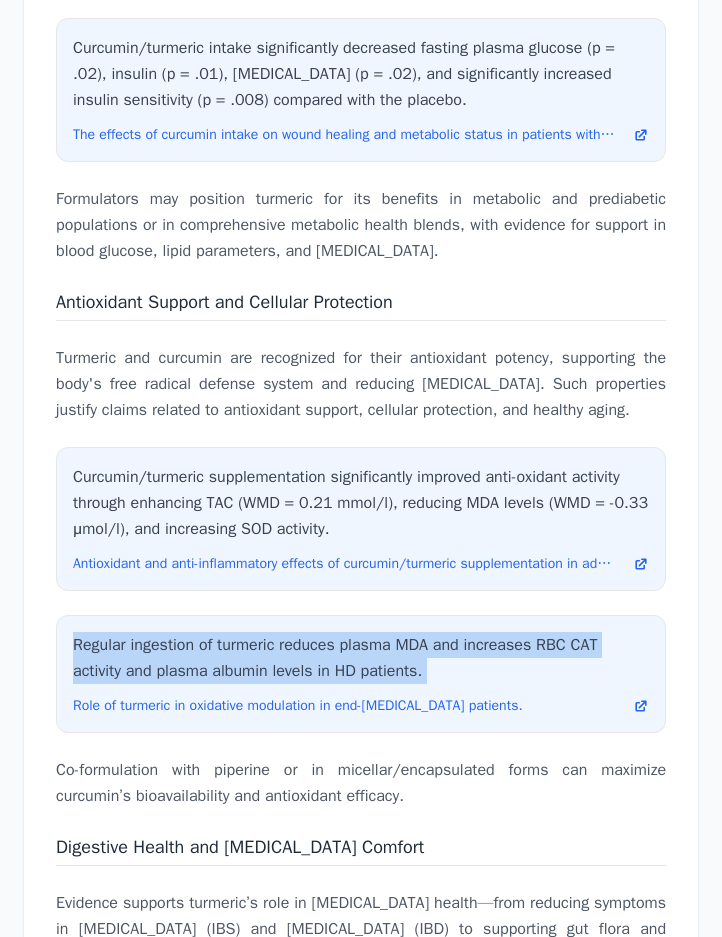 scroll, scrollTop: 8113, scrollLeft: 0, axis: vertical 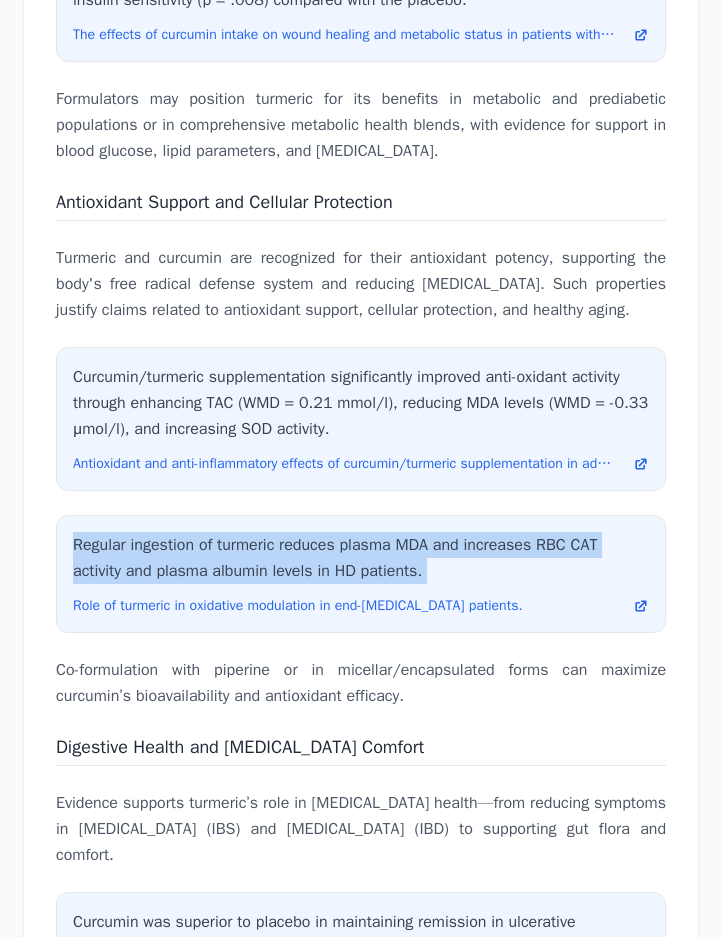 drag, startPoint x: 538, startPoint y: 342, endPoint x: 635, endPoint y: 345, distance: 97.04638 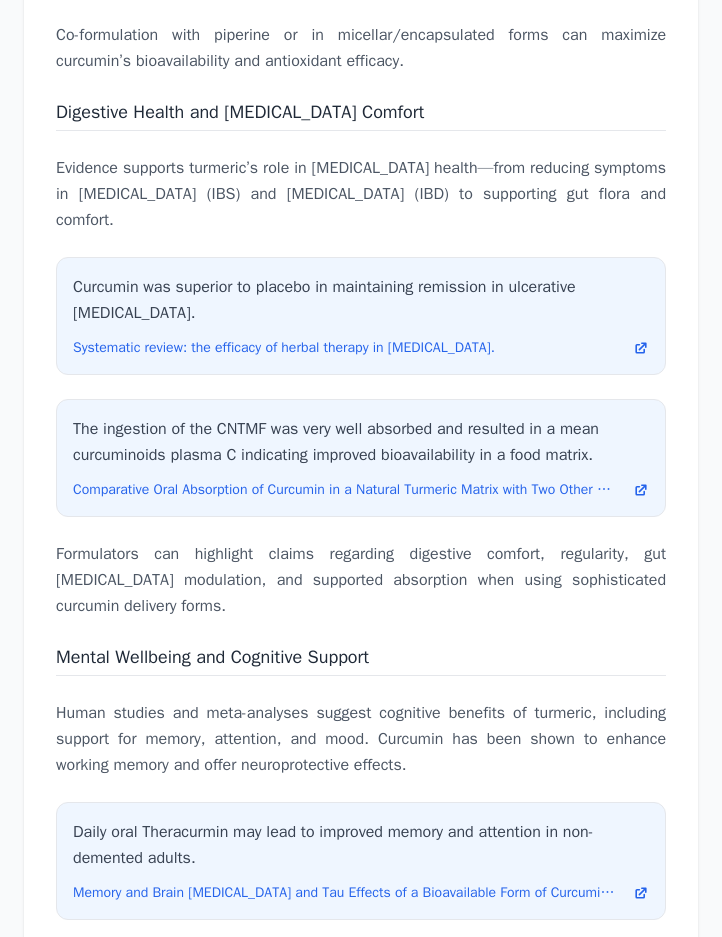 scroll, scrollTop: 8713, scrollLeft: 0, axis: vertical 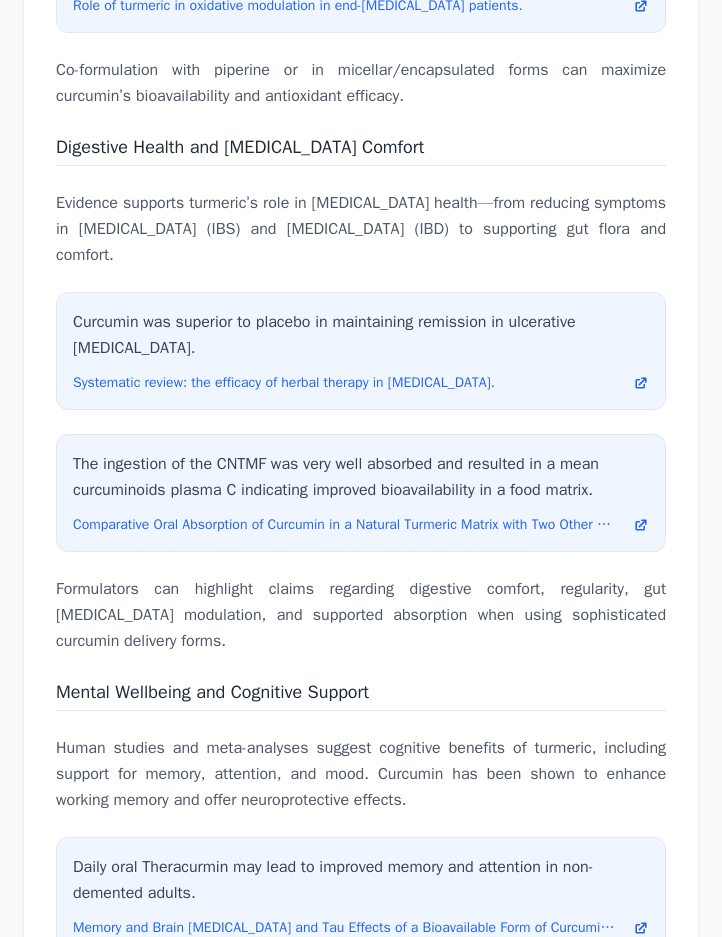 click on "Digestive Health and [MEDICAL_DATA] Comfort" at bounding box center [240, 147] 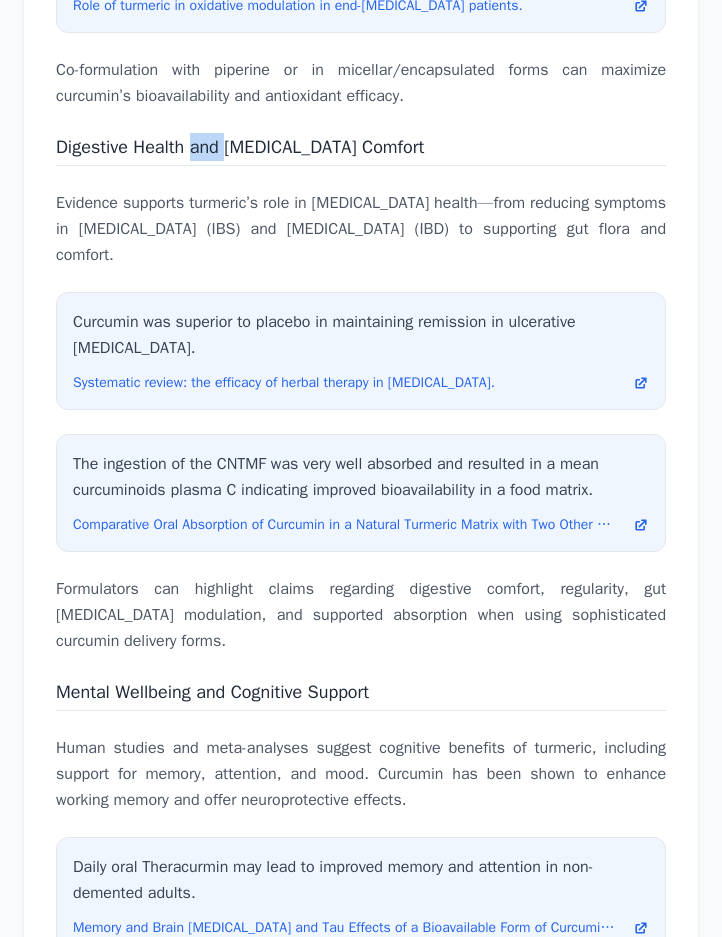 click on "Digestive Health and [MEDICAL_DATA] Comfort" at bounding box center (240, 147) 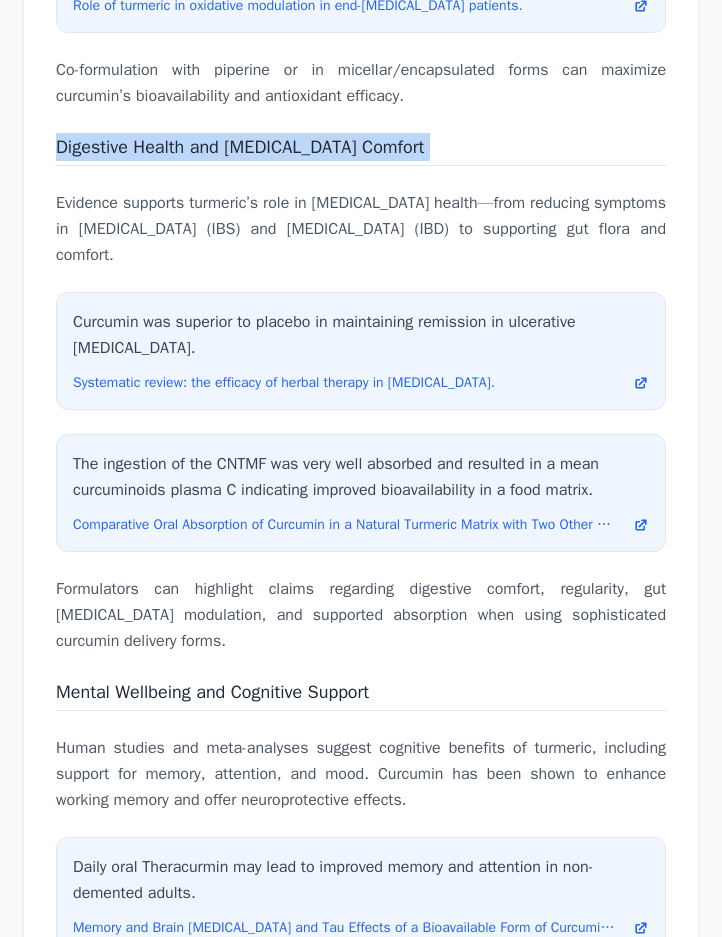 click on "Digestive Health and [MEDICAL_DATA] Comfort" at bounding box center (240, 147) 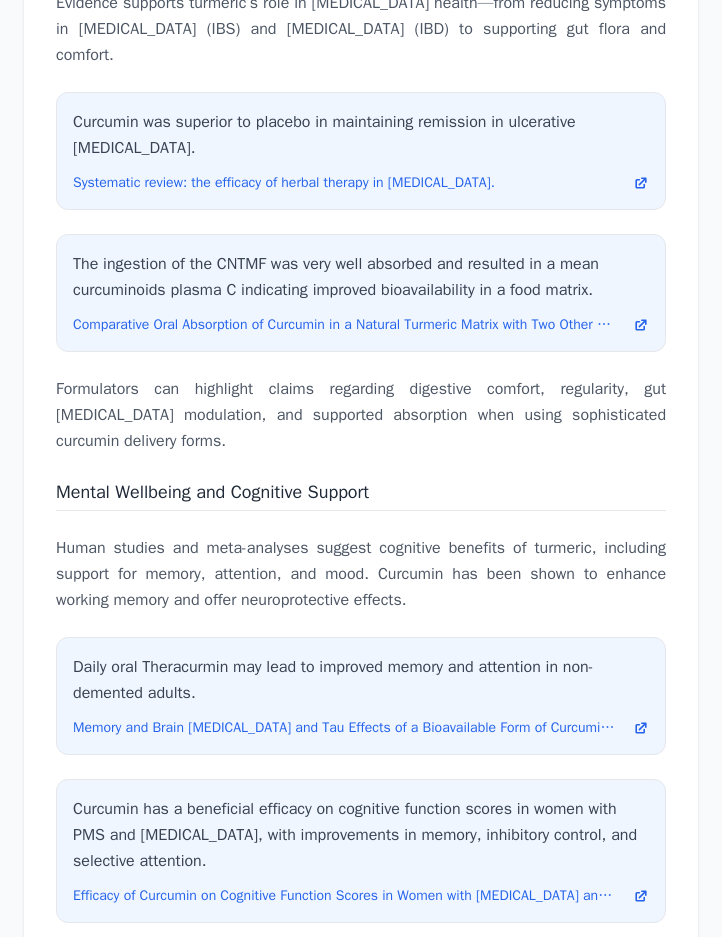 scroll, scrollTop: 8813, scrollLeft: 0, axis: vertical 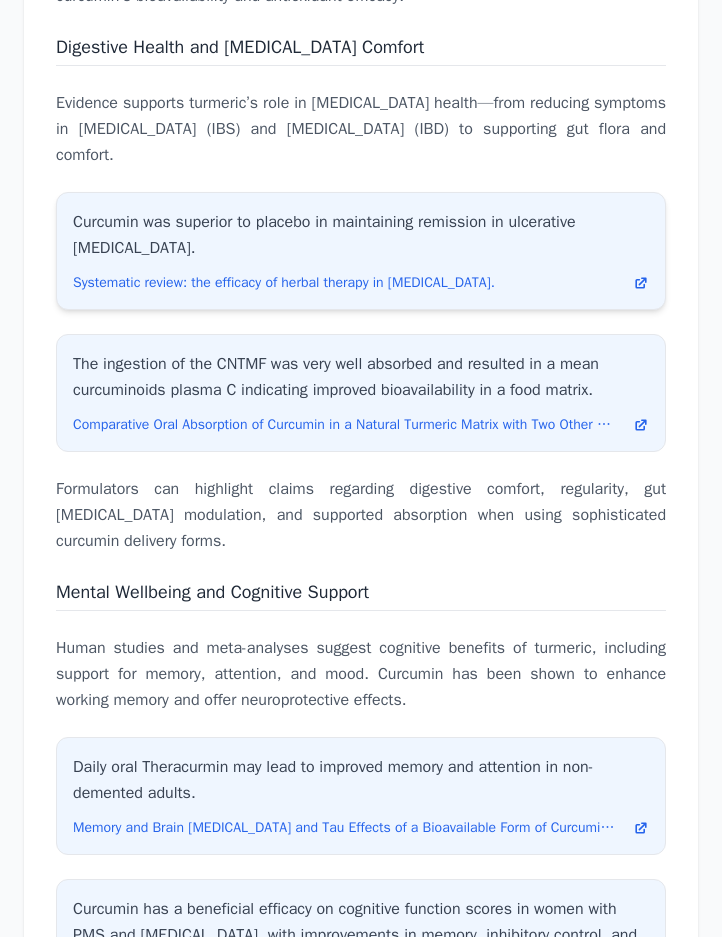 click on "Curcumin was superior to placebo in maintaining remission in ulcerative [MEDICAL_DATA]." at bounding box center (361, 235) 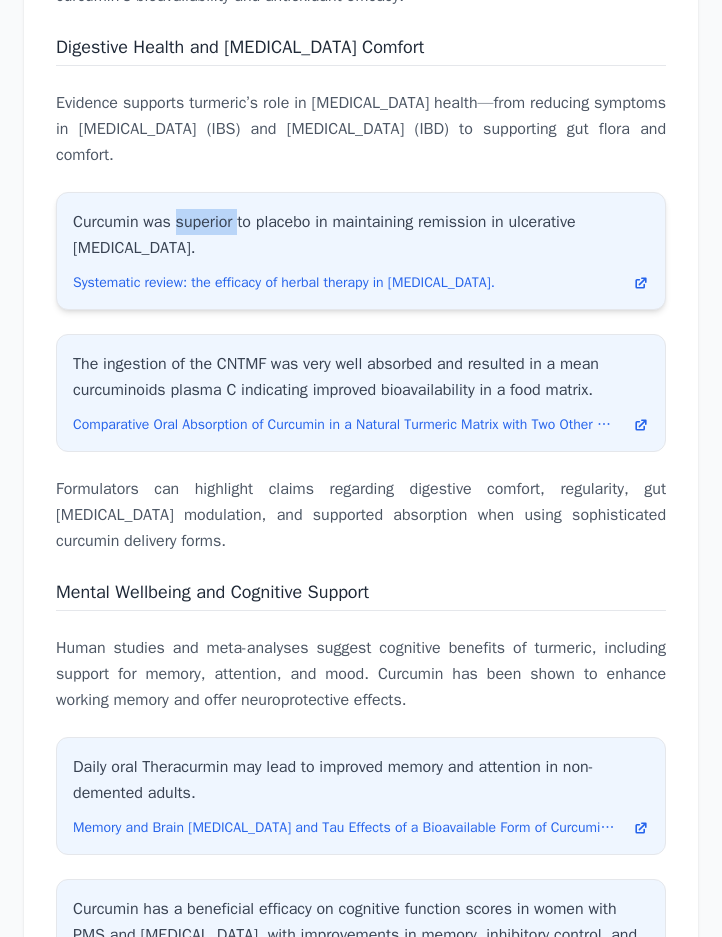 click on "Curcumin was superior to placebo in maintaining remission in ulcerative [MEDICAL_DATA]." at bounding box center [361, 235] 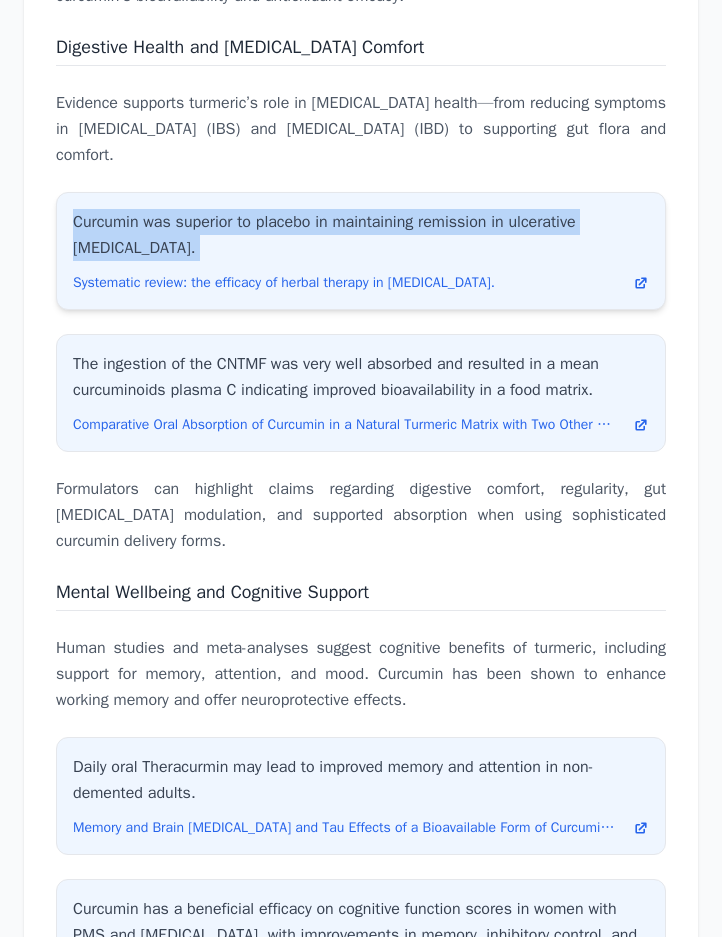 click on "Curcumin was superior to placebo in maintaining remission in ulcerative [MEDICAL_DATA]." at bounding box center [361, 235] 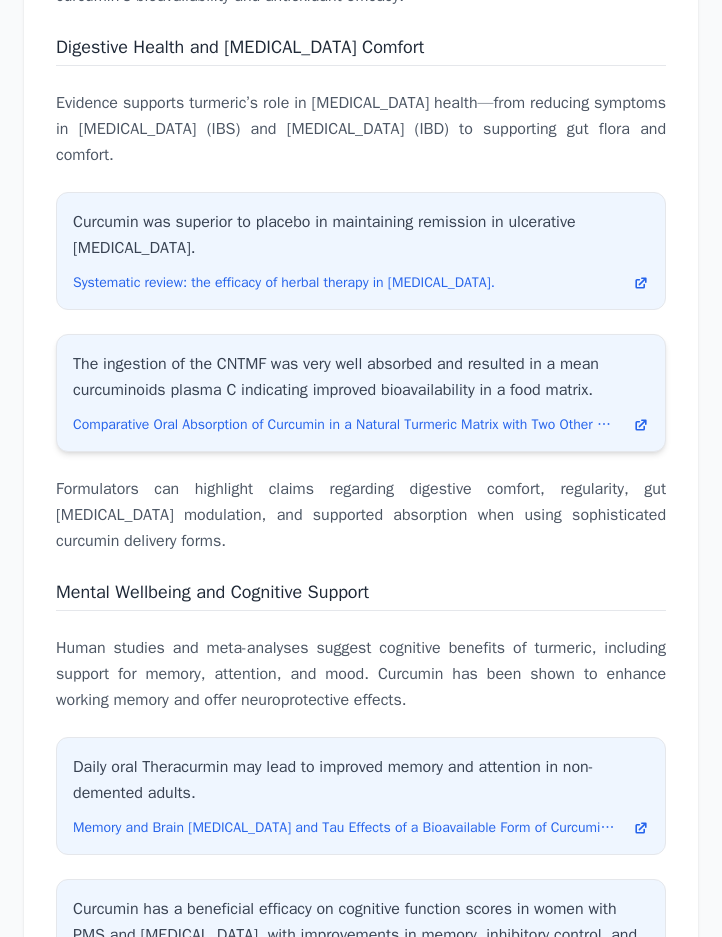 click on "The ingestion of the CNTMF was very well absorbed and resulted in a mean curcuminoids plasma C indicating improved bioavailability in a food matrix." at bounding box center [361, 377] 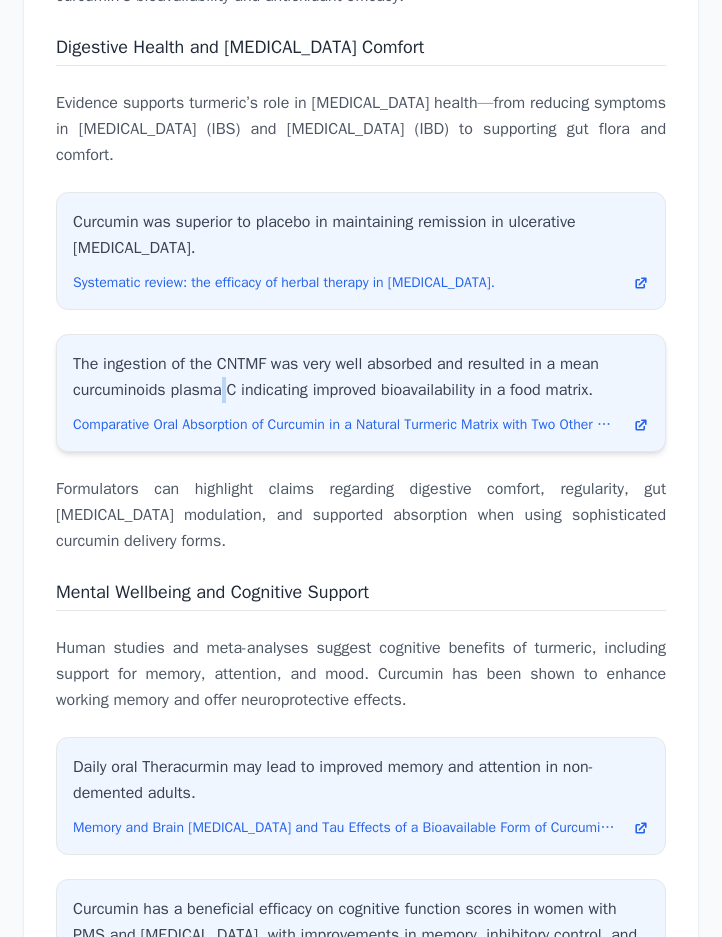 click on "The ingestion of the CNTMF was very well absorbed and resulted in a mean curcuminoids plasma C indicating improved bioavailability in a food matrix." at bounding box center [361, 377] 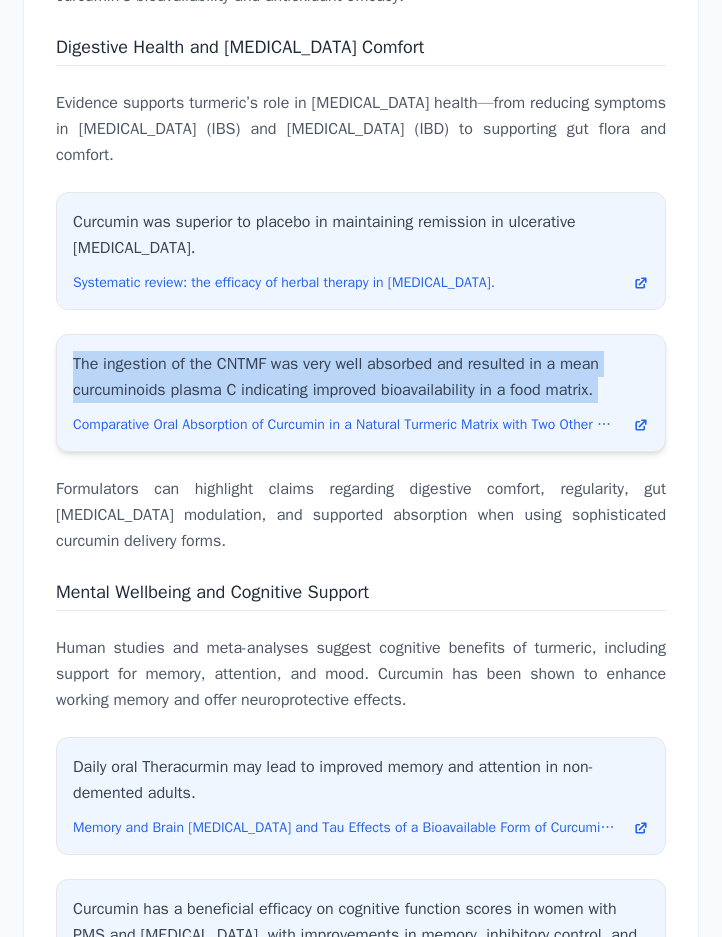 click on "The ingestion of the CNTMF was very well absorbed and resulted in a mean curcuminoids plasma C indicating improved bioavailability in a food matrix." at bounding box center (361, 377) 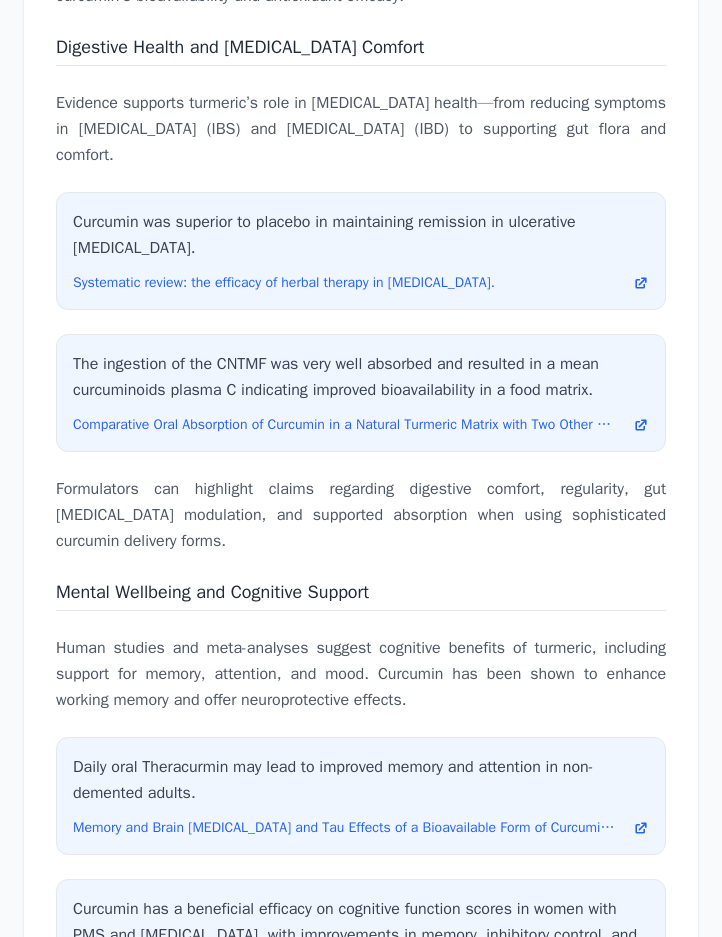 click on "Evidence supports turmeric’s role in [MEDICAL_DATA] health—from reducing symptoms in [MEDICAL_DATA] (IBS) and [MEDICAL_DATA] (IBD) to supporting gut flora and comfort." at bounding box center (361, 129) 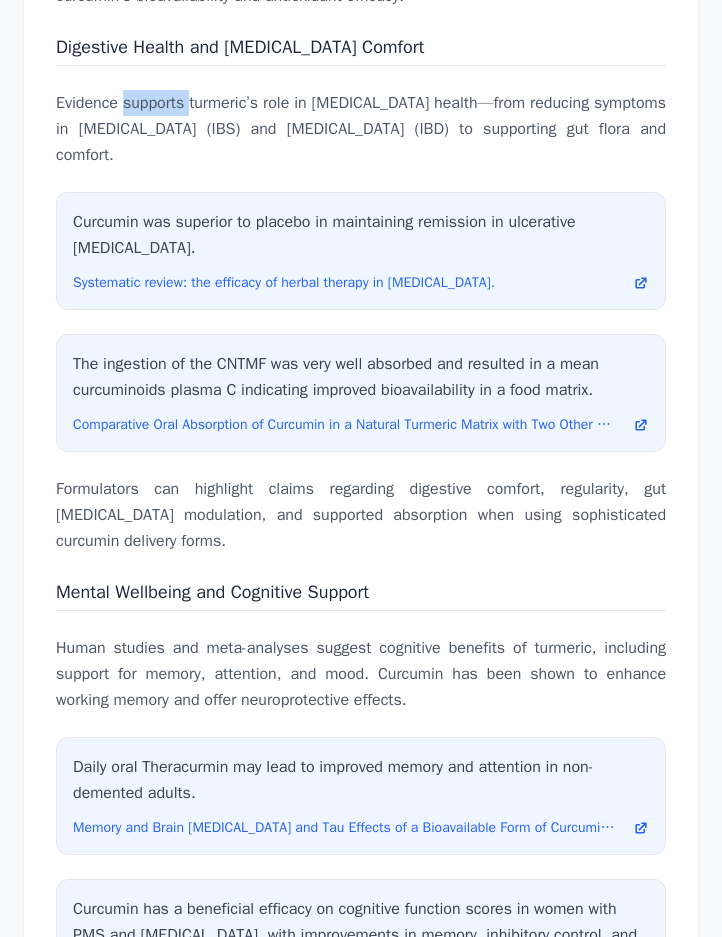 click on "Evidence supports turmeric’s role in [MEDICAL_DATA] health—from reducing symptoms in [MEDICAL_DATA] (IBS) and [MEDICAL_DATA] (IBD) to supporting gut flora and comfort." at bounding box center (361, 129) 